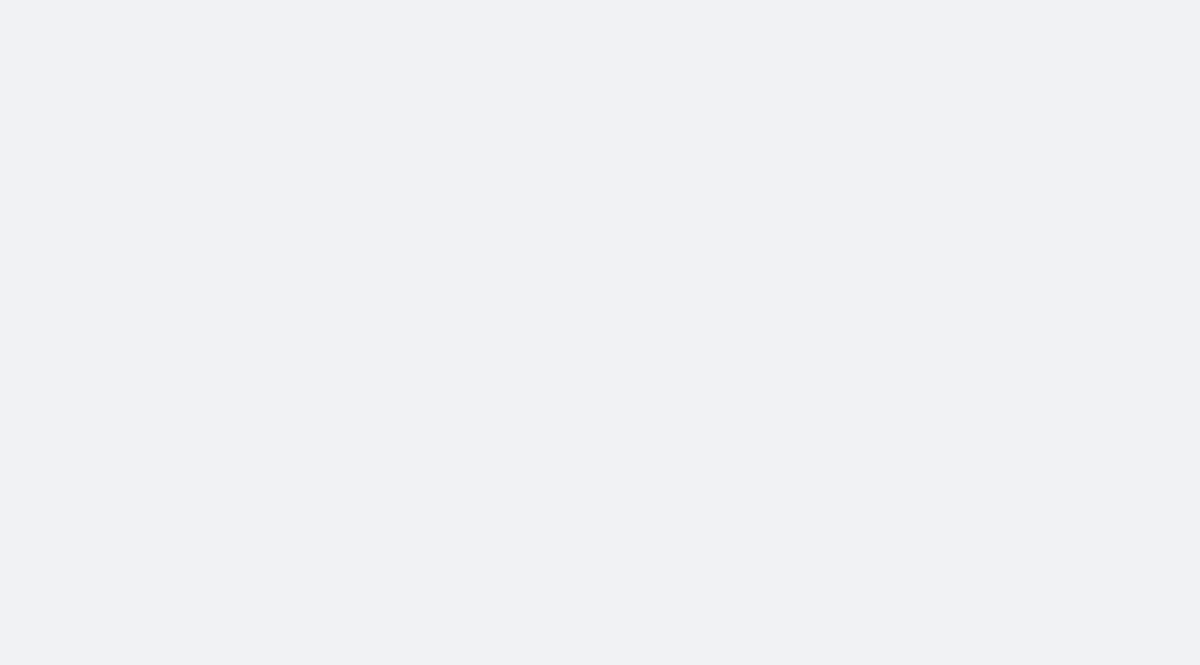 scroll, scrollTop: 0, scrollLeft: 0, axis: both 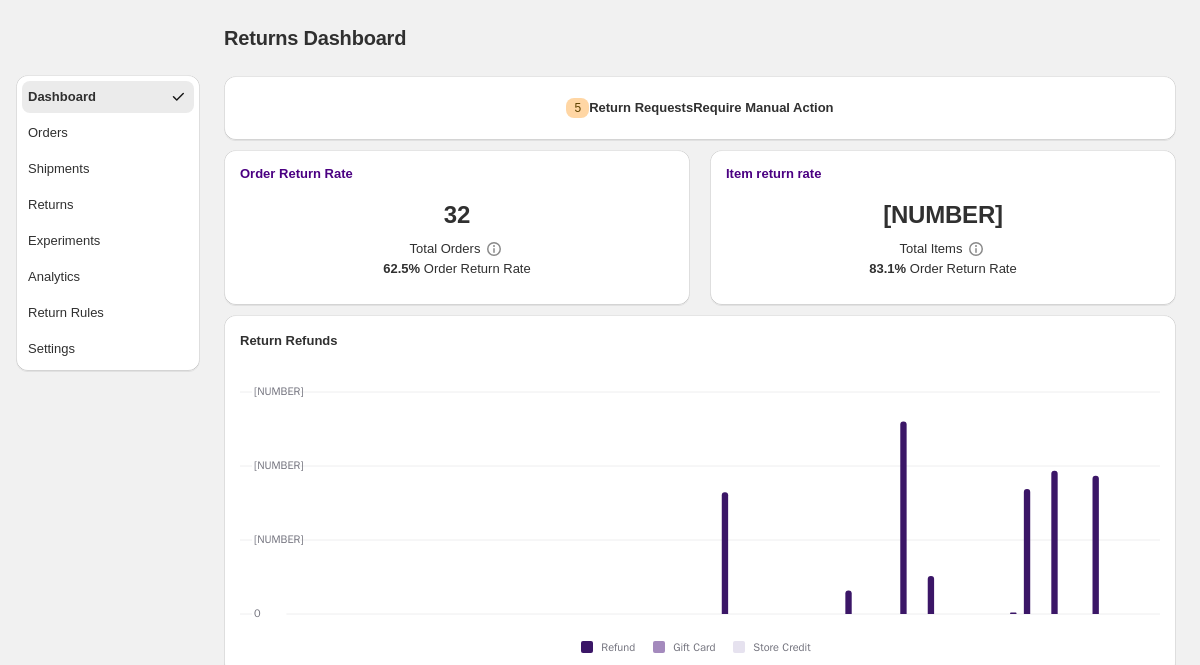 select on "********" 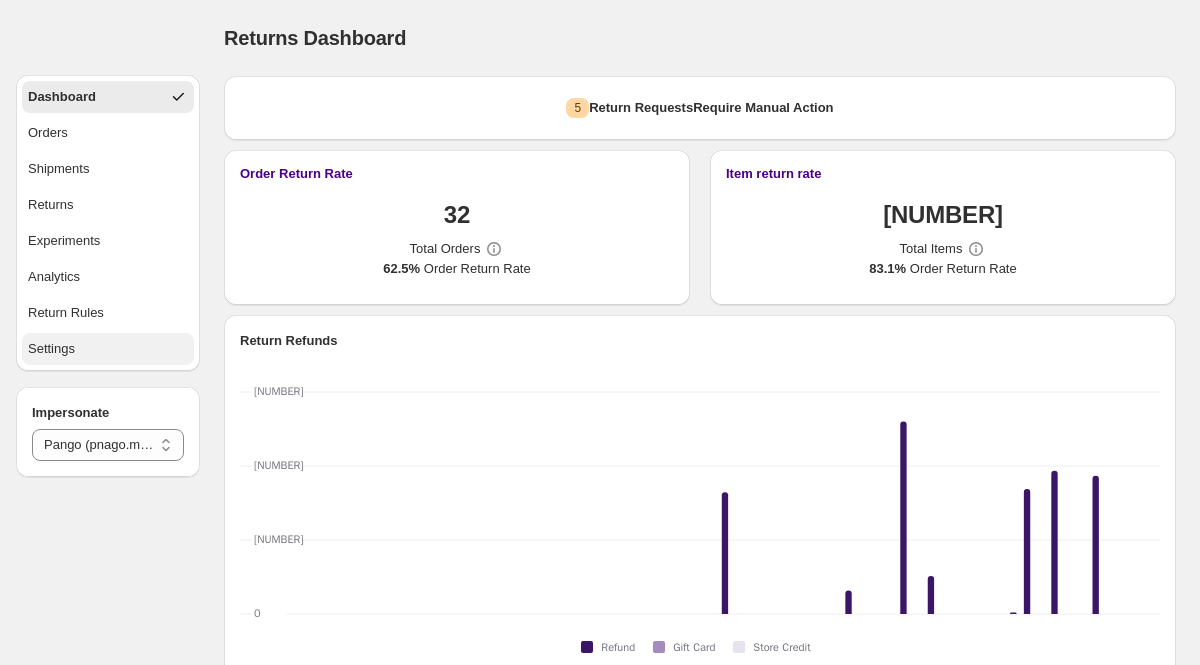 click on "Settings" at bounding box center [108, 349] 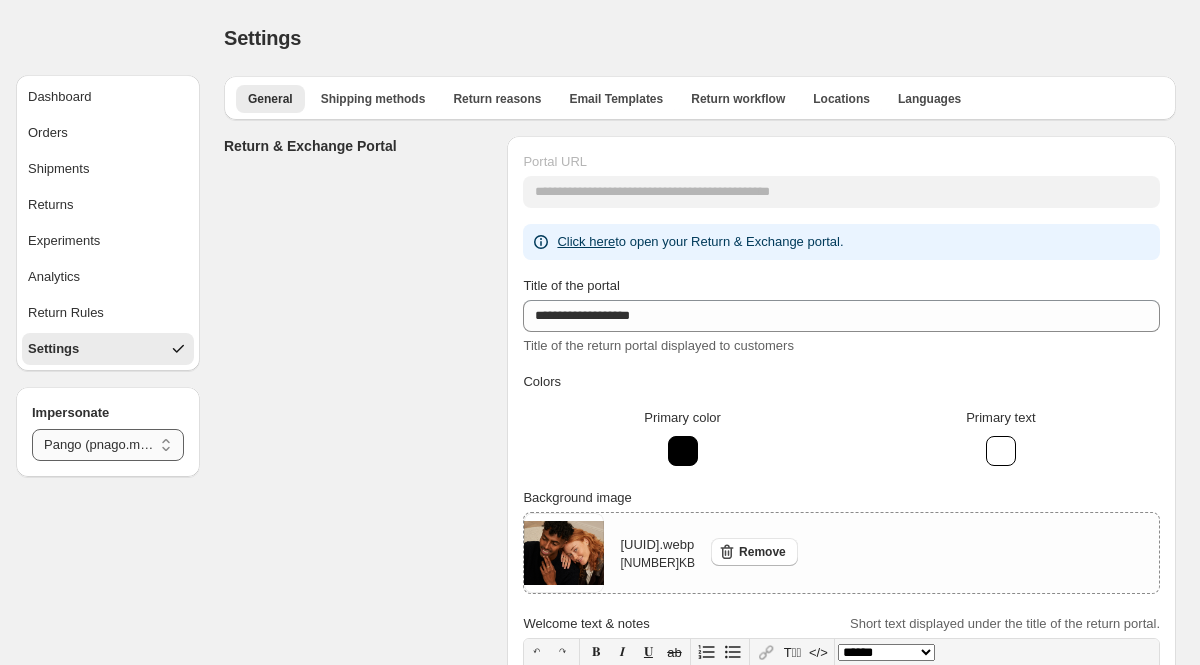 click on "**********" at bounding box center [108, 445] 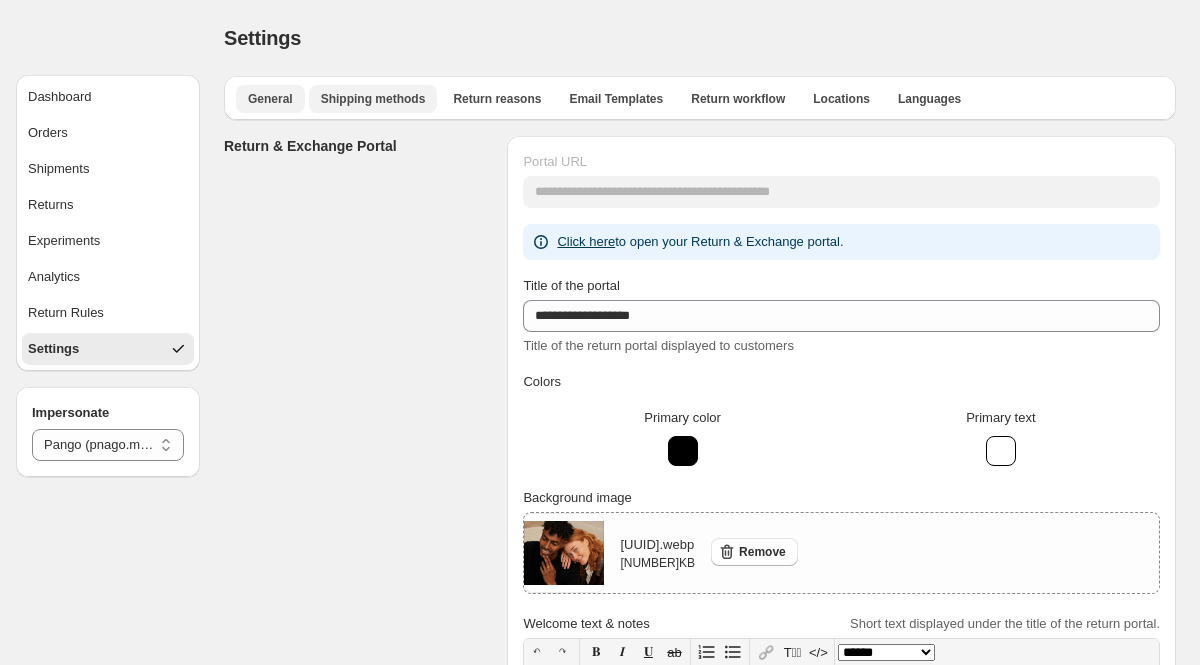 click on "Shipping methods" at bounding box center (373, 99) 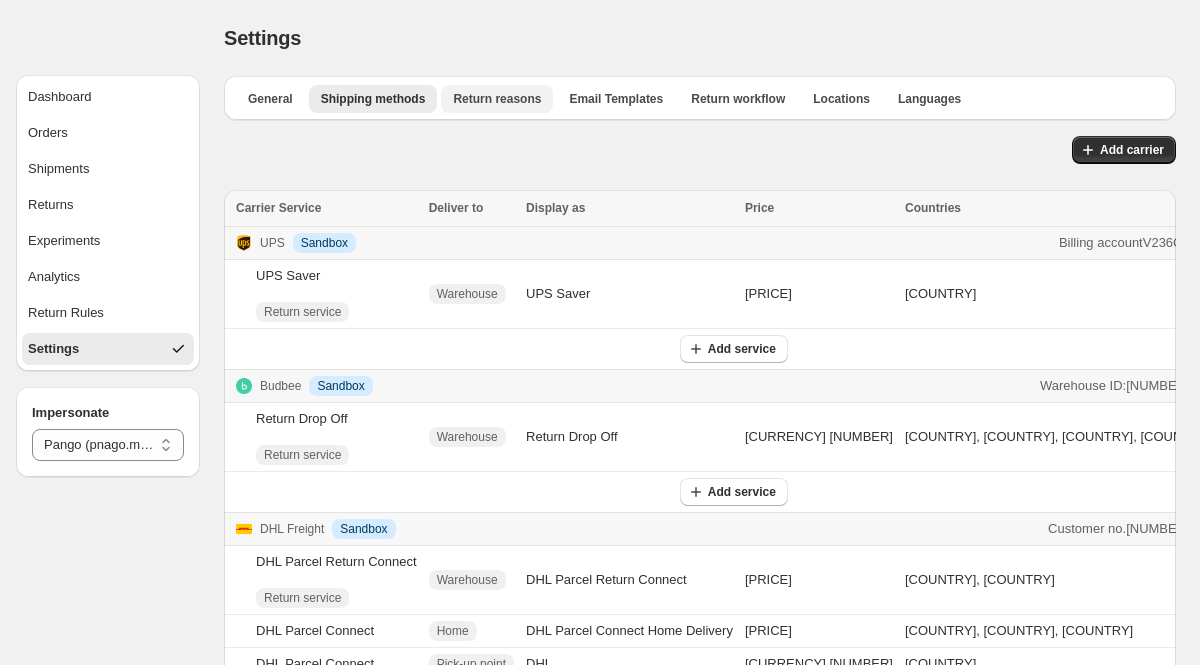click on "Return reasons" at bounding box center (497, 99) 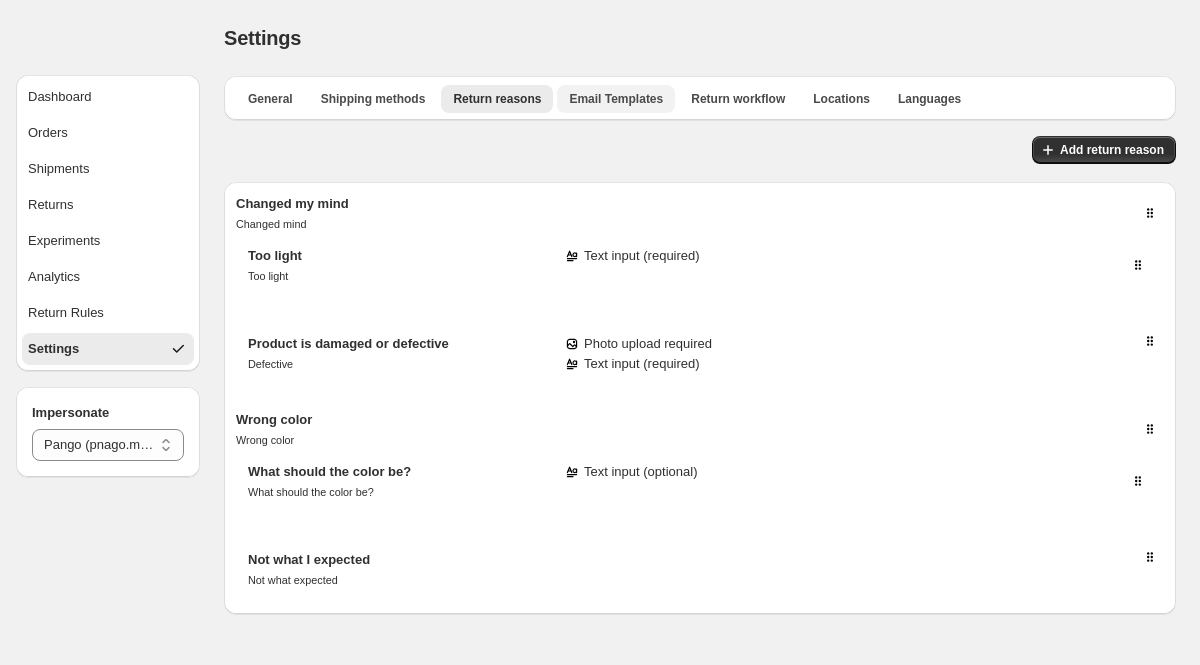 click on "Email Templates" at bounding box center (616, 99) 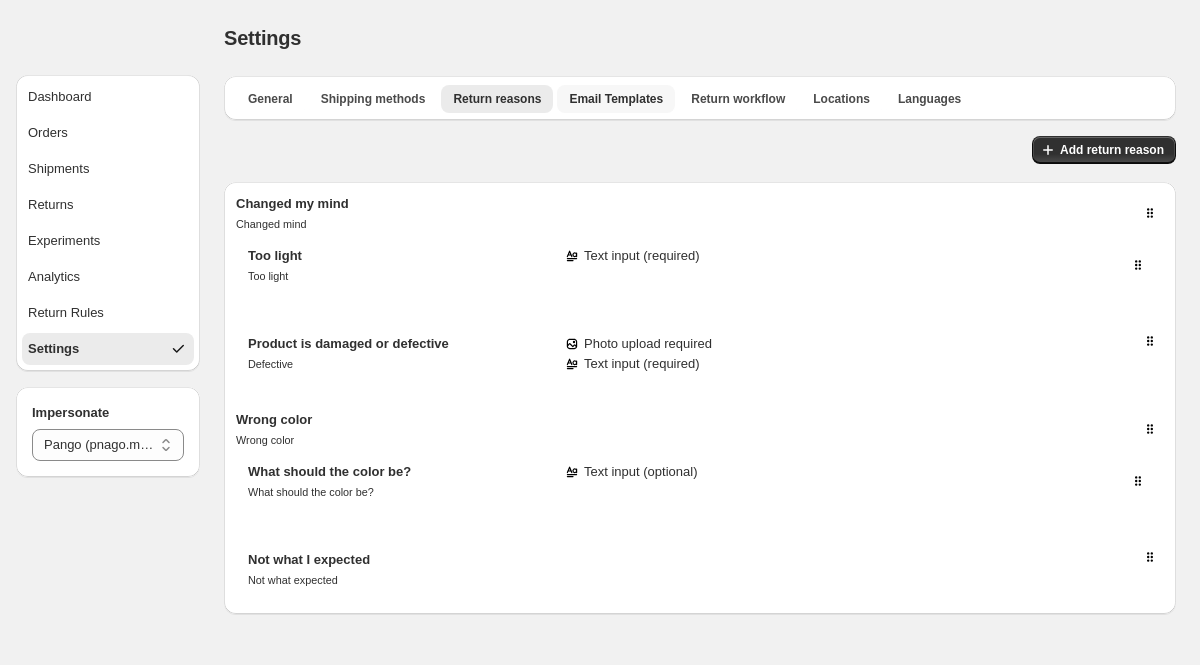 select on "********" 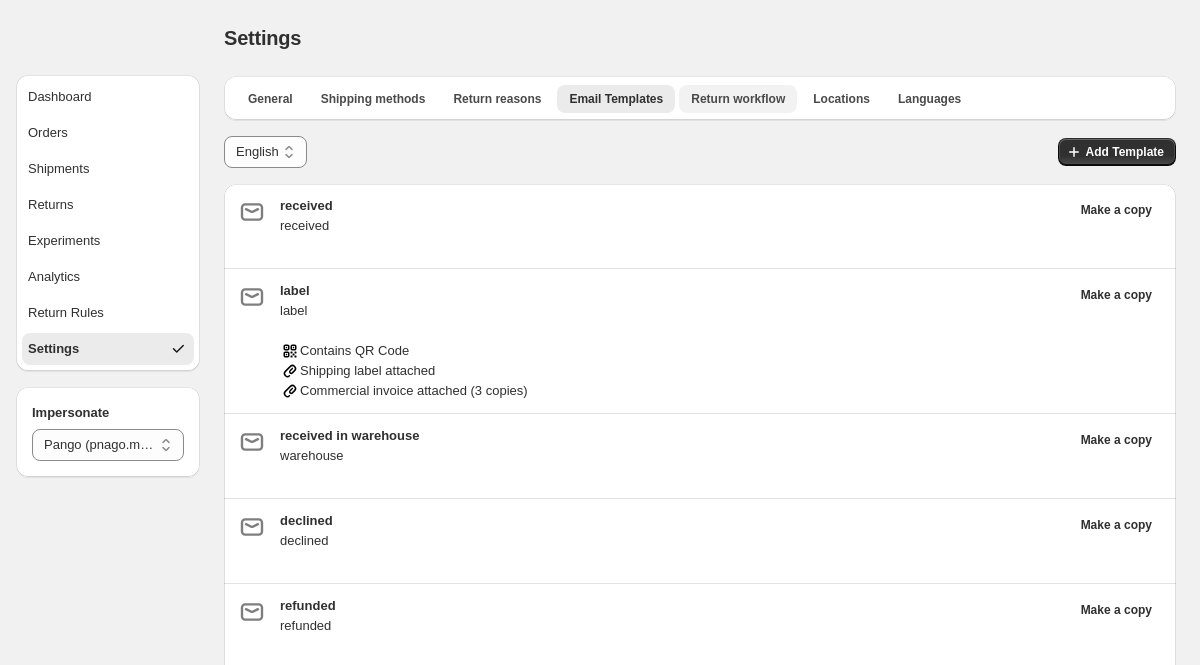 click on "Return workflow" at bounding box center [738, 99] 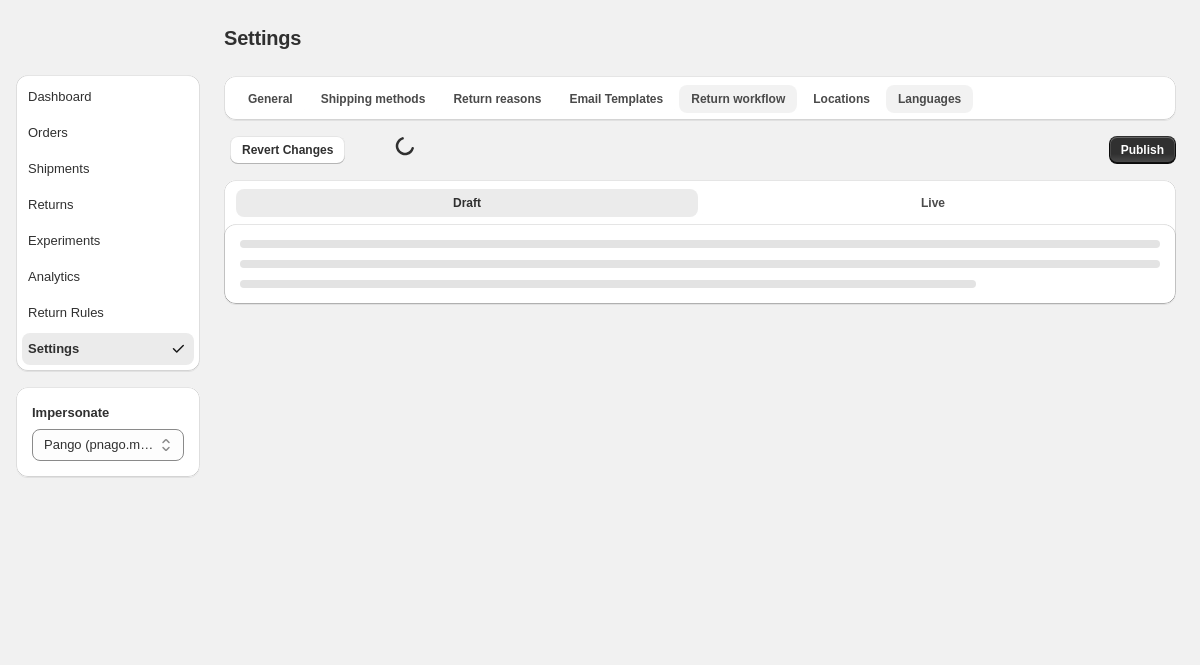 select on "********" 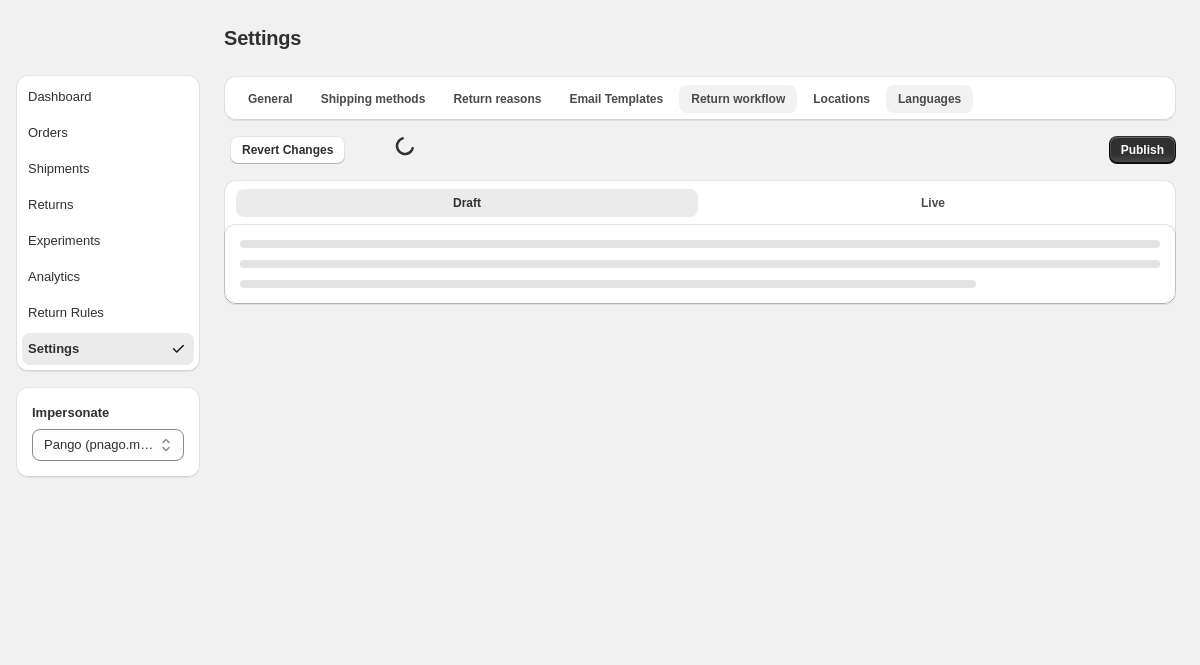 select on "********" 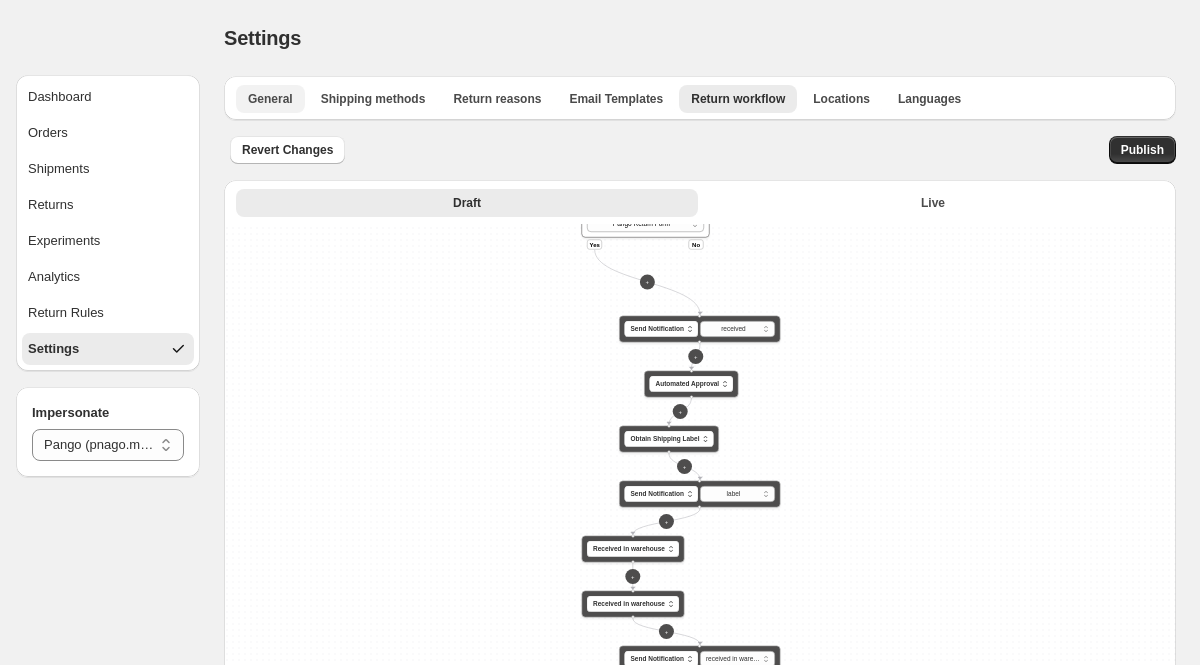 click on "General" at bounding box center [270, 99] 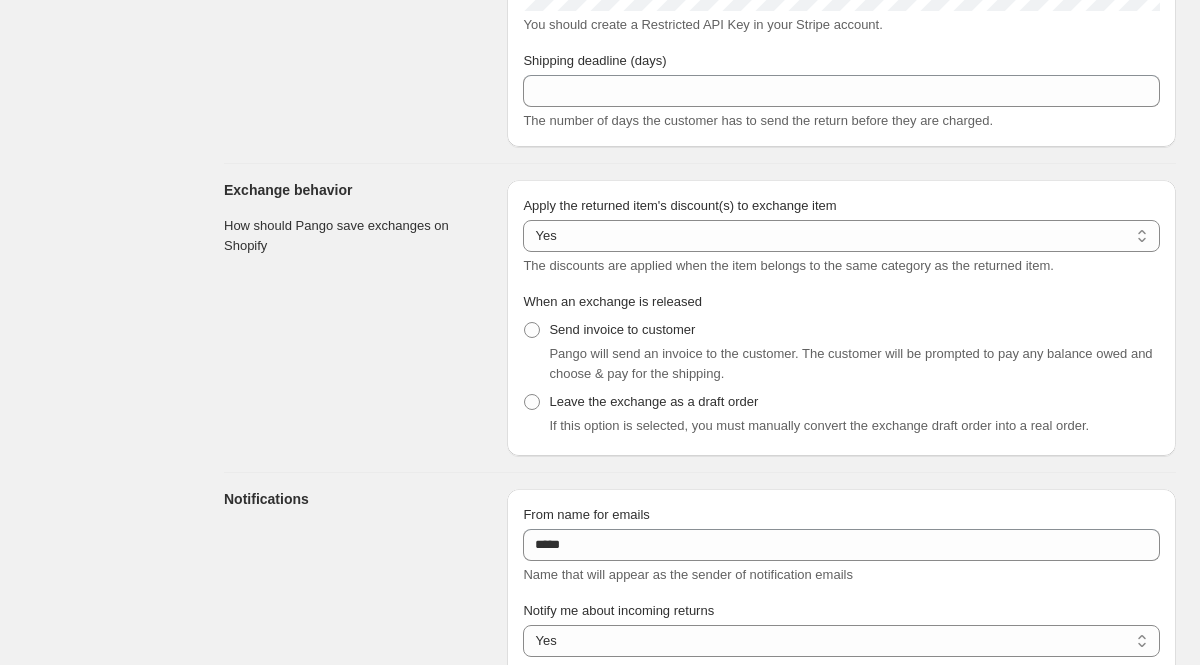 scroll, scrollTop: 2419, scrollLeft: 0, axis: vertical 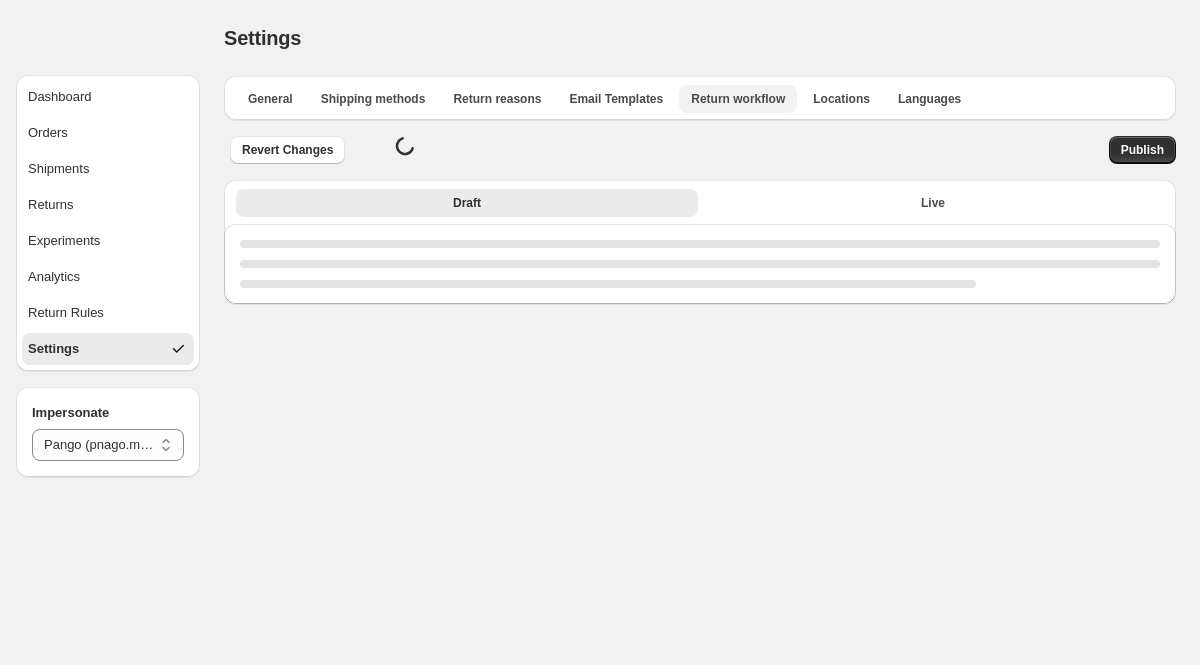 select on "********" 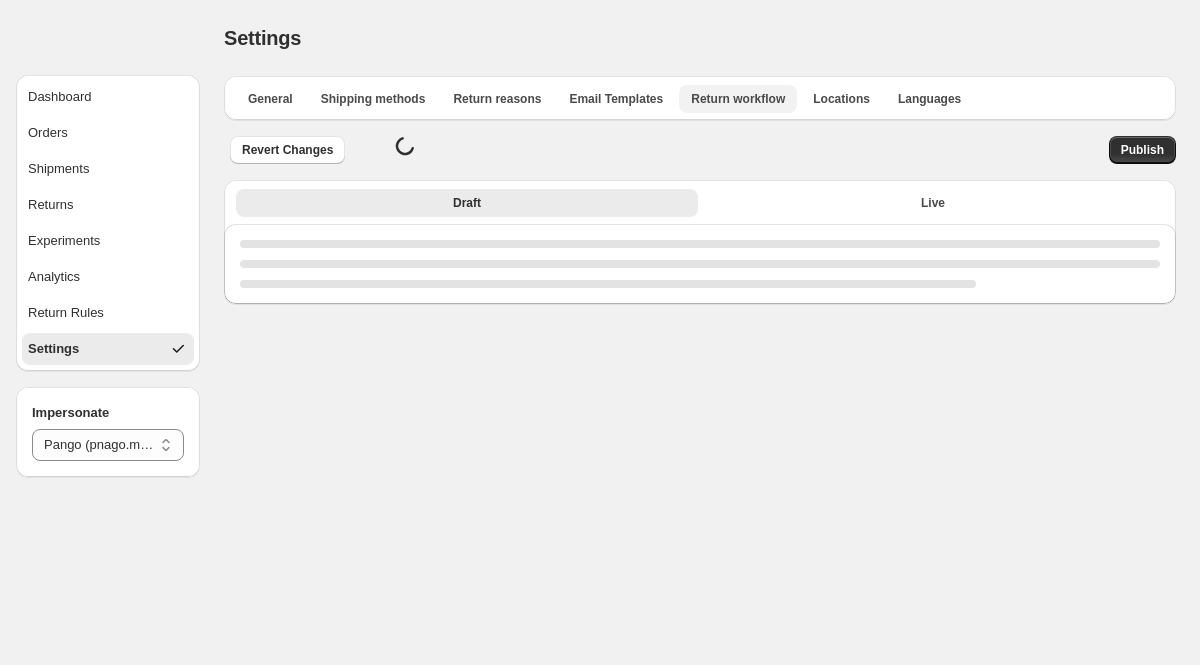 select on "********" 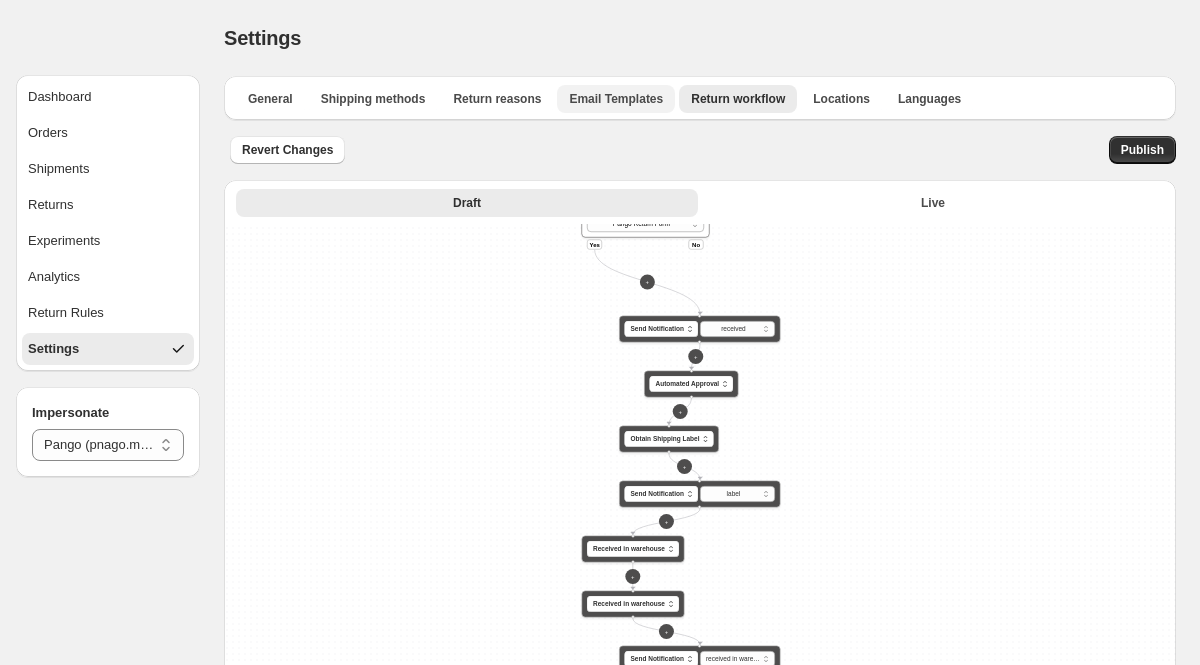 click on "Email Templates" at bounding box center [616, 99] 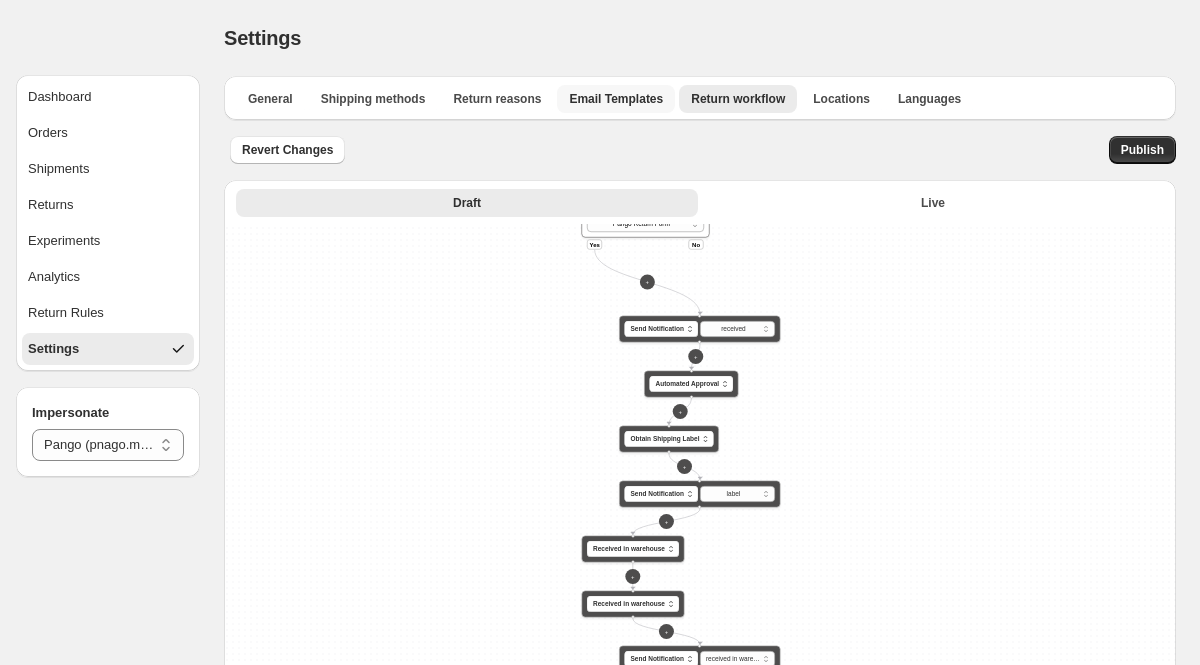 select on "********" 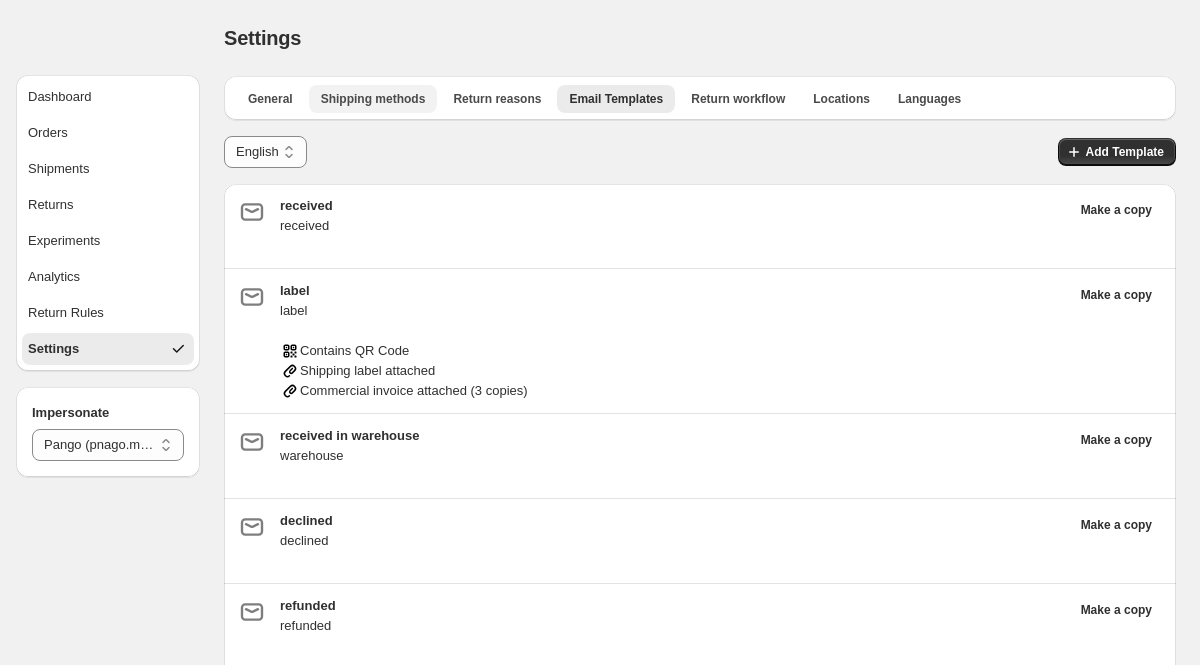 click on "Shipping methods" at bounding box center (373, 99) 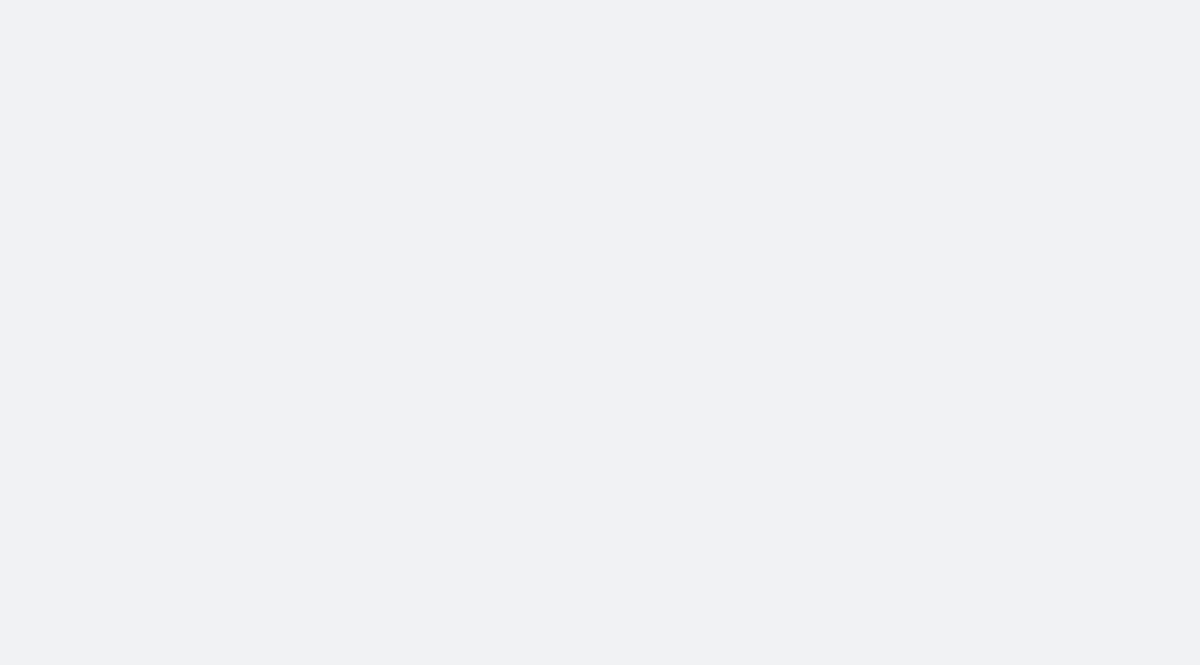 scroll, scrollTop: 0, scrollLeft: 0, axis: both 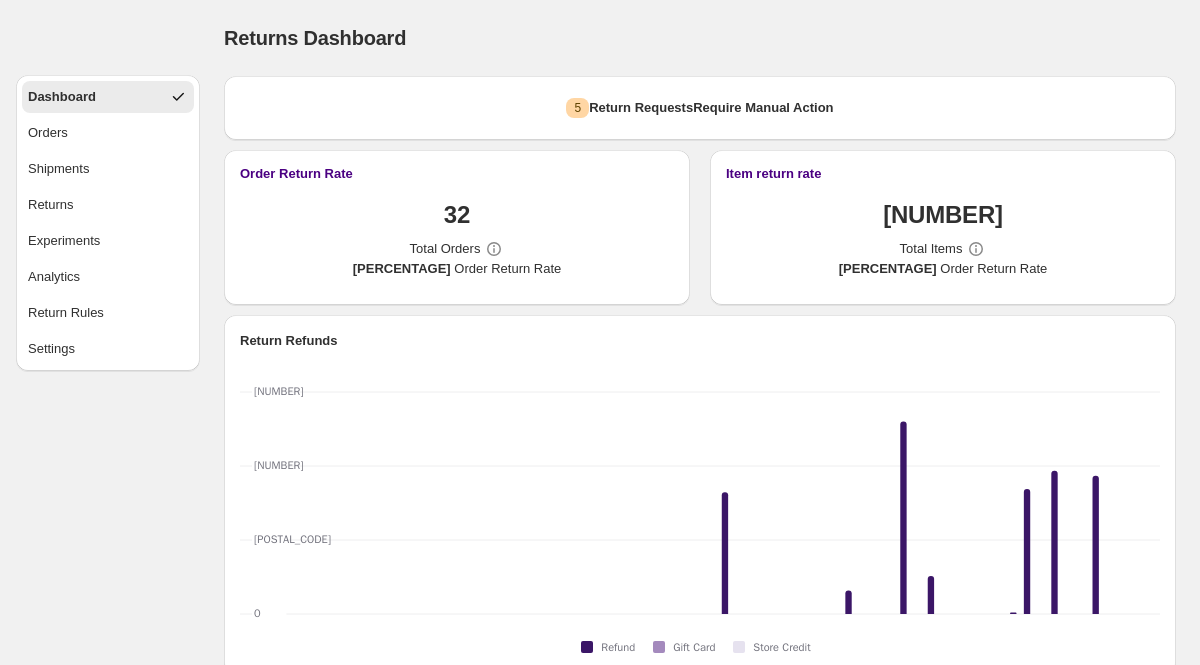 select on "********" 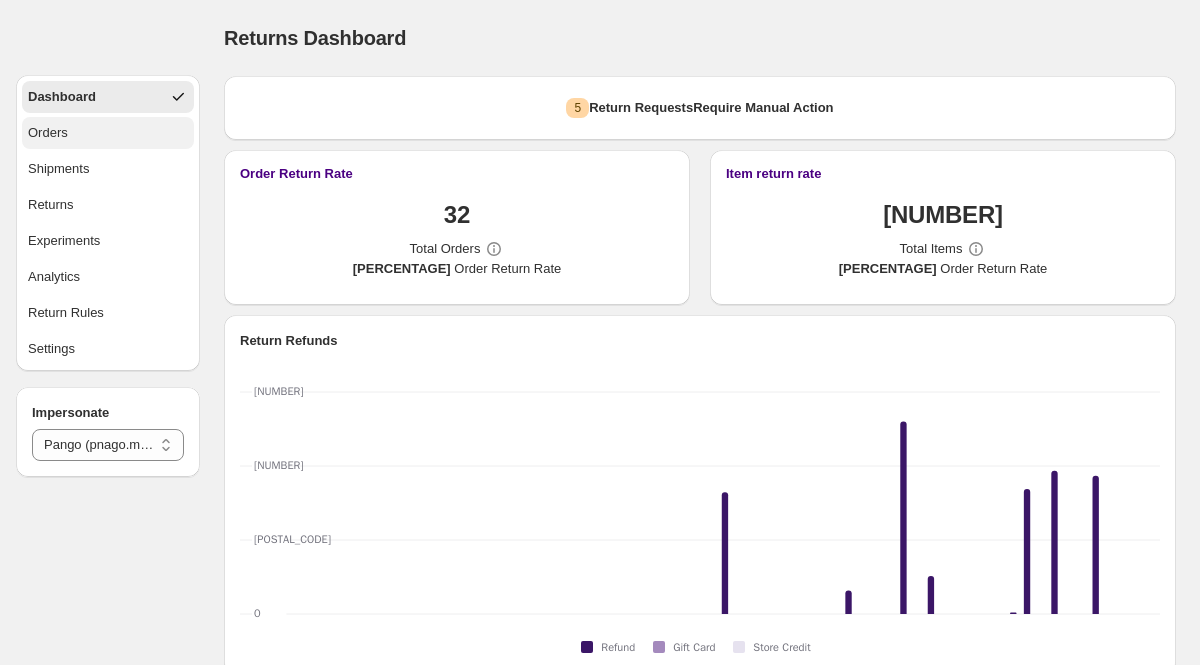 click on "Orders" at bounding box center (108, 133) 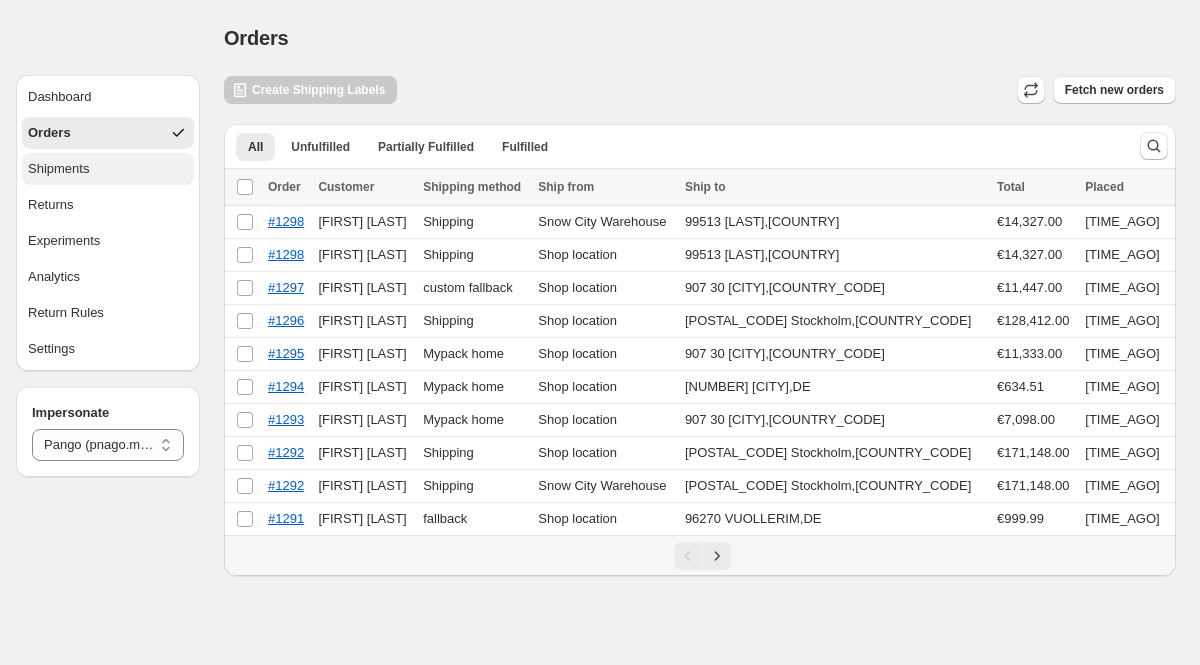 click on "Shipments" at bounding box center [58, 169] 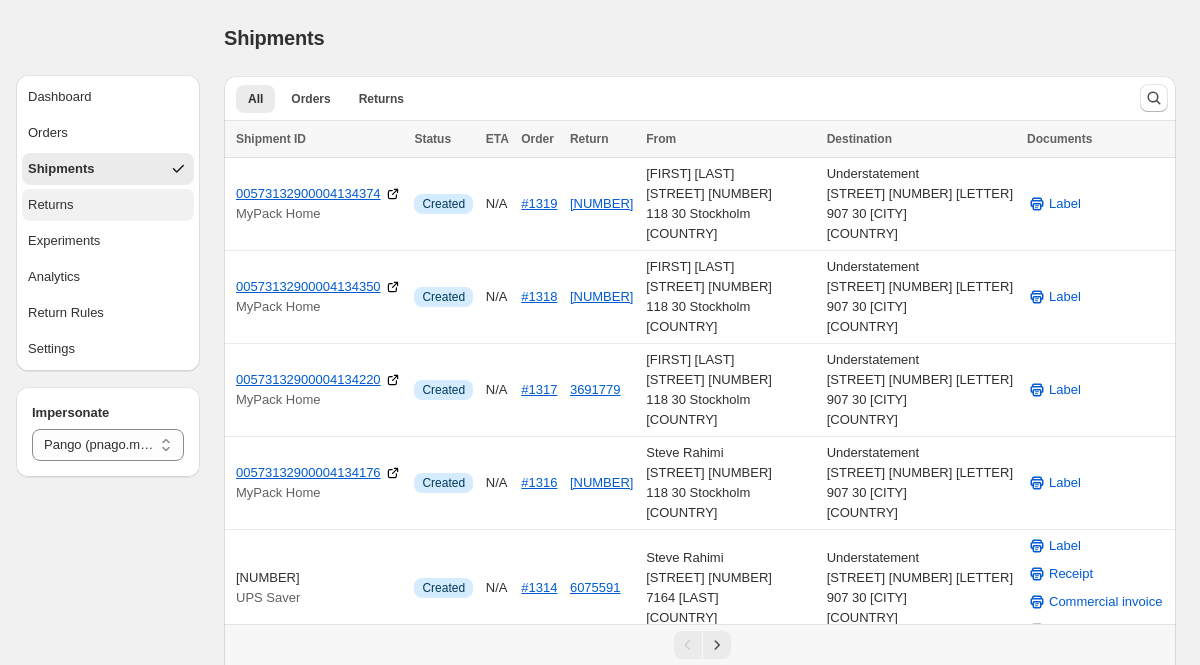click on "Returns" at bounding box center (108, 205) 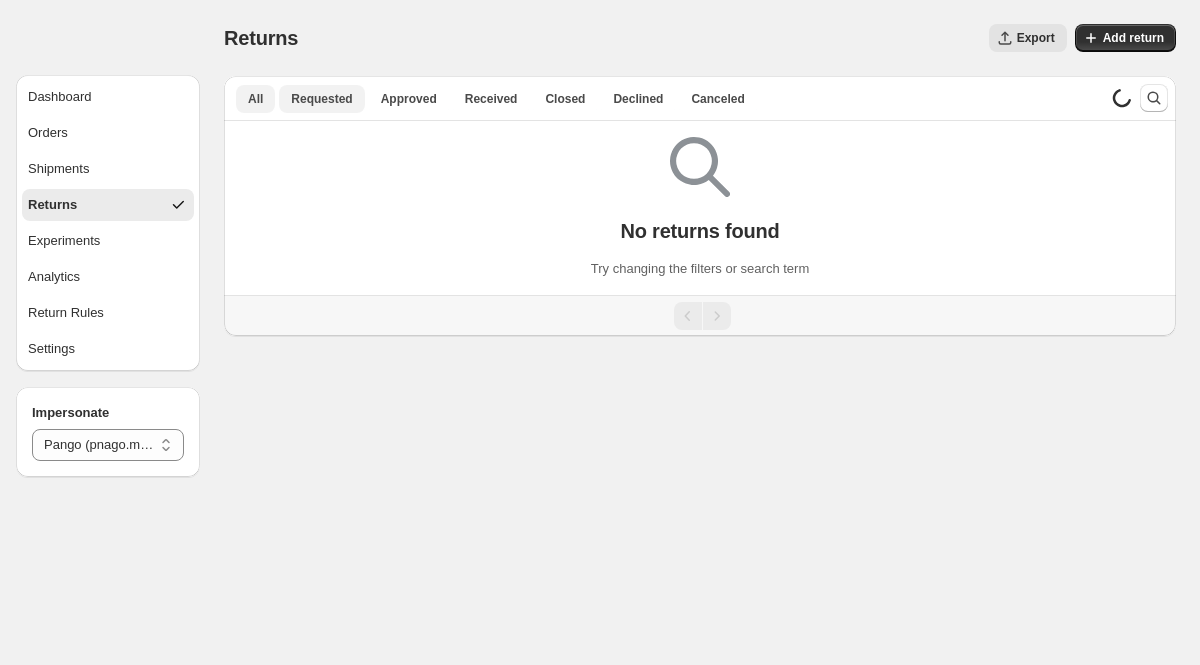 click on "Requested" at bounding box center (321, 99) 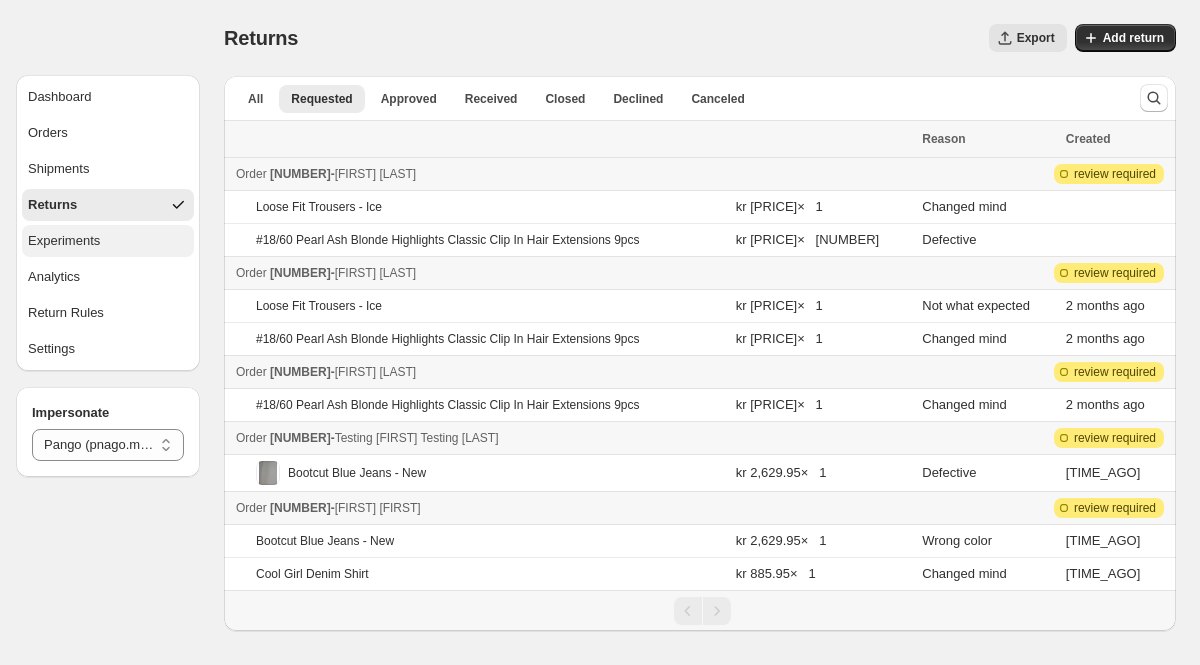 click on "Experiments" at bounding box center (64, 241) 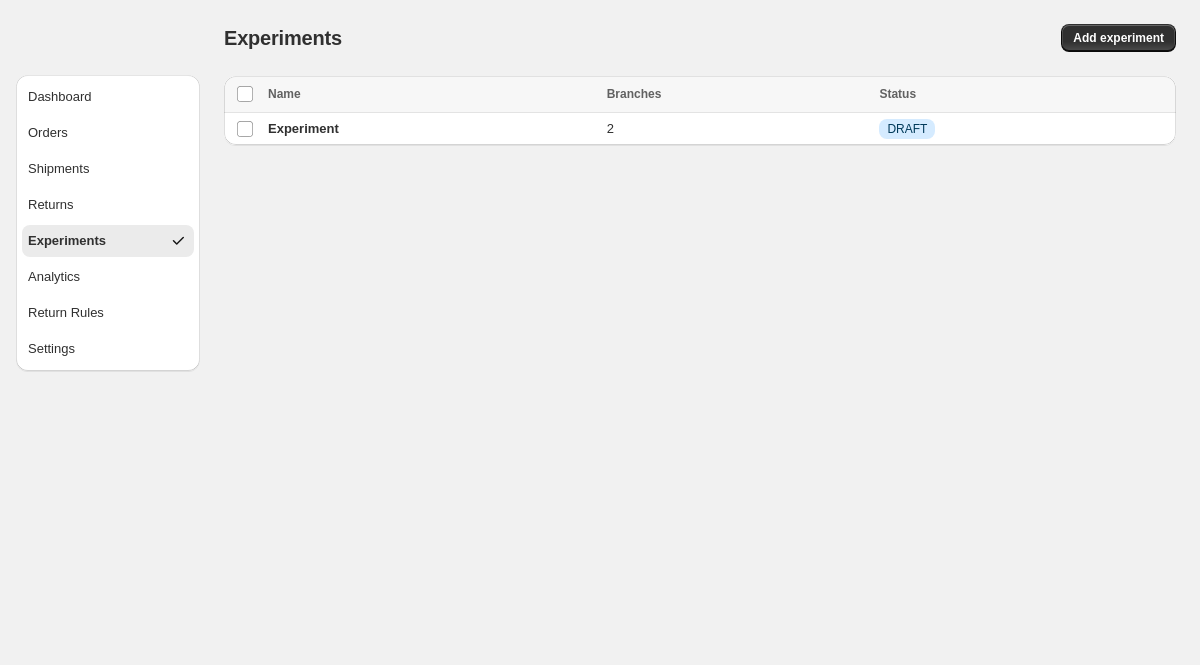 select on "********" 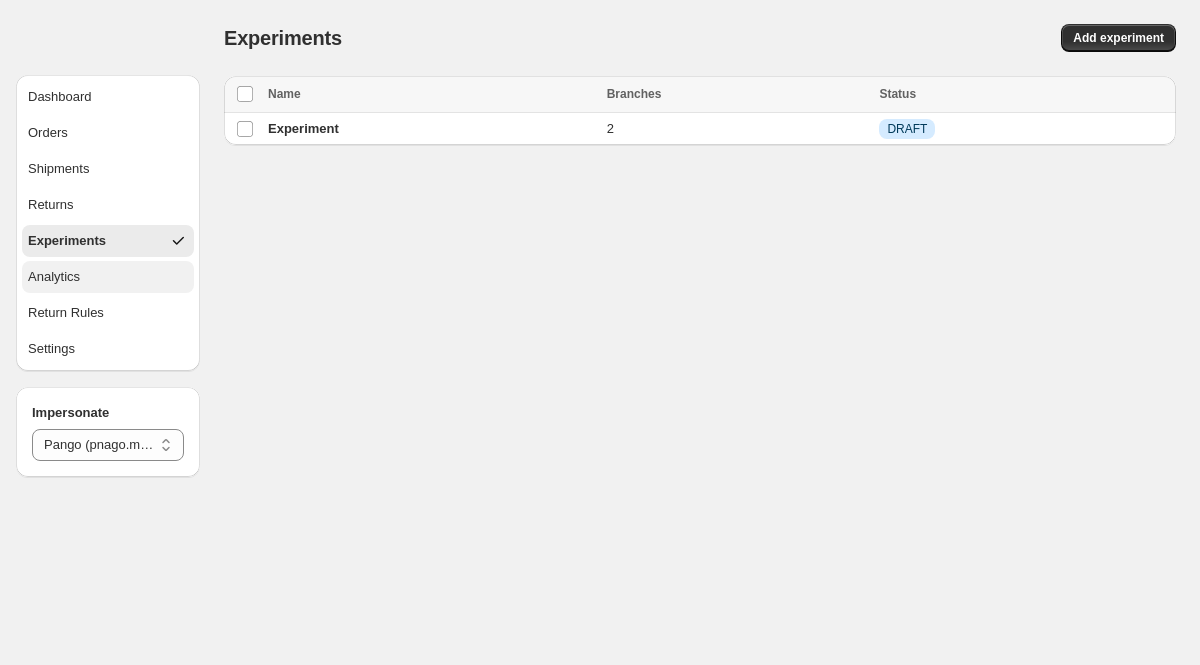 click on "Analytics" at bounding box center [108, 277] 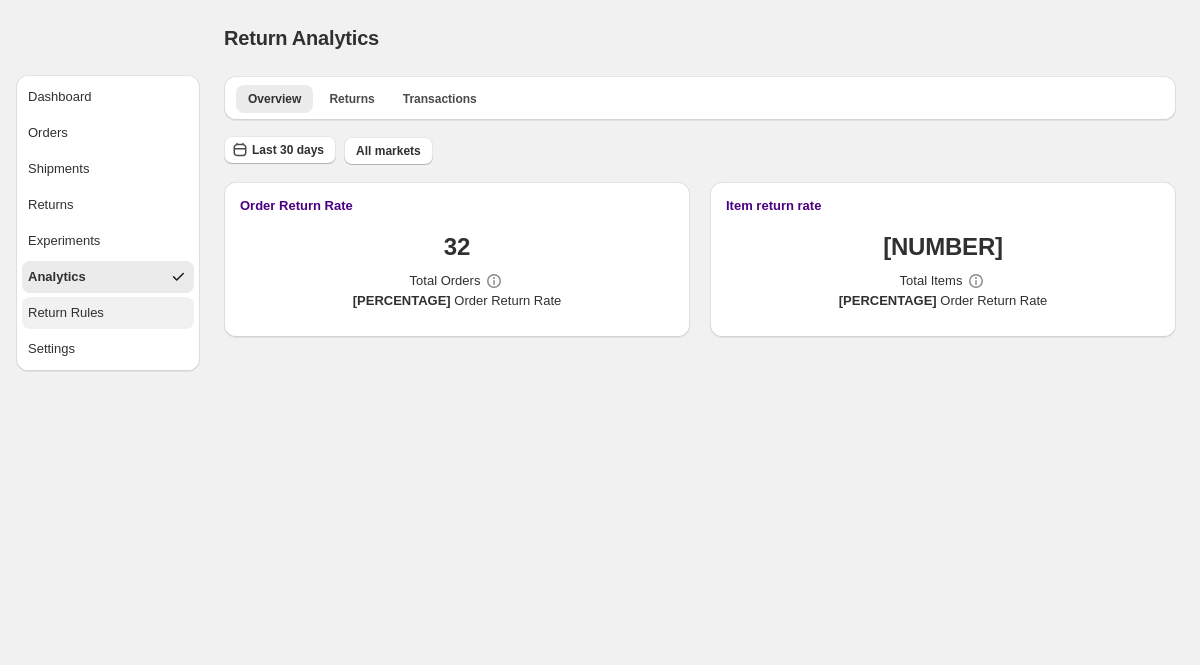 click on "Return Rules" at bounding box center (66, 313) 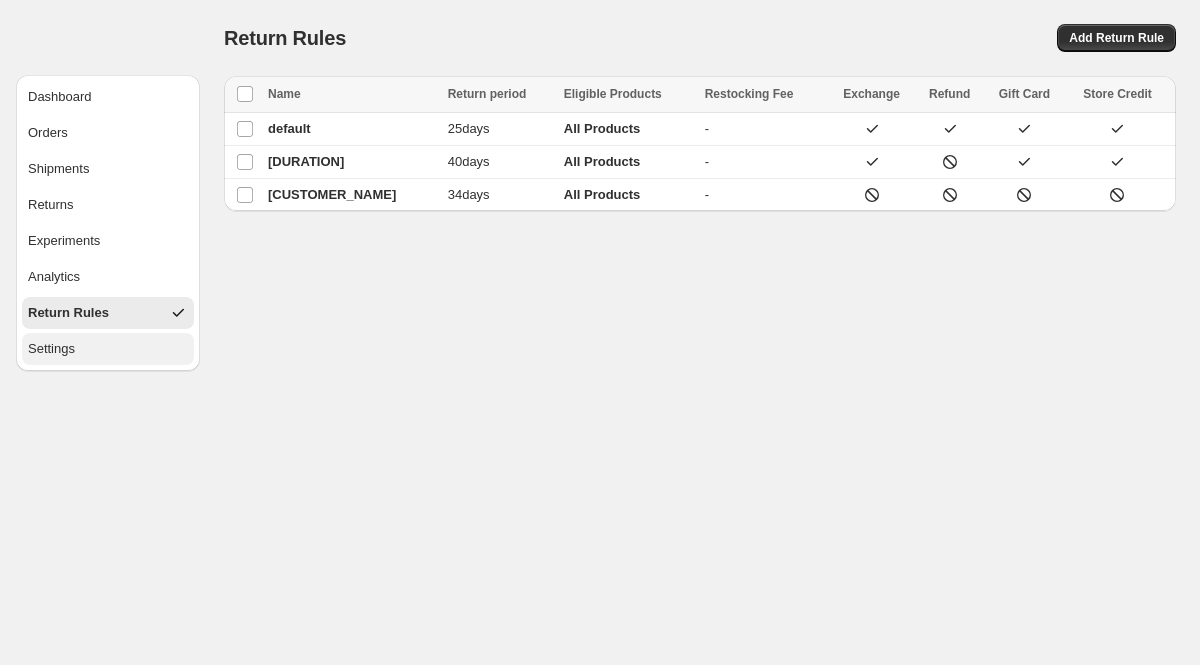select on "********" 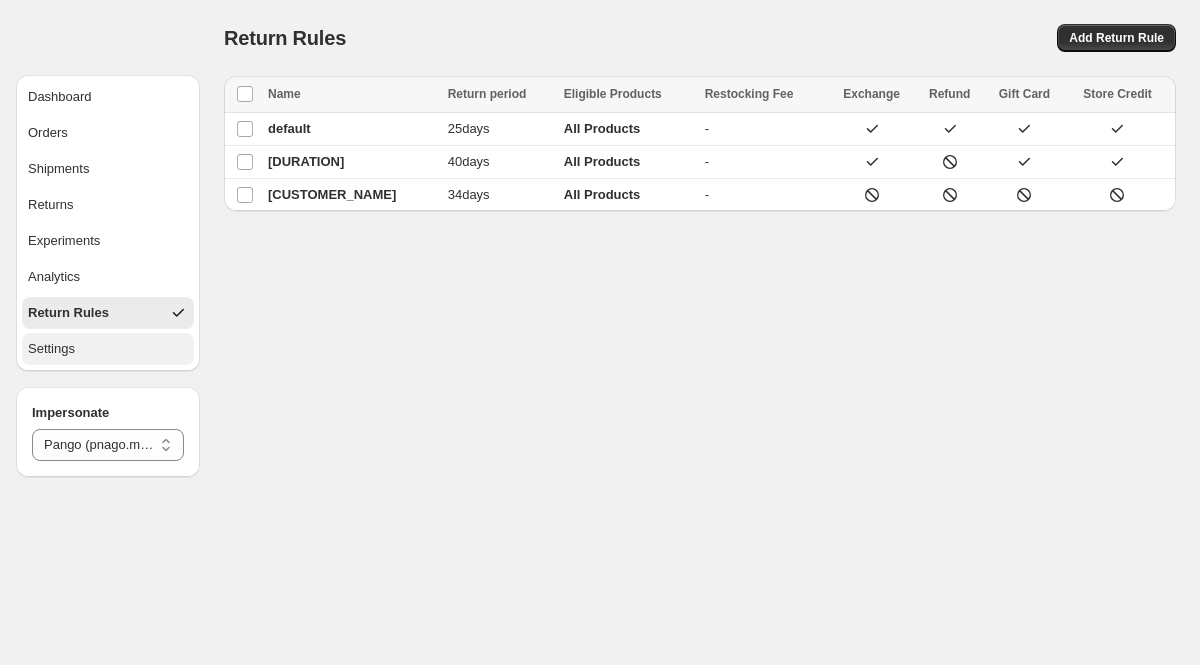 click on "Settings" at bounding box center (108, 349) 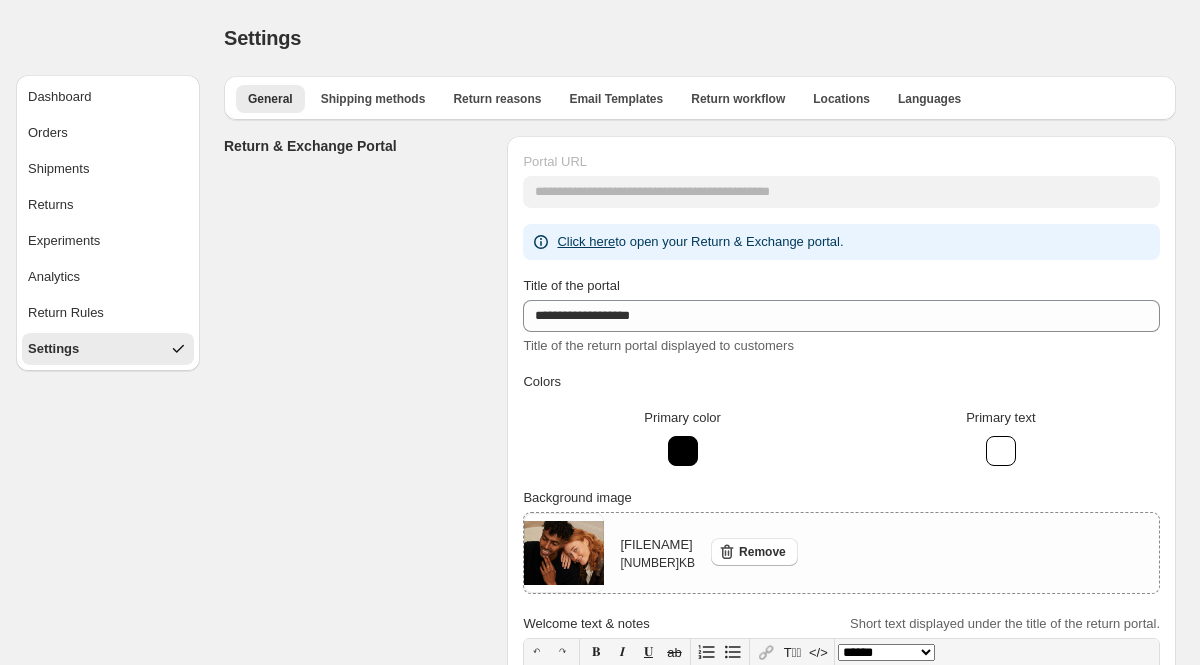 select on "********" 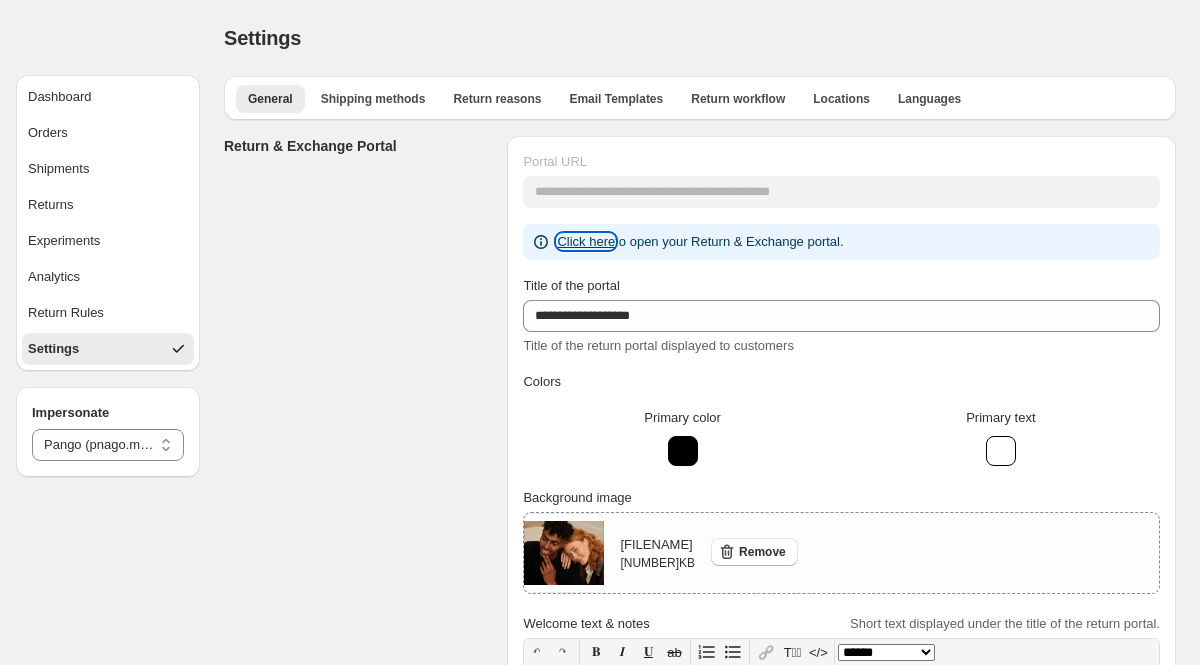 click on "Click here" at bounding box center [586, 241] 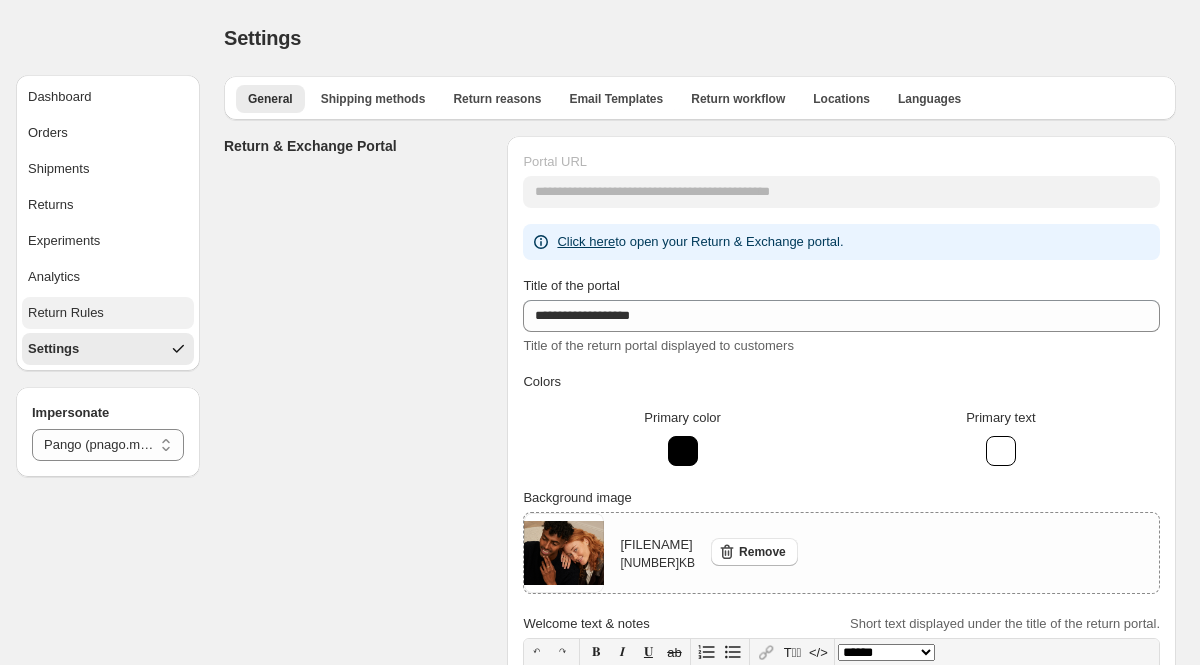 click on "Return Rules" at bounding box center (108, 313) 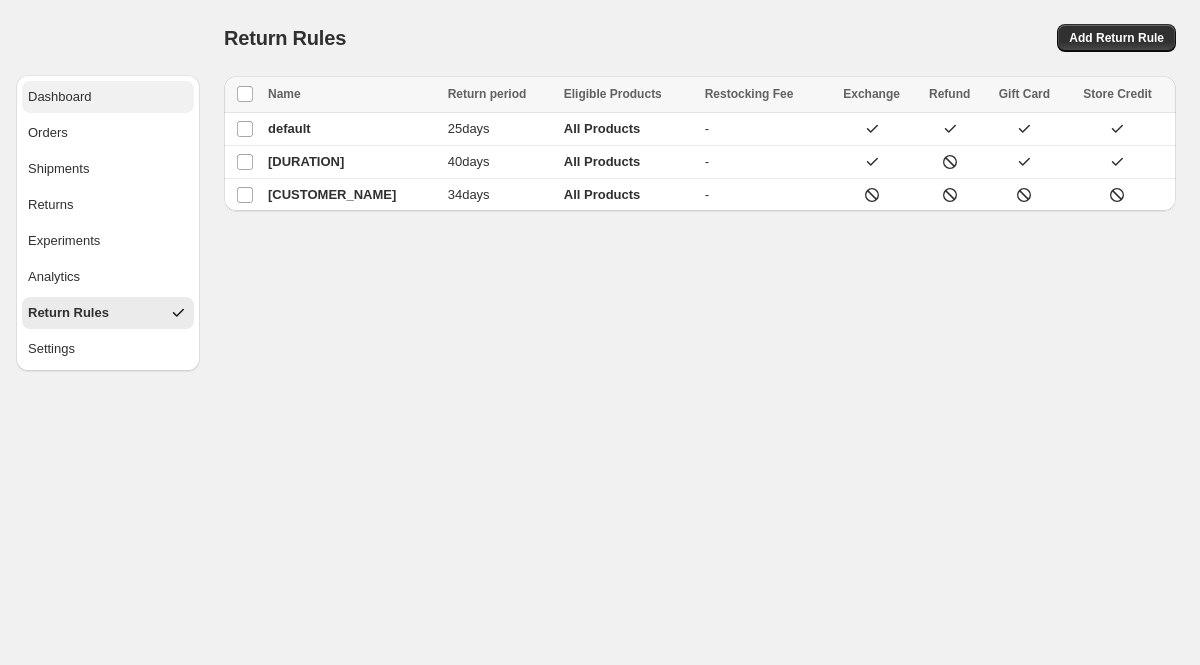 click on "Dashboard" at bounding box center (108, 97) 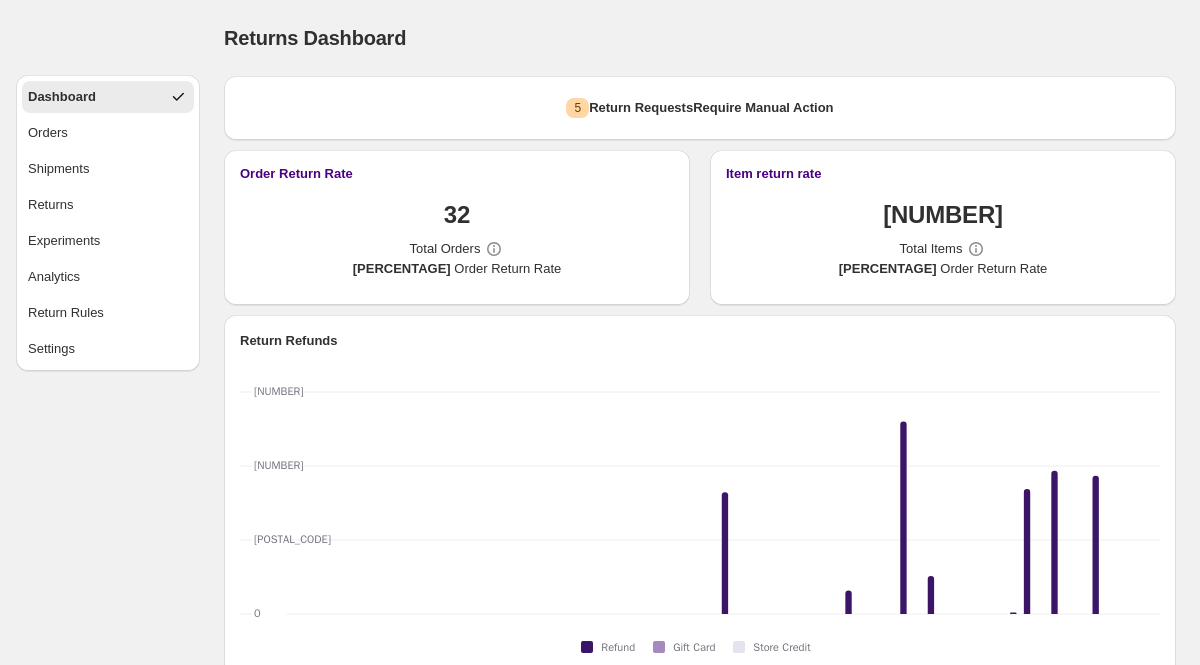 select on "********" 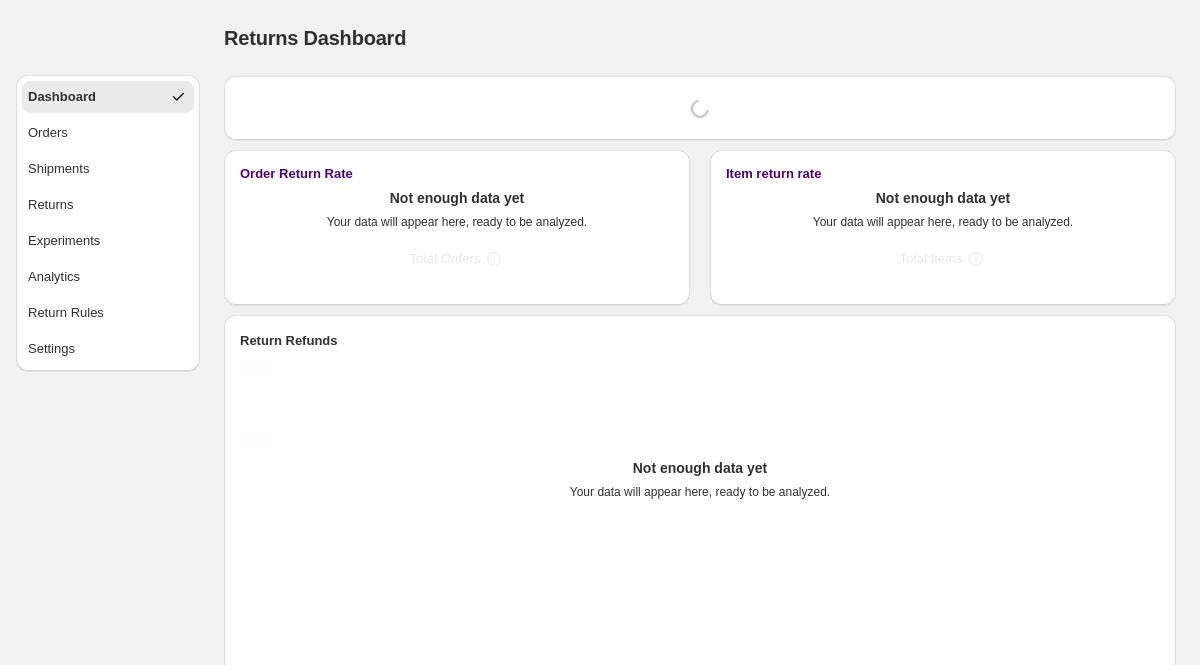 scroll, scrollTop: 0, scrollLeft: 0, axis: both 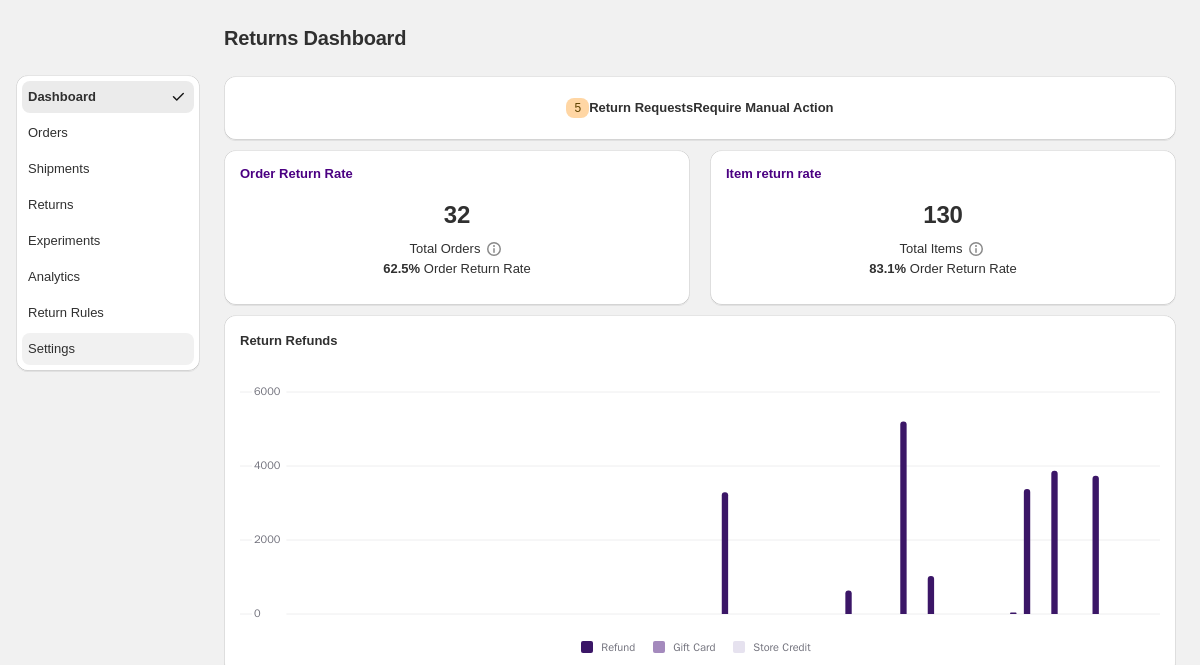 click on "Settings" at bounding box center [108, 349] 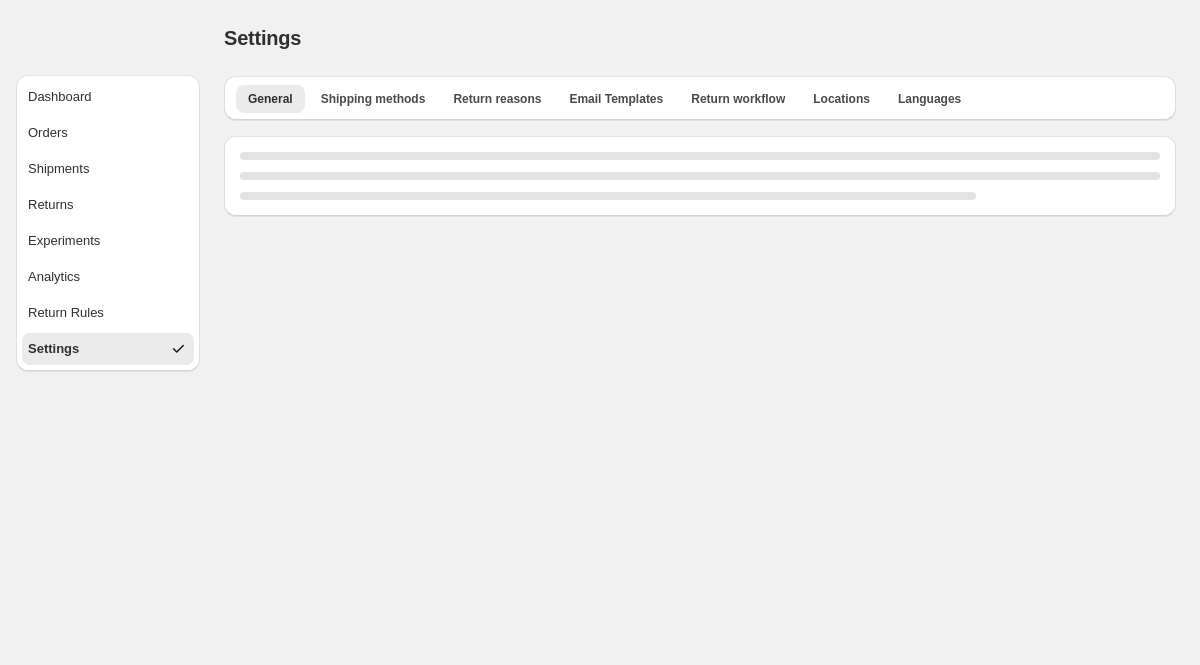 select on "********" 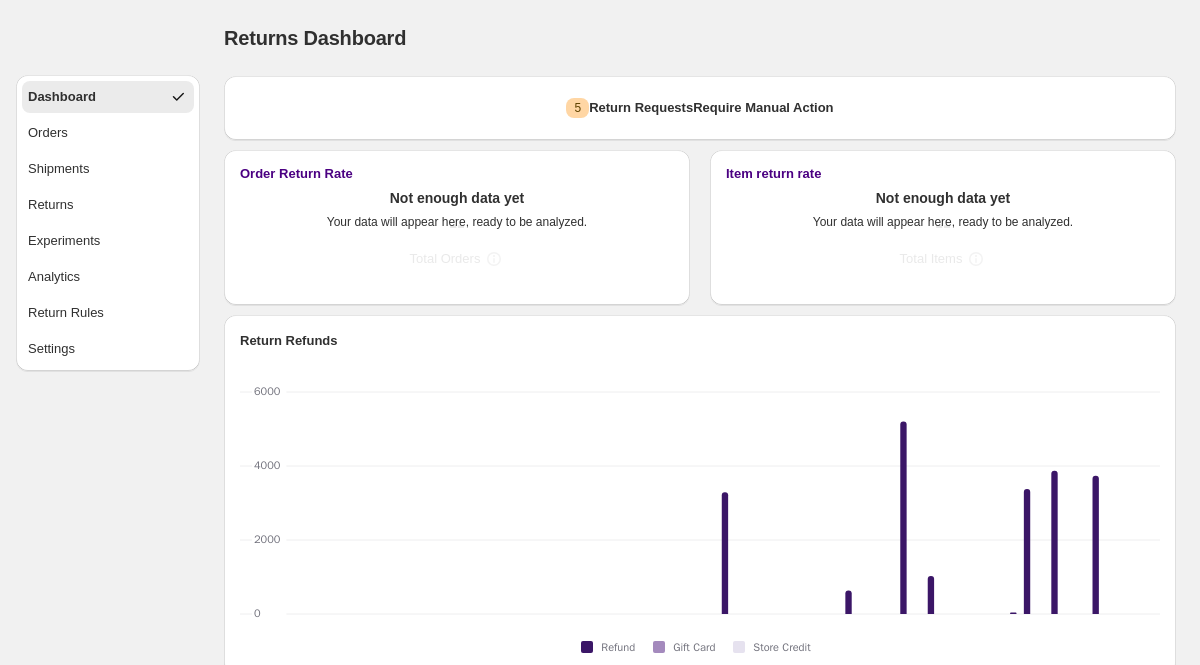 scroll, scrollTop: 0, scrollLeft: 0, axis: both 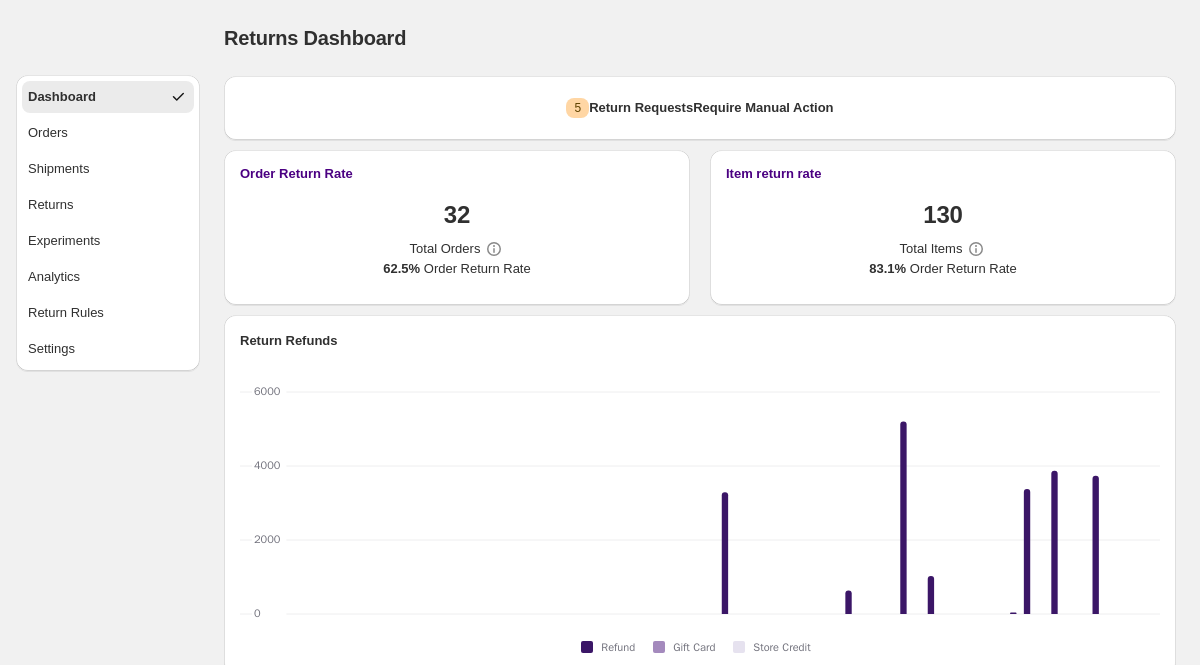 select on "********" 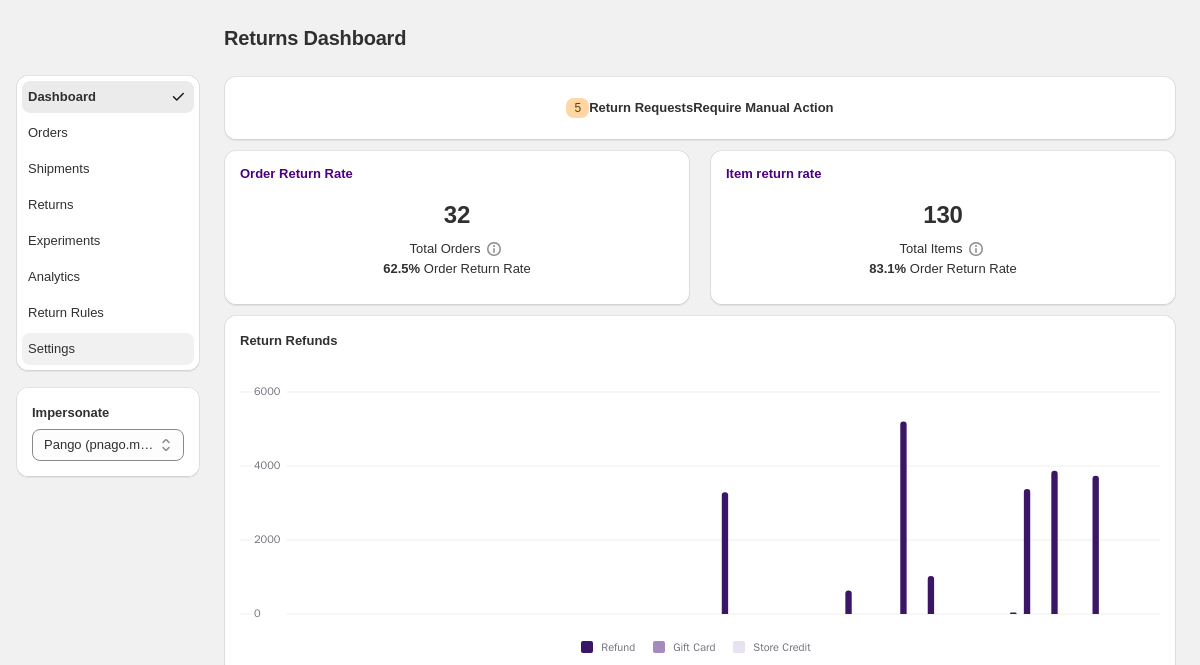 click on "Settings" at bounding box center [108, 349] 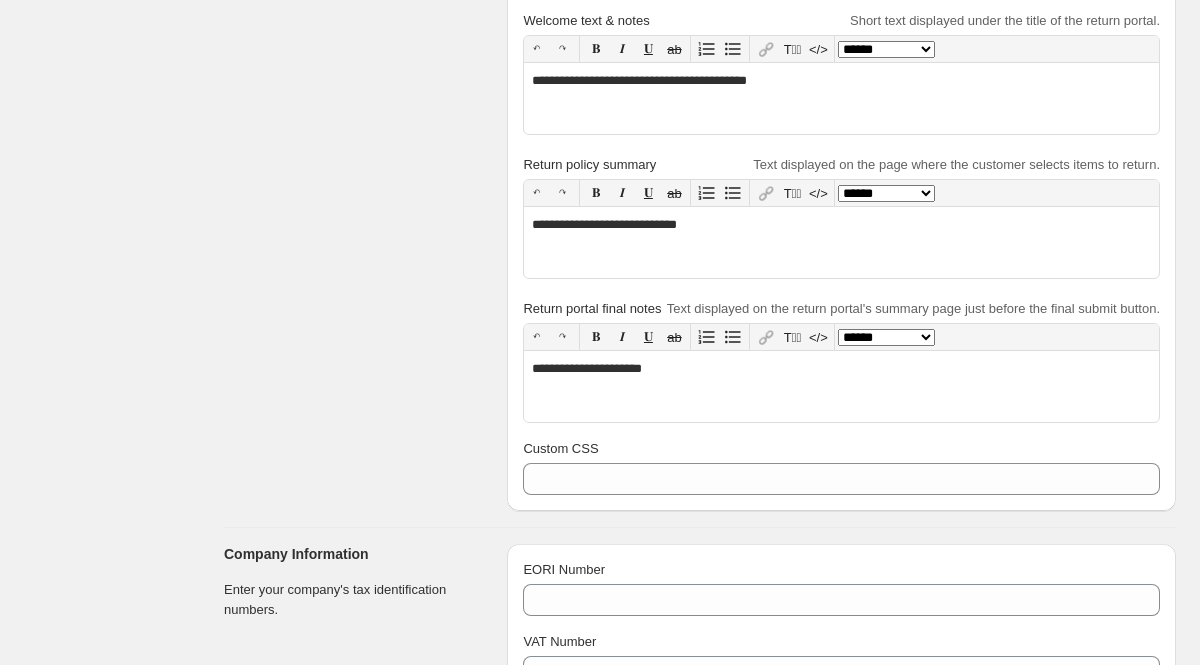 scroll, scrollTop: 0, scrollLeft: 0, axis: both 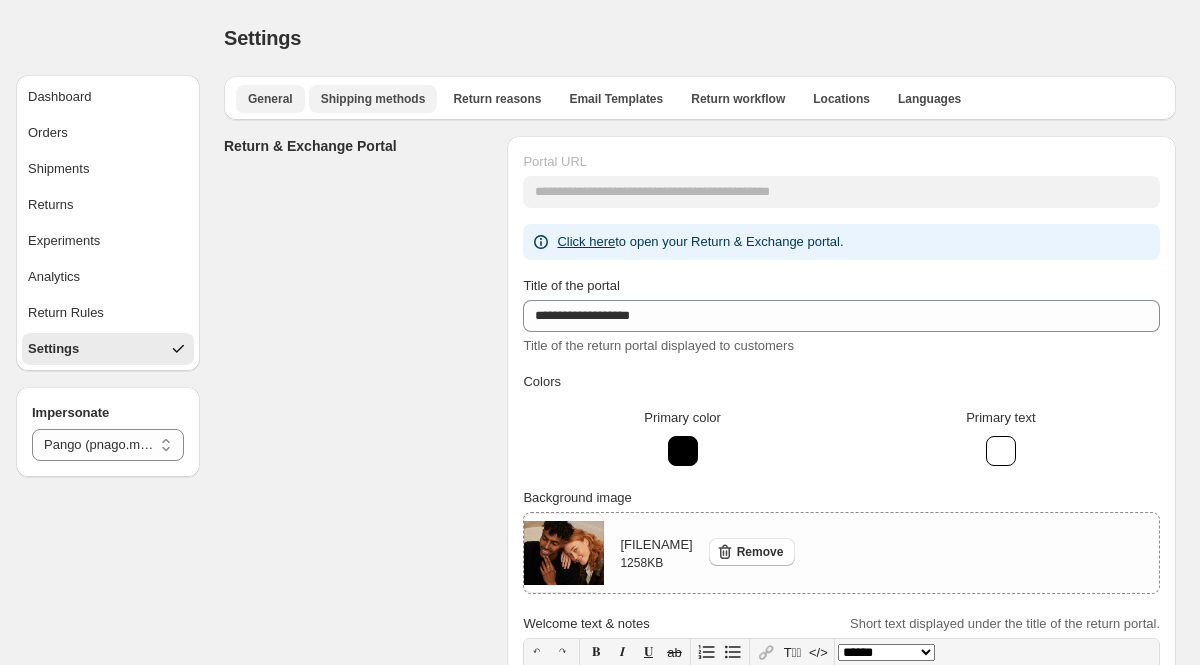 click on "Shipping methods" at bounding box center [373, 99] 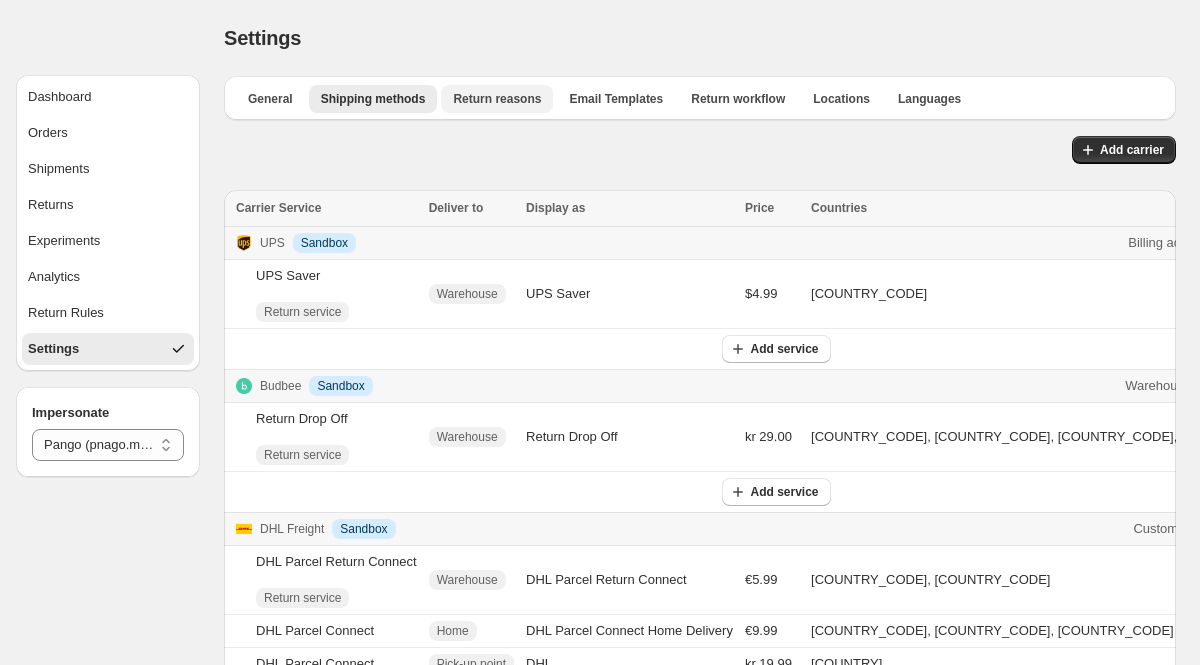 click on "Return reasons" at bounding box center (497, 99) 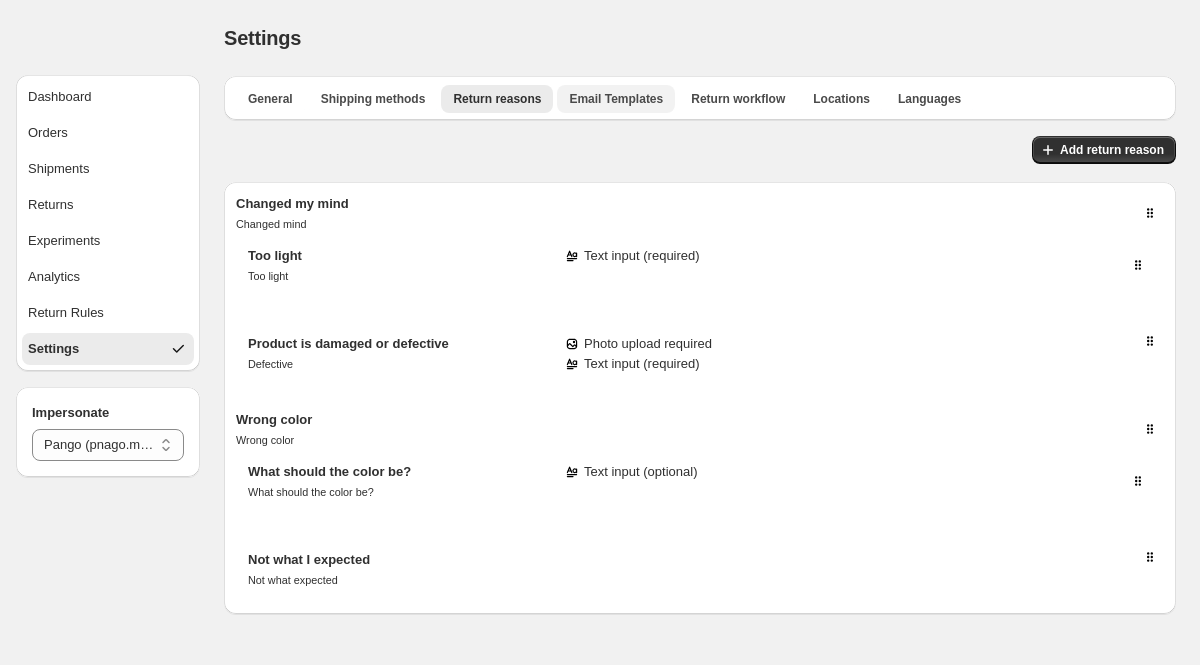 click on "Email Templates" at bounding box center [616, 99] 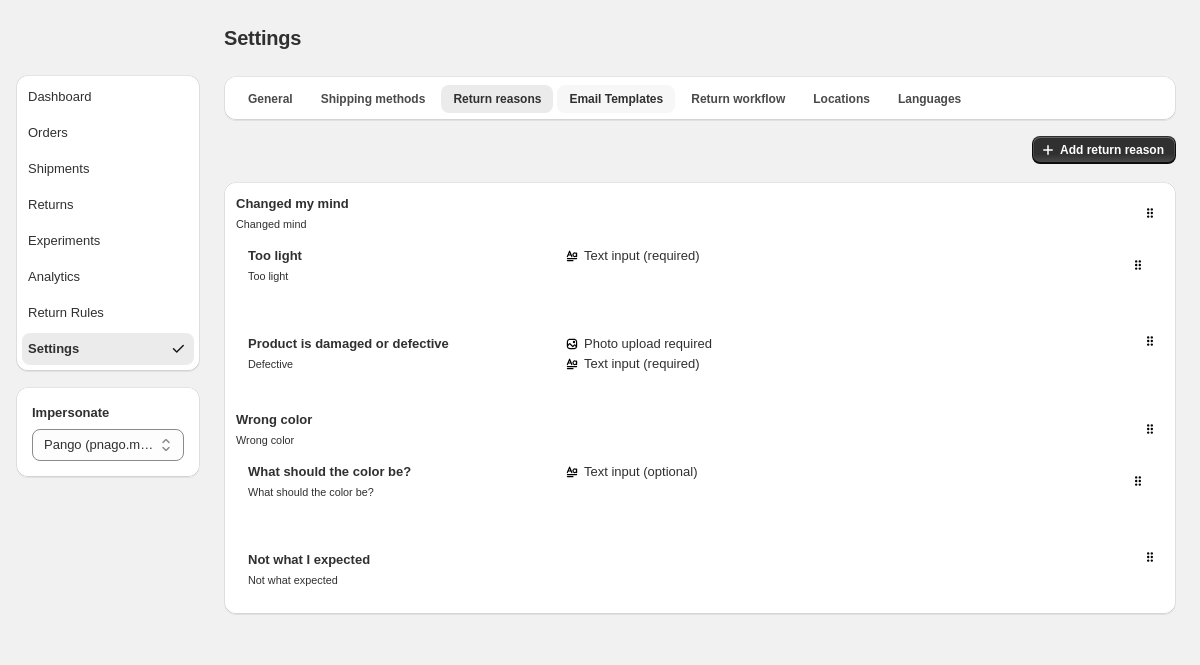 select on "********" 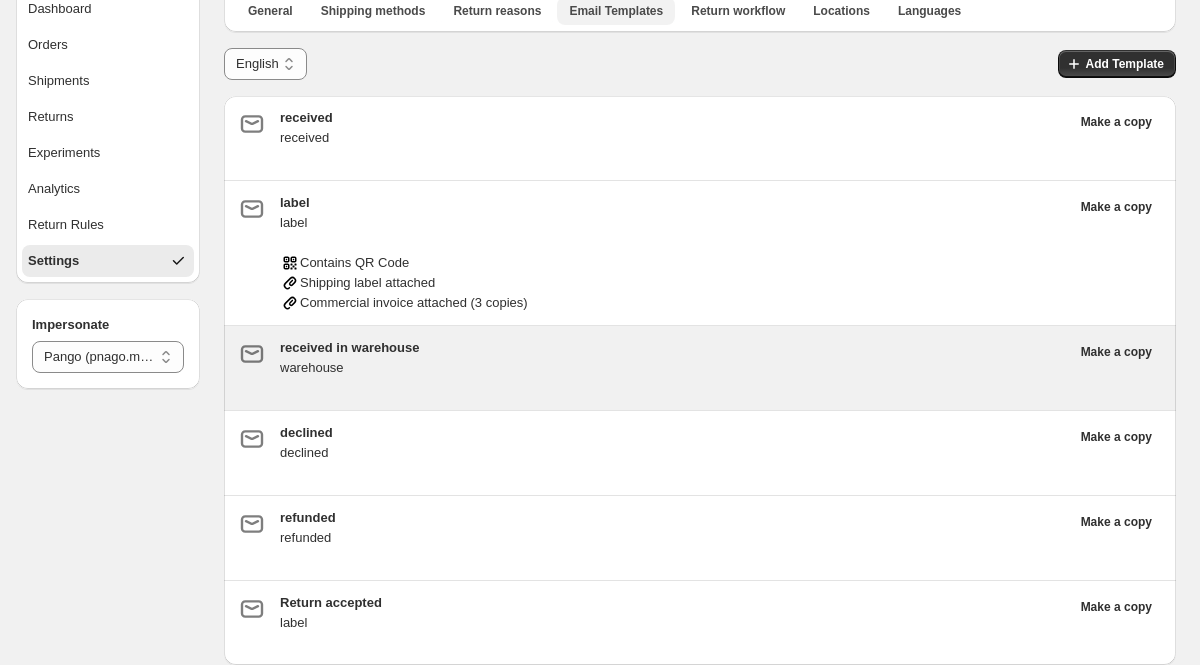 scroll, scrollTop: 0, scrollLeft: 0, axis: both 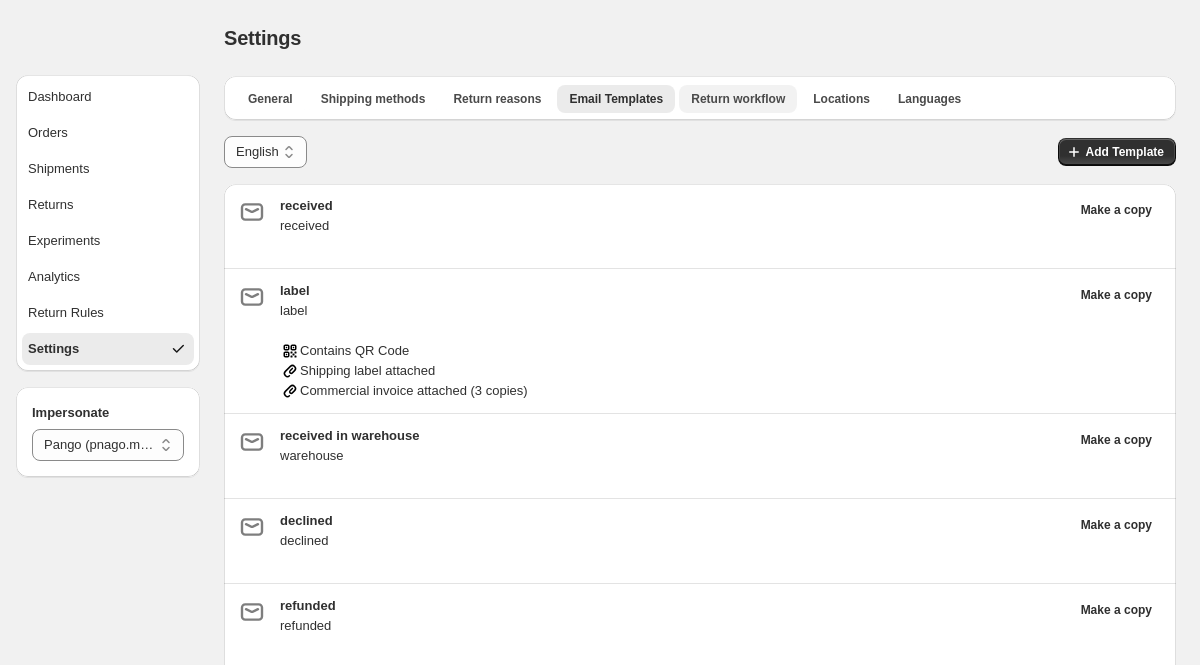 click on "Return workflow" at bounding box center [738, 99] 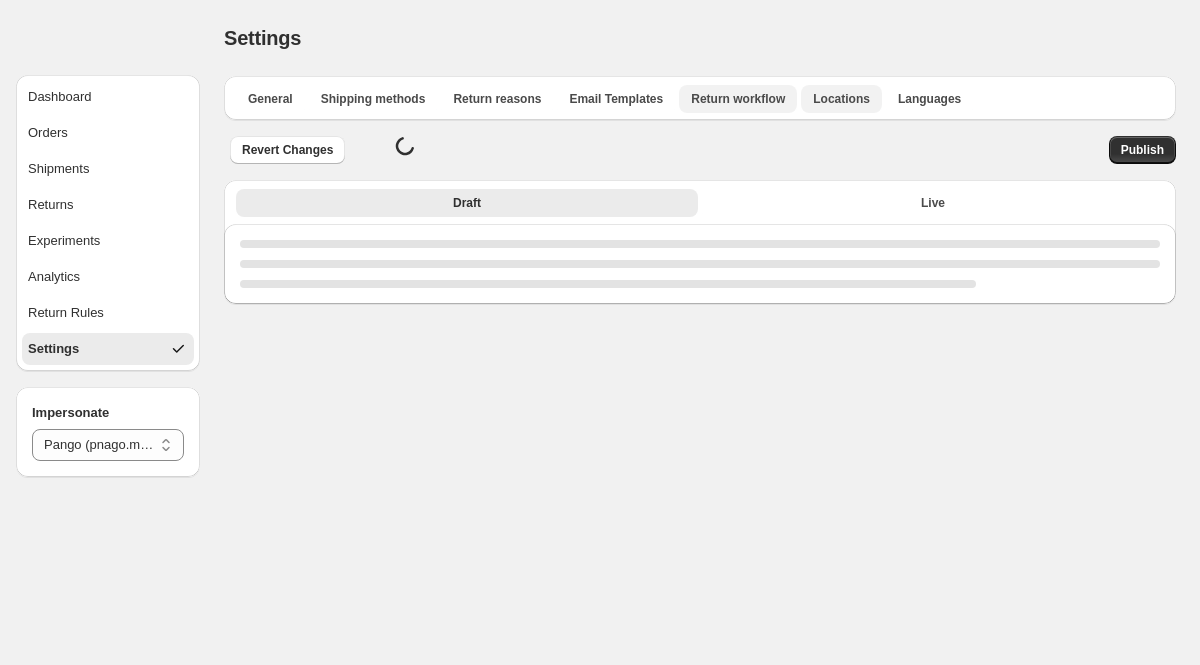 select on "********" 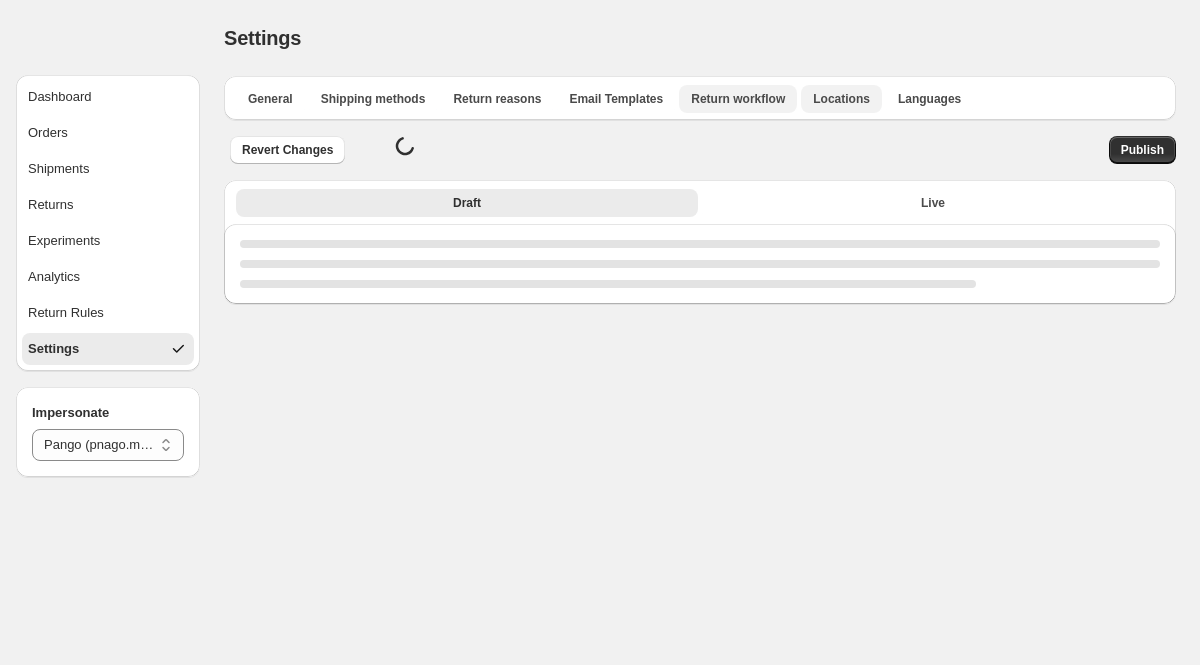 select on "********" 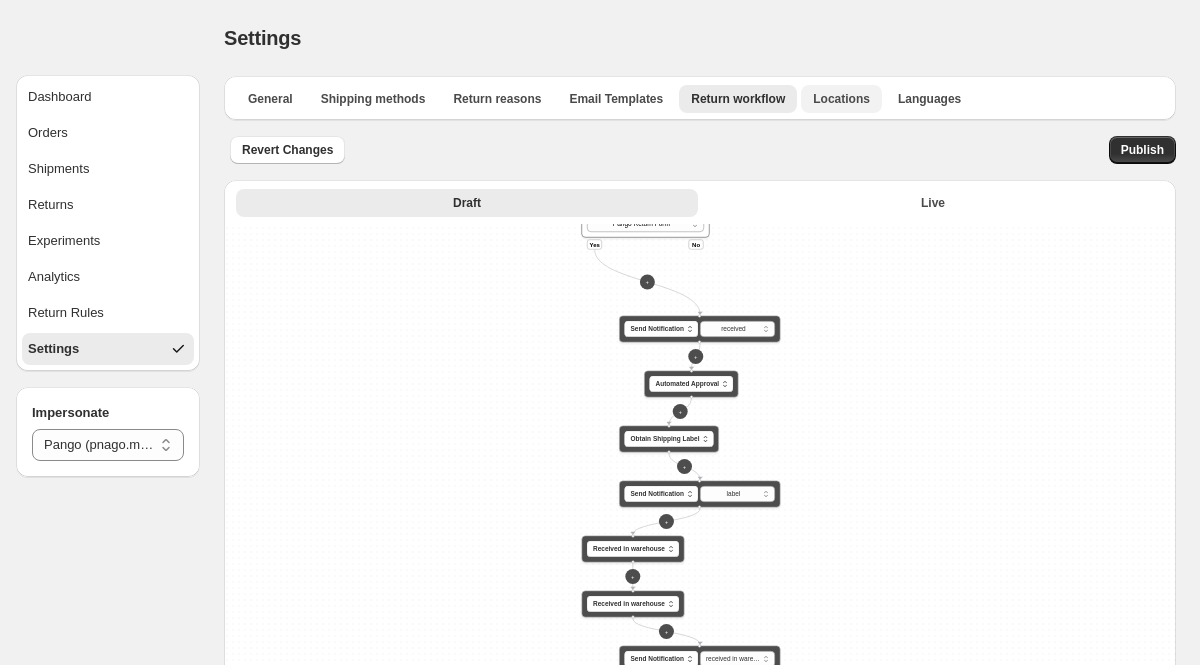 click on "Locations" at bounding box center [841, 99] 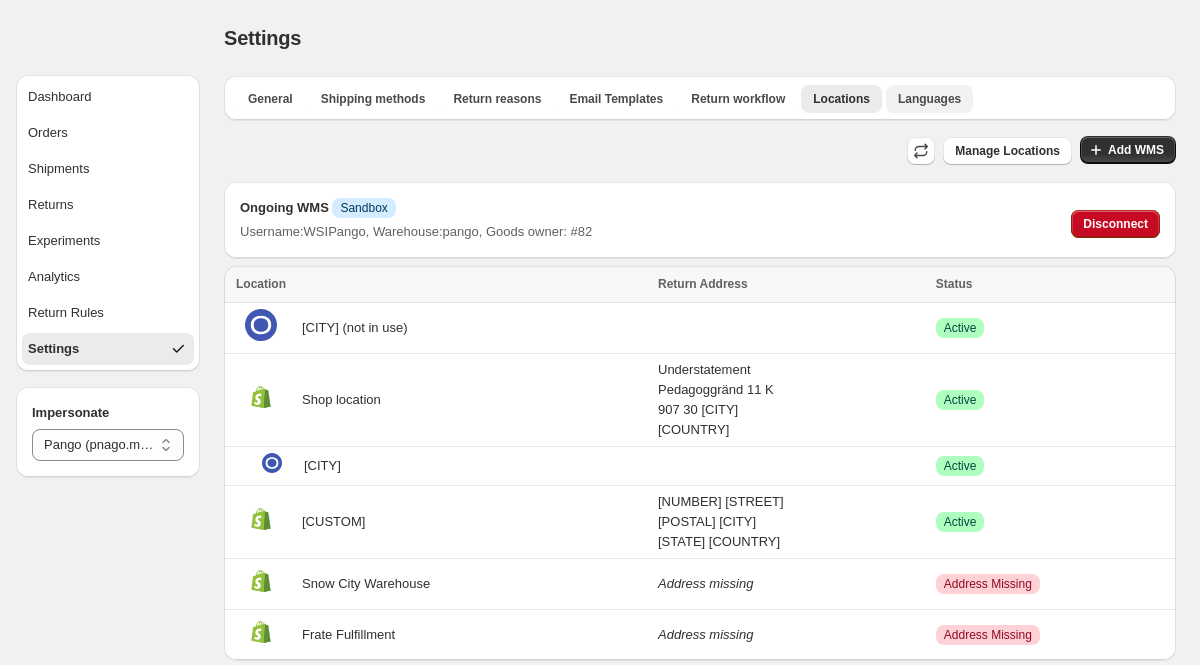 click on "Languages" at bounding box center [929, 99] 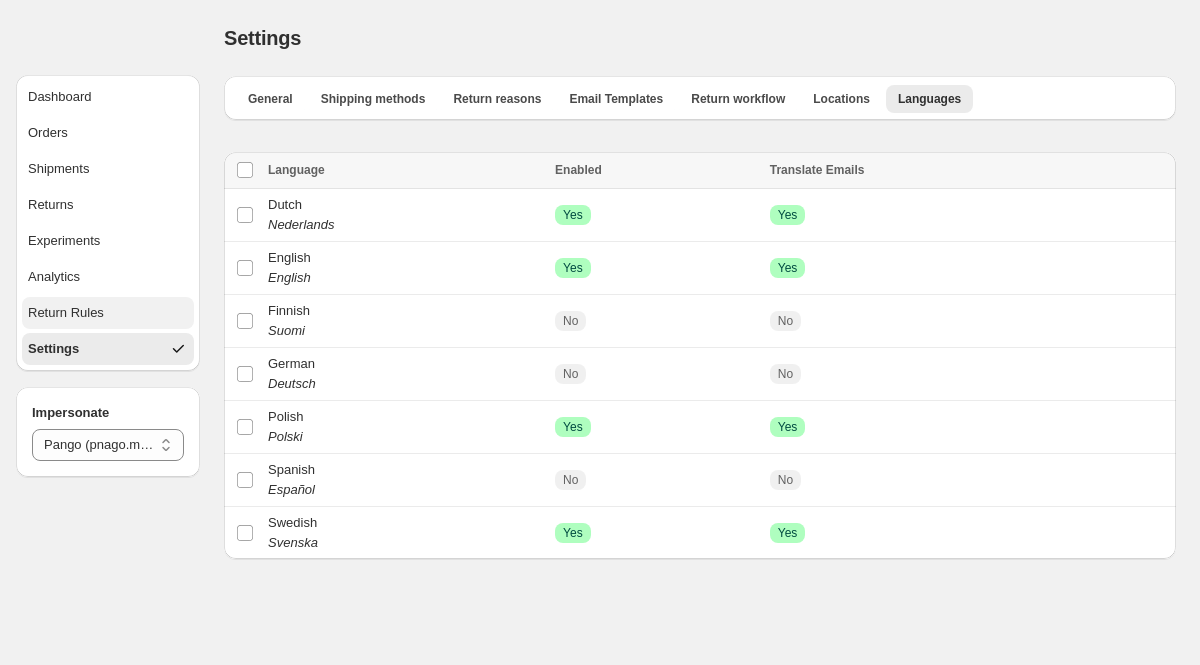 click on "Return Rules" at bounding box center (66, 313) 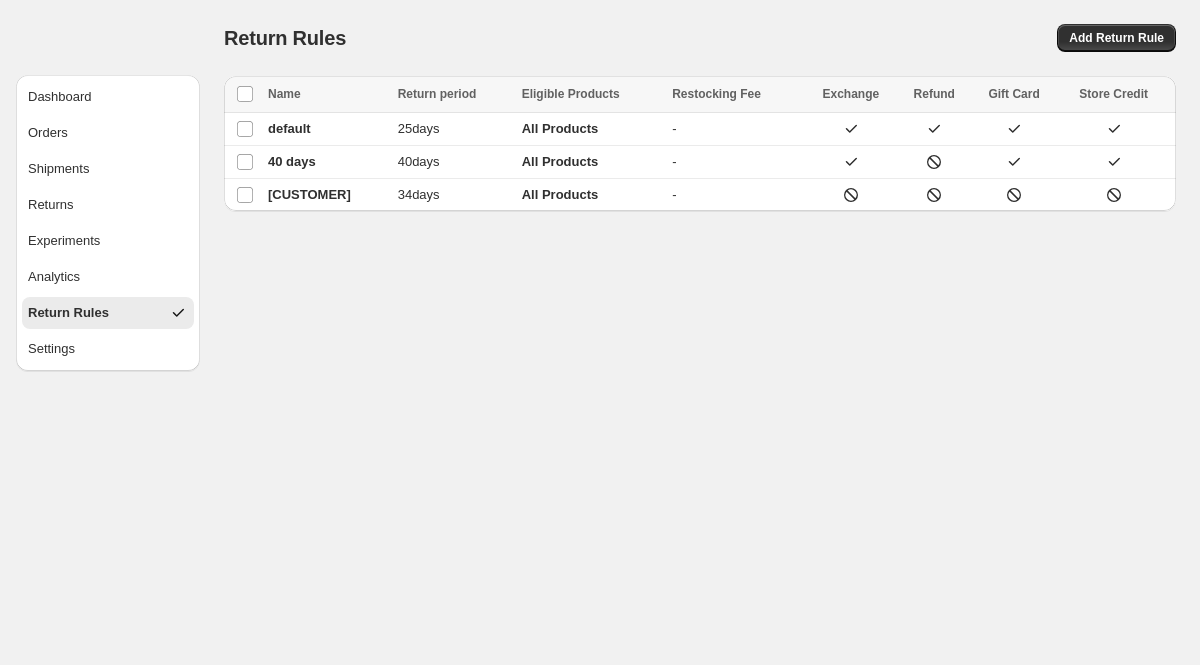 select on "********" 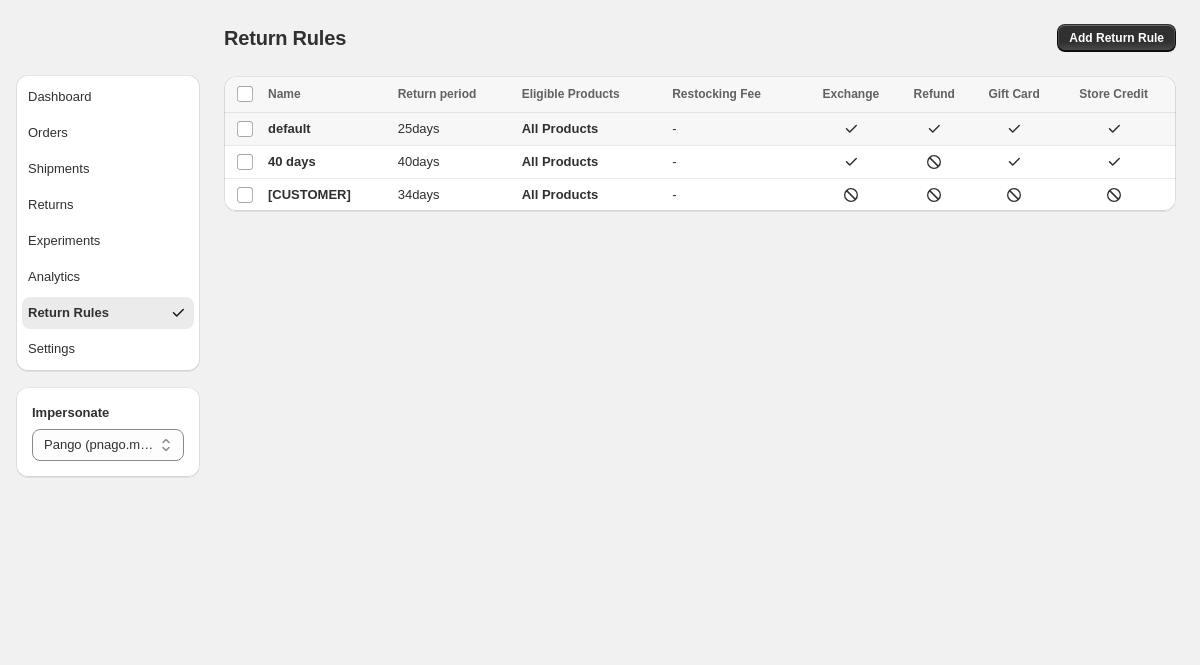 click on "All Products" at bounding box center [560, 128] 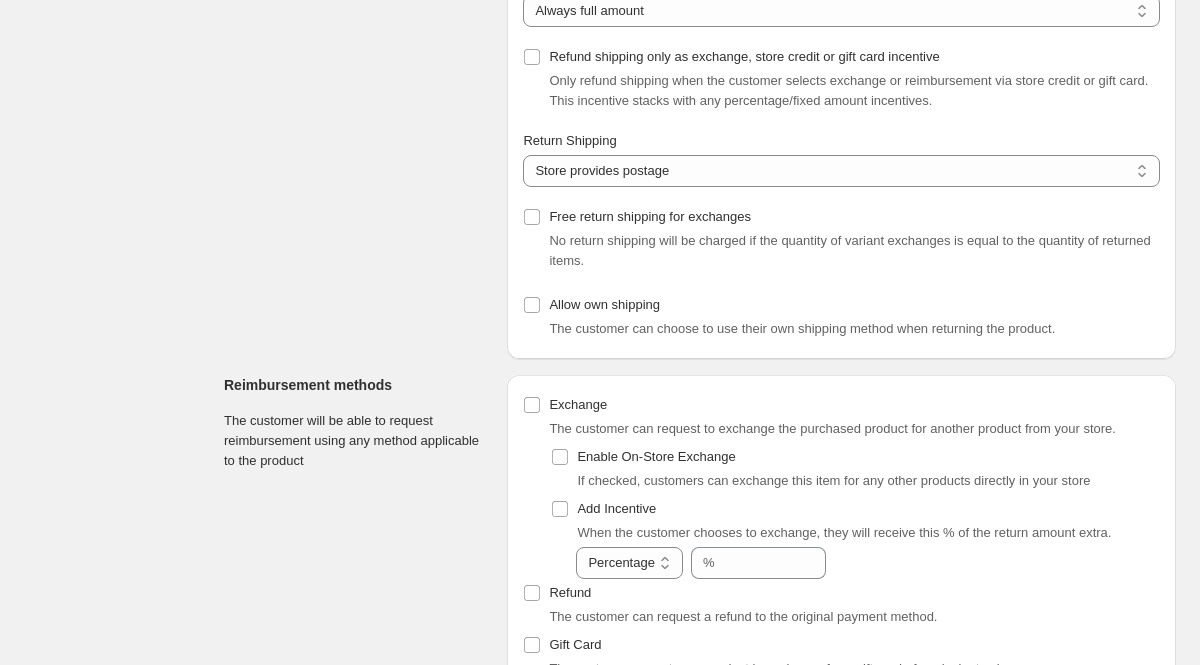 scroll, scrollTop: 628, scrollLeft: 0, axis: vertical 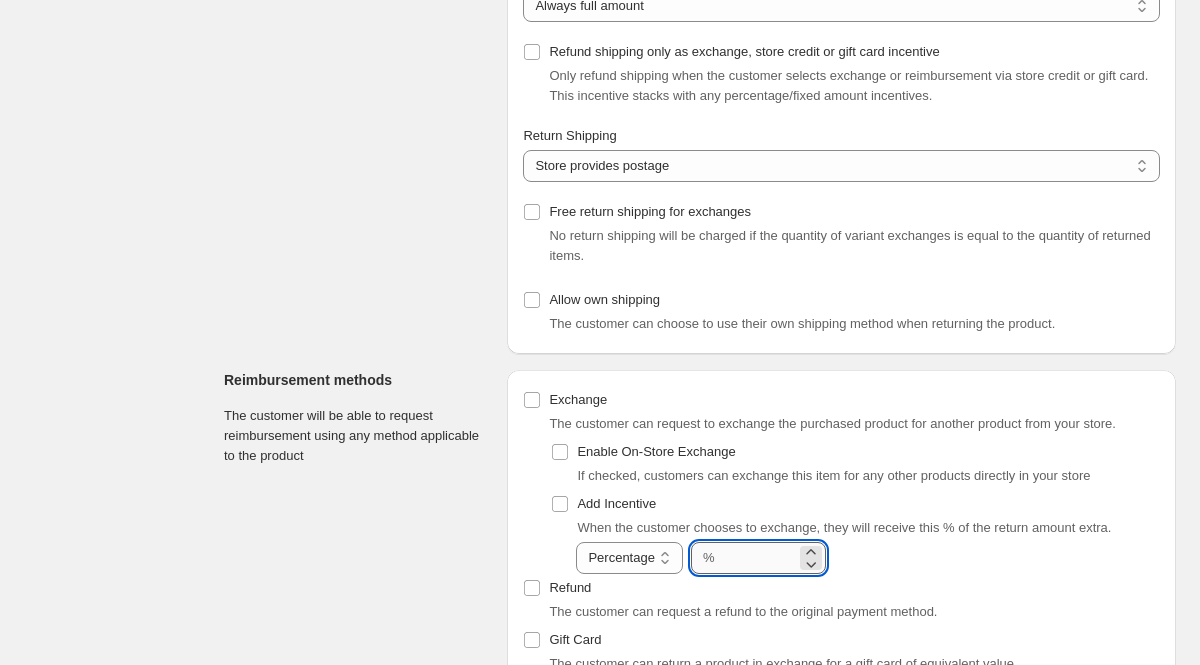 click on "****" at bounding box center [758, 558] 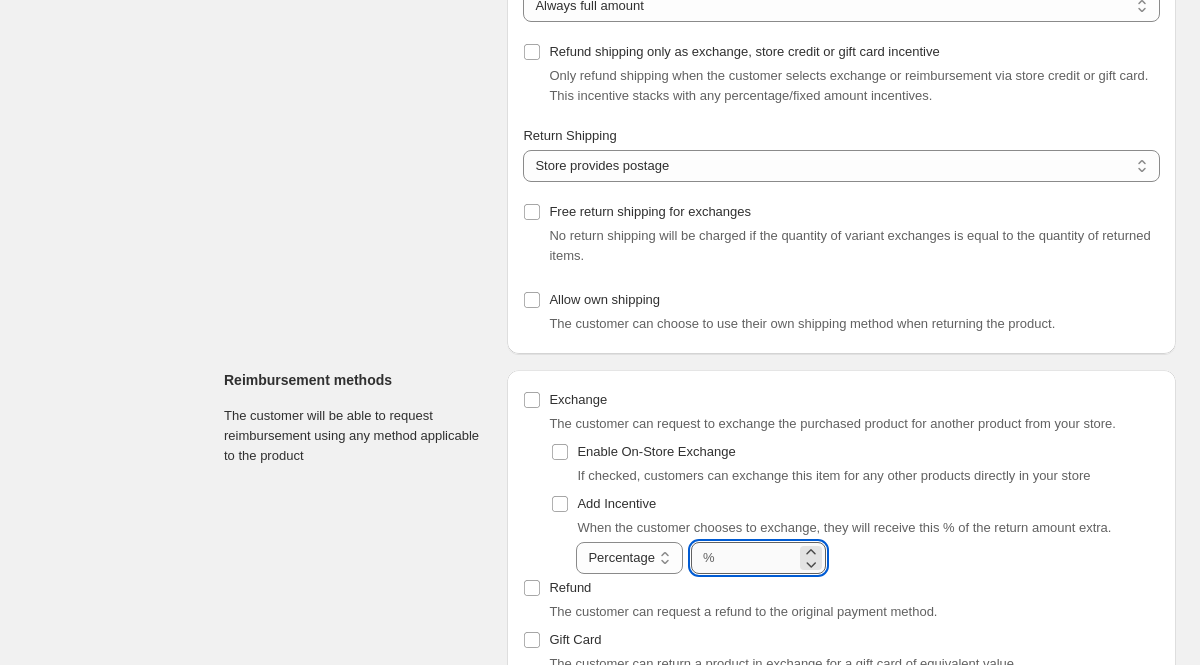 type on "***" 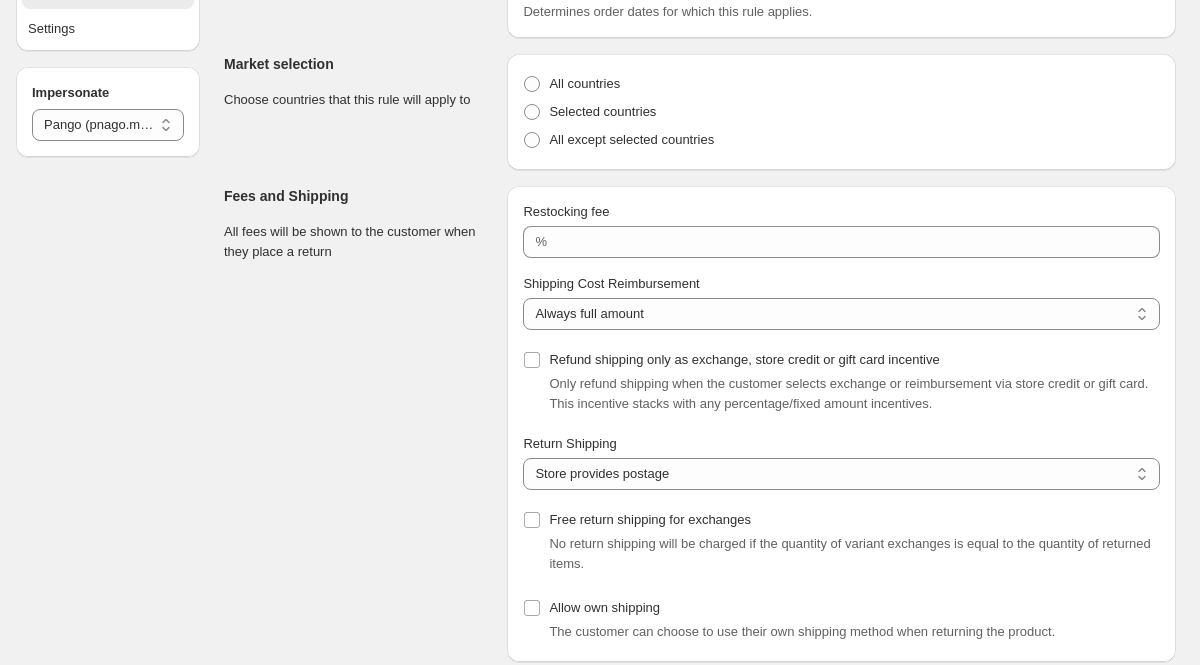 scroll, scrollTop: 0, scrollLeft: 0, axis: both 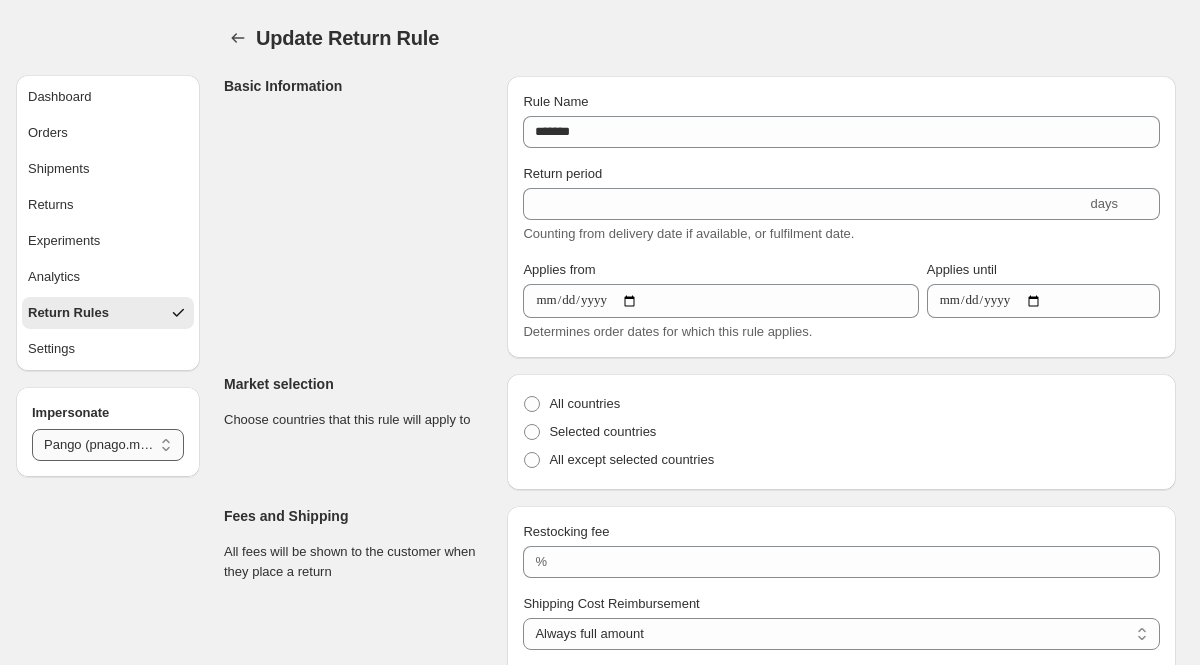 click on "**********" at bounding box center [108, 445] 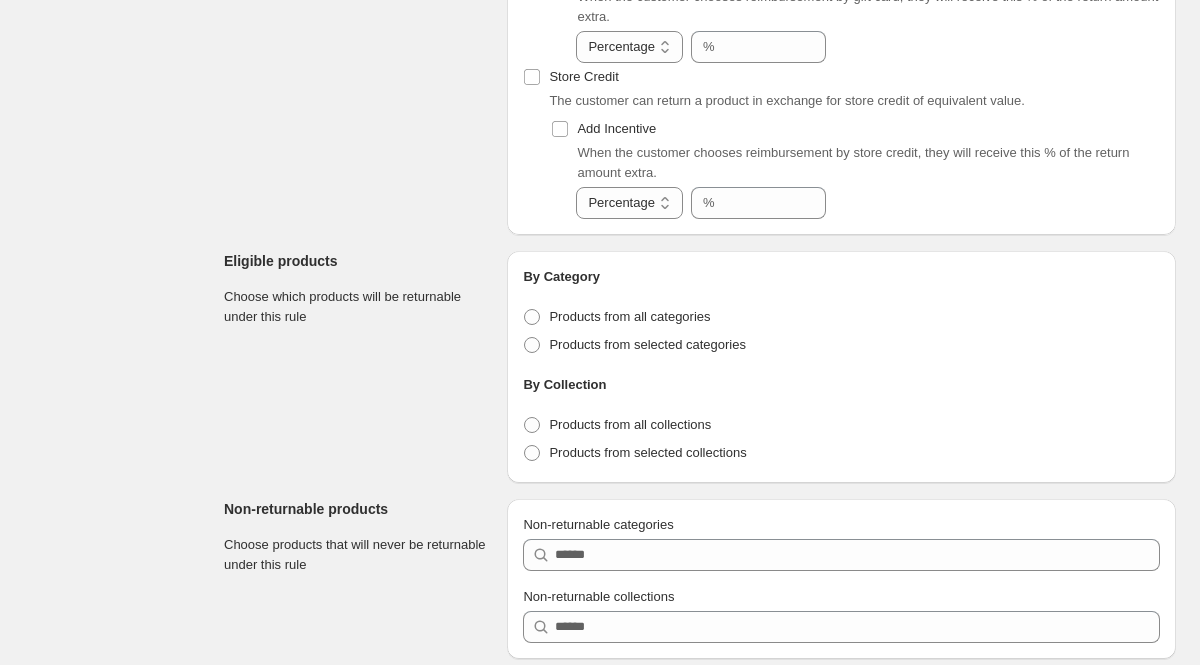 scroll, scrollTop: 1401, scrollLeft: 0, axis: vertical 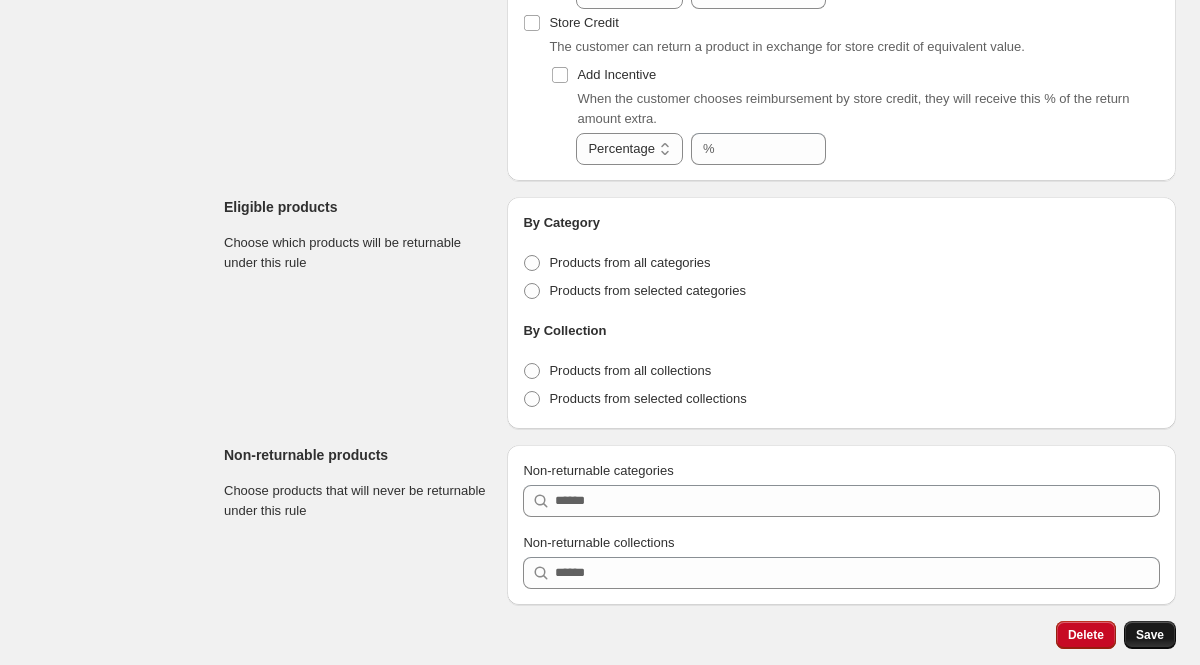 click on "Save" at bounding box center (1150, 635) 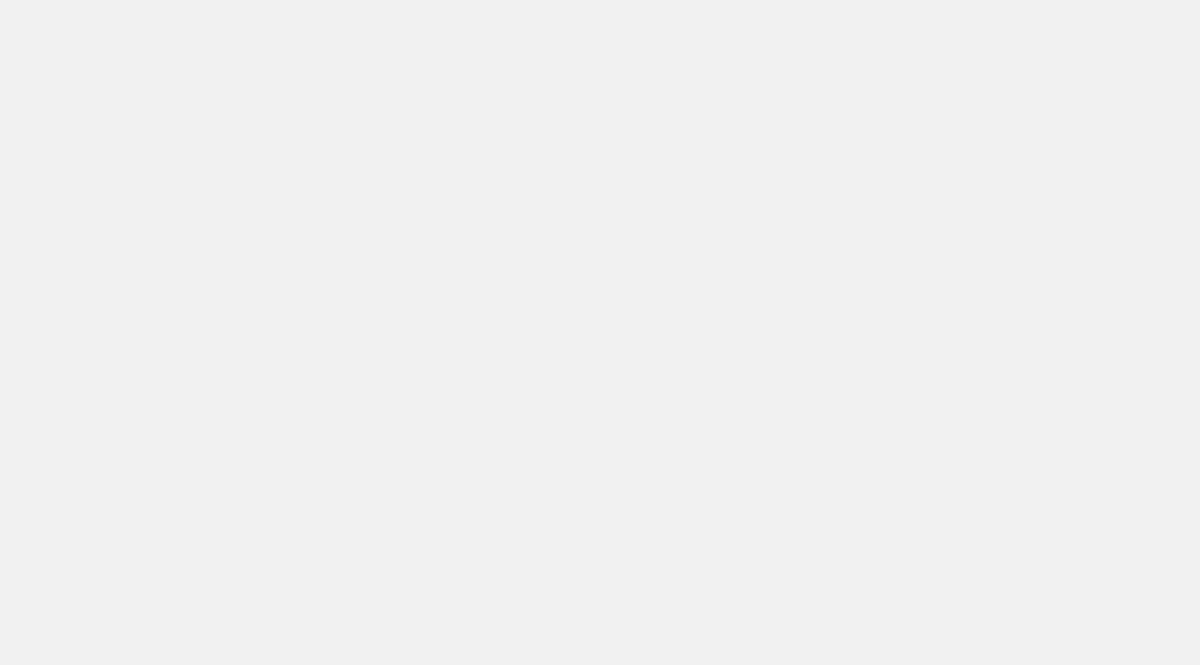 scroll, scrollTop: 0, scrollLeft: 0, axis: both 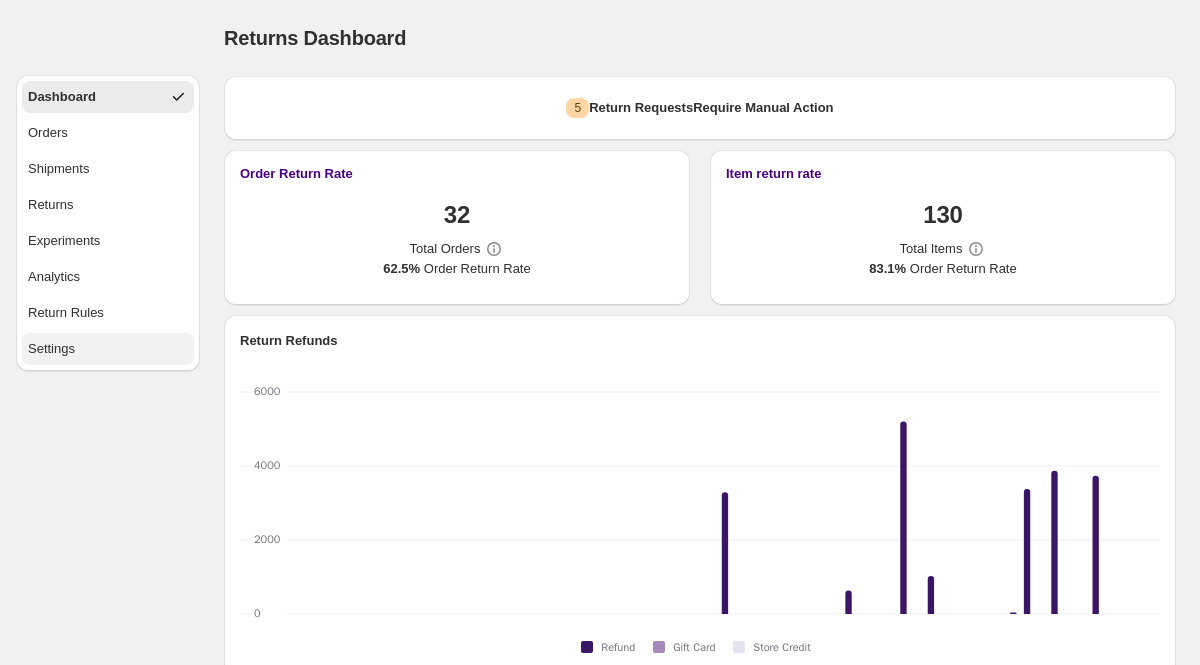 select on "********" 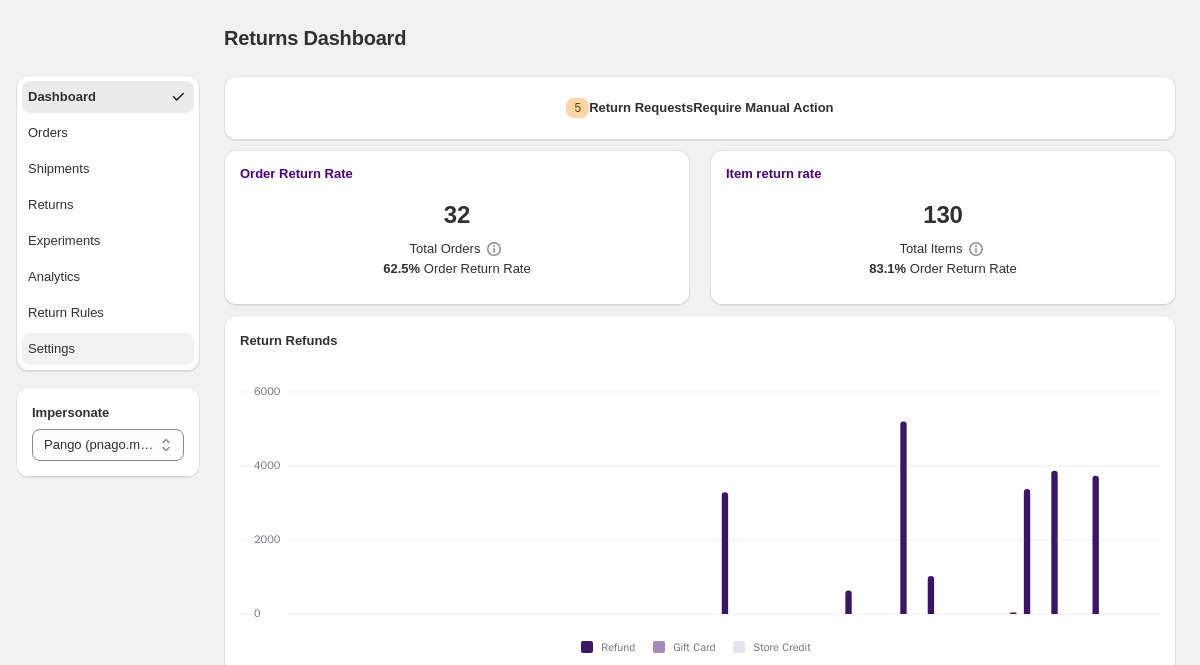 click on "Settings" at bounding box center [108, 349] 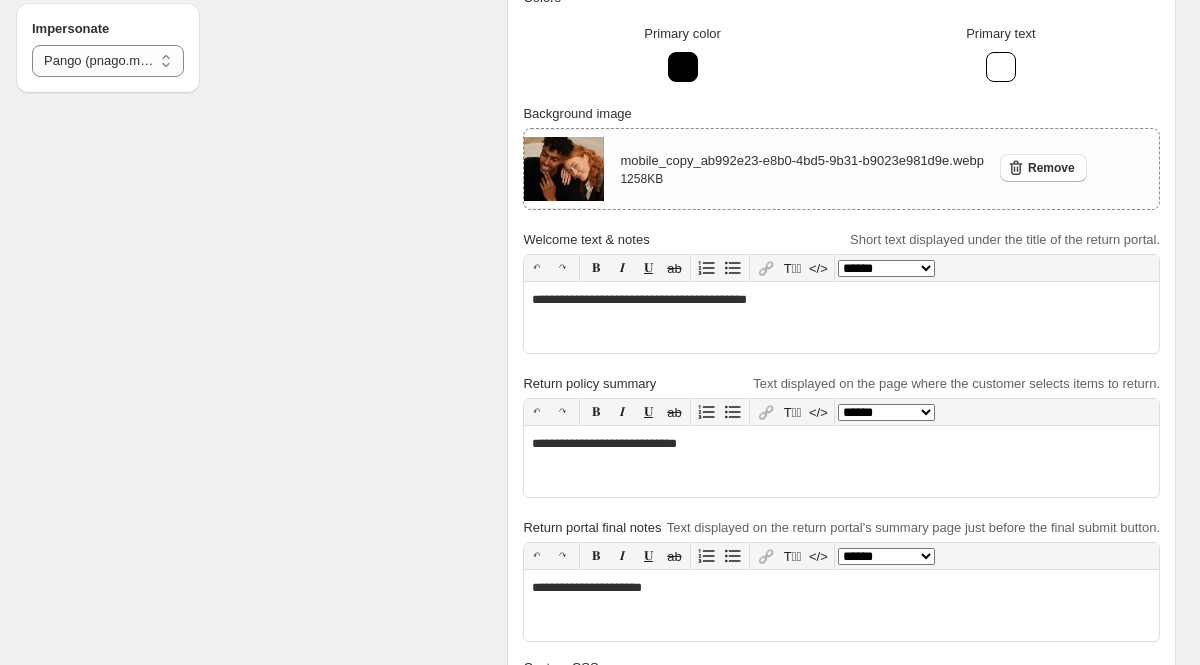 scroll, scrollTop: 0, scrollLeft: 0, axis: both 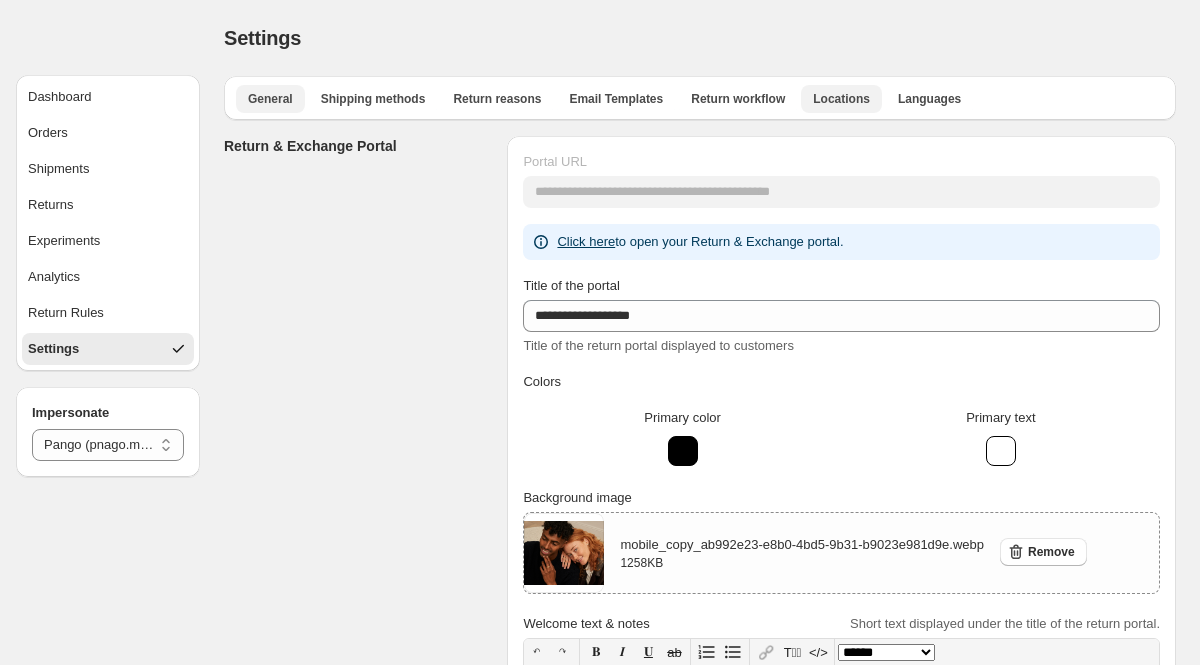 click on "Locations" at bounding box center [841, 99] 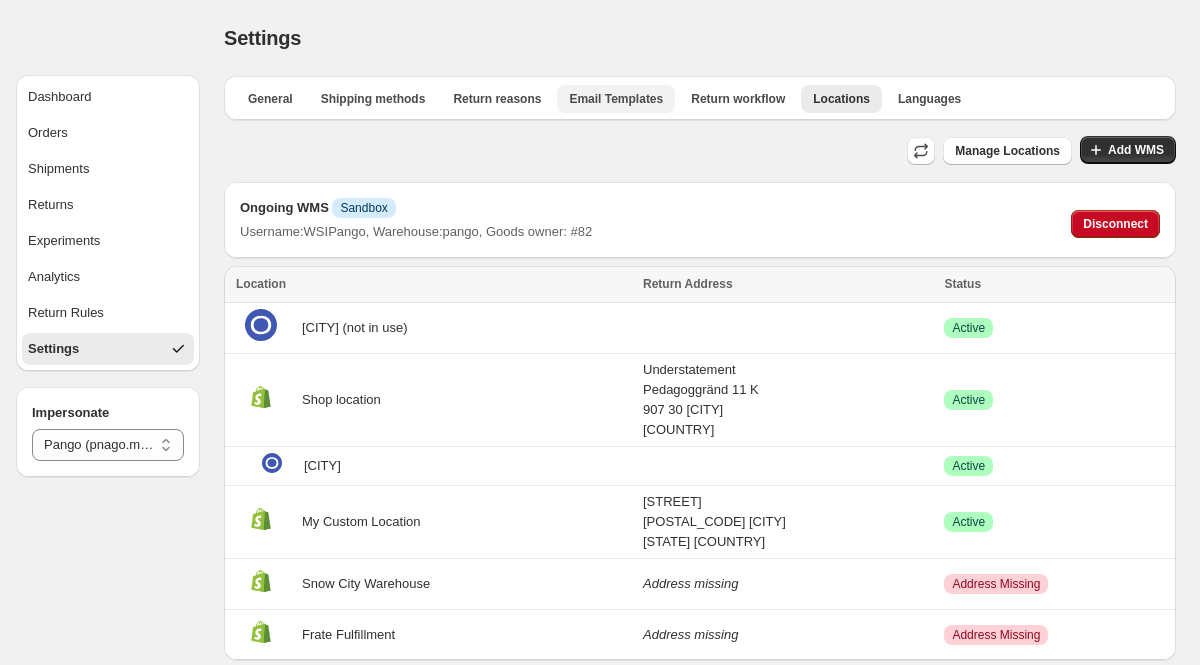click on "Email Templates" at bounding box center (616, 99) 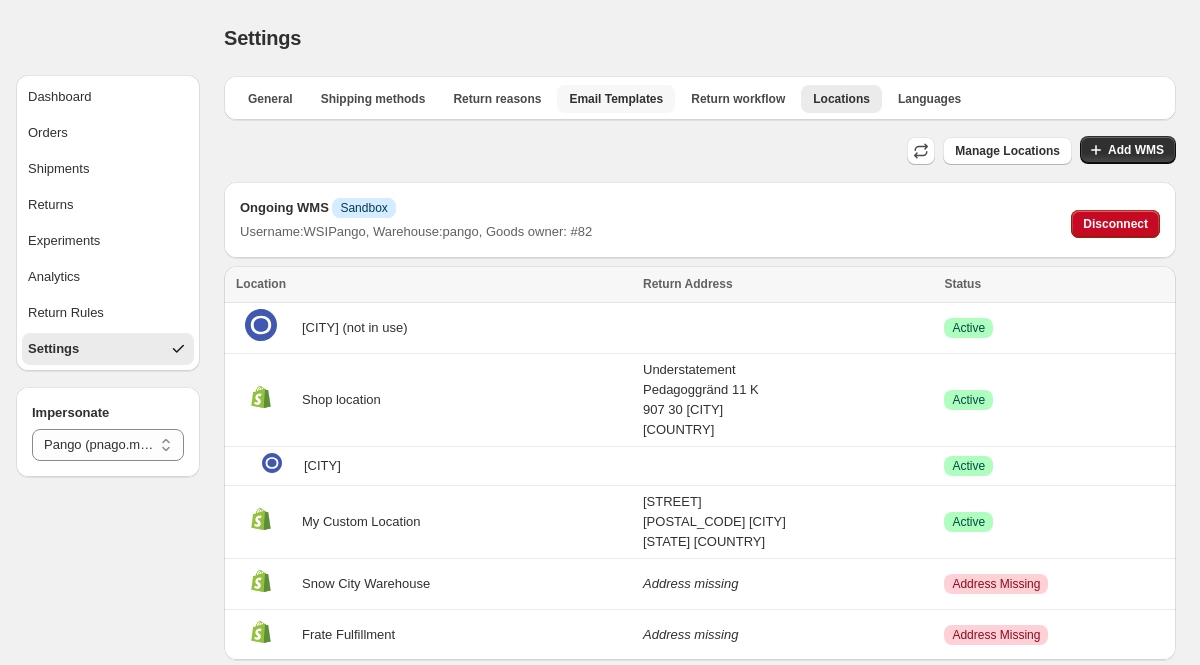 select on "********" 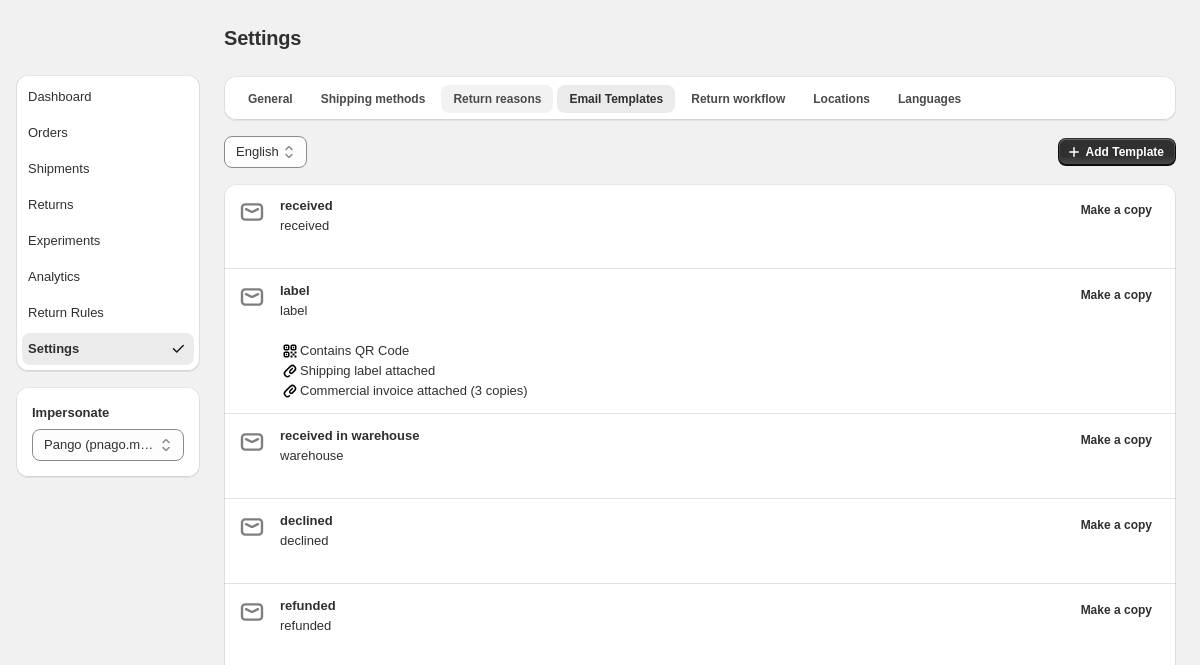 click on "Return reasons" at bounding box center [497, 99] 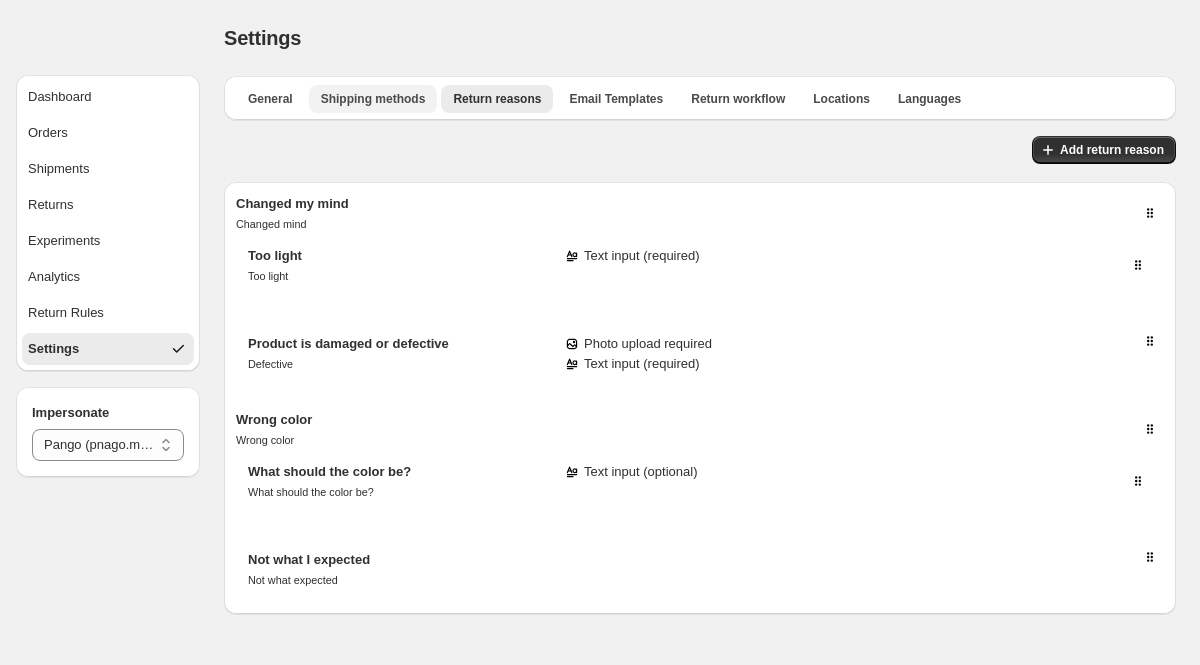 click on "Shipping methods" at bounding box center [373, 99] 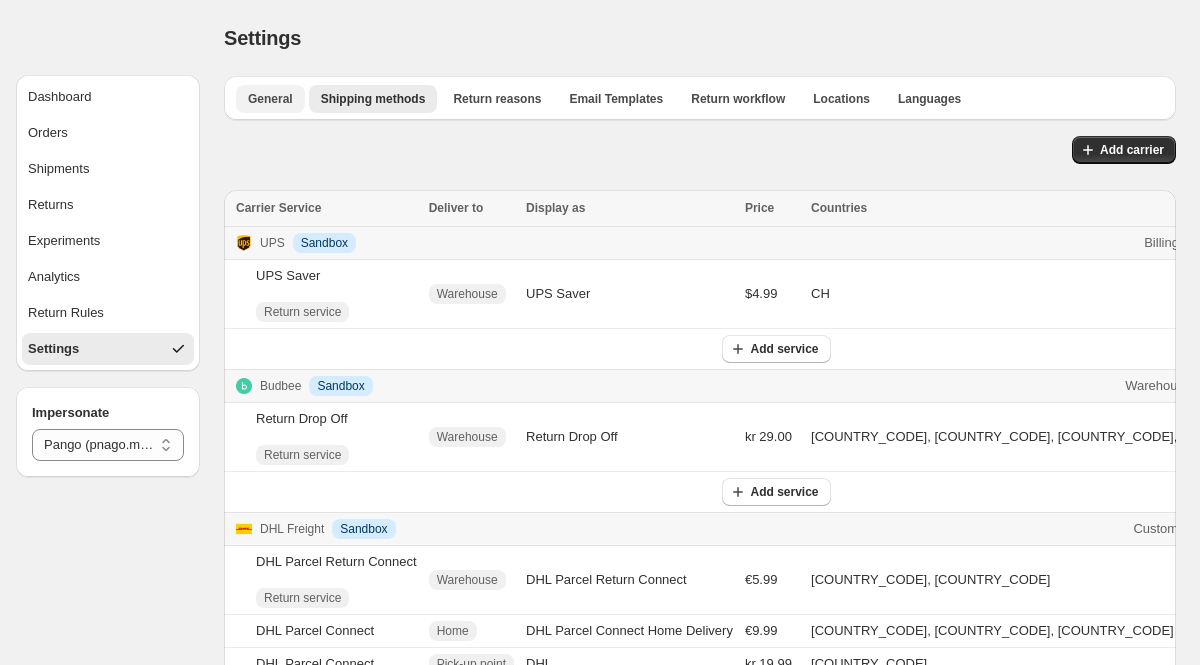 click on "General" at bounding box center (270, 99) 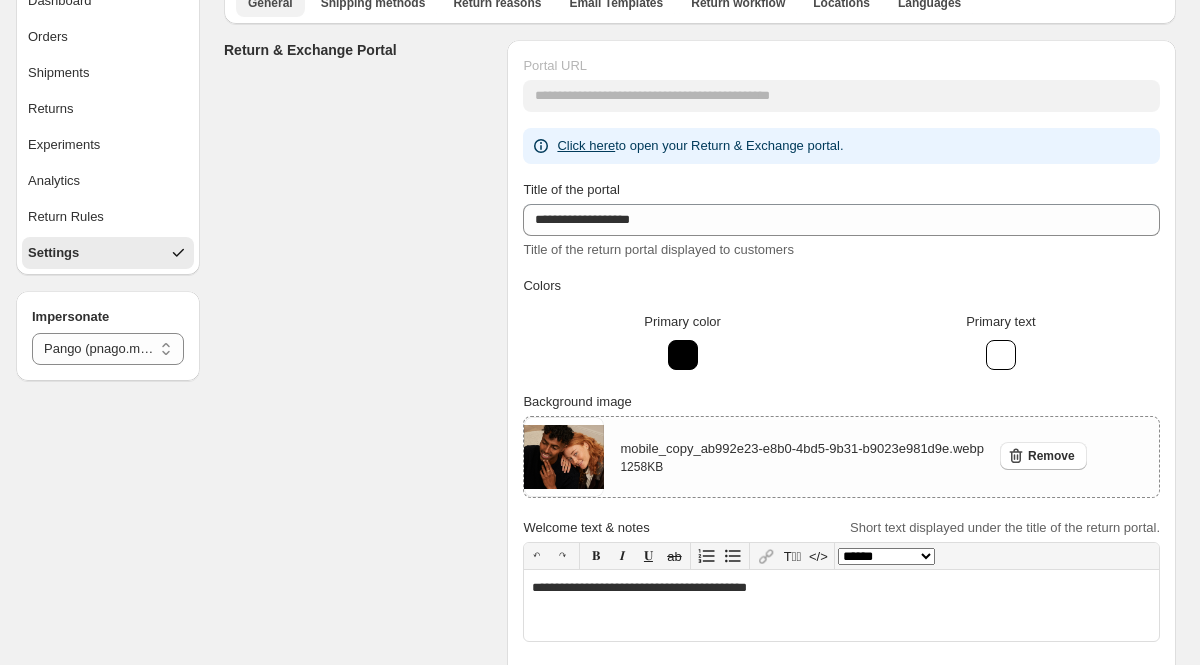 scroll, scrollTop: 0, scrollLeft: 0, axis: both 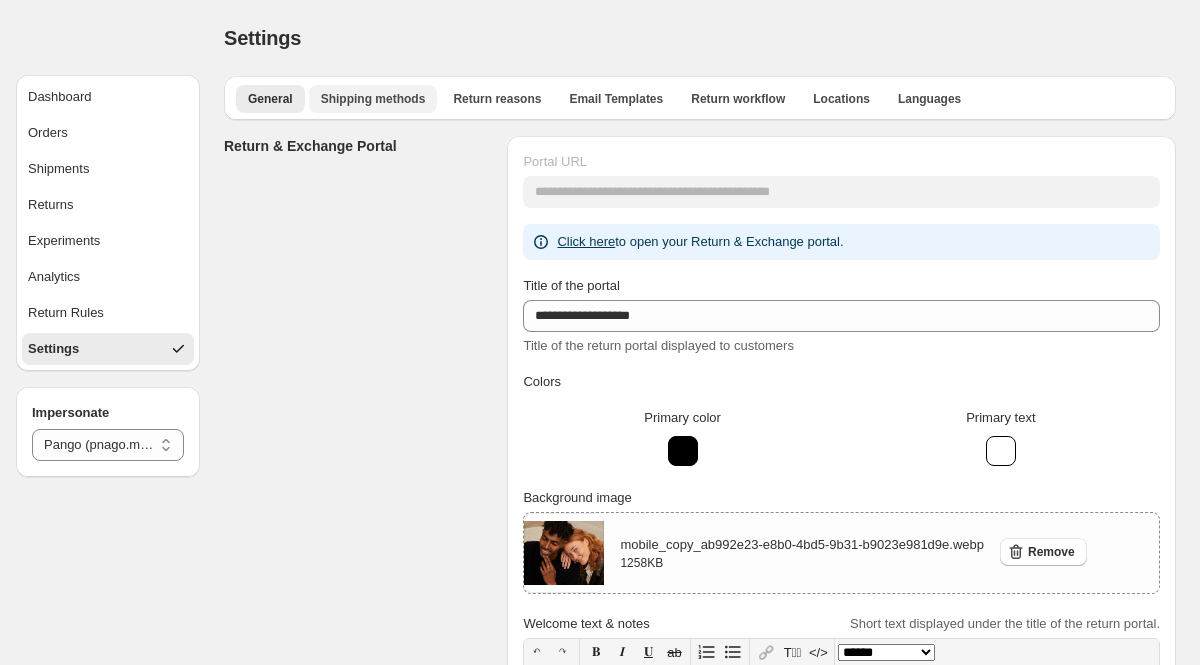 click on "Shipping methods" at bounding box center (373, 99) 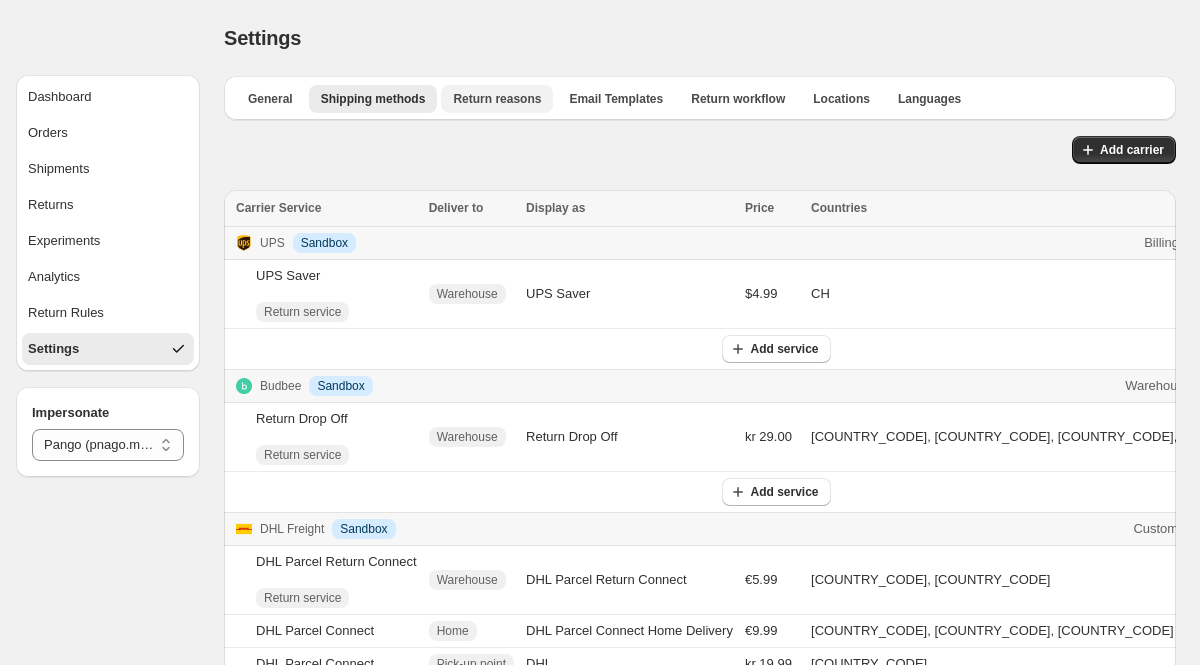 click on "Return reasons" at bounding box center [497, 99] 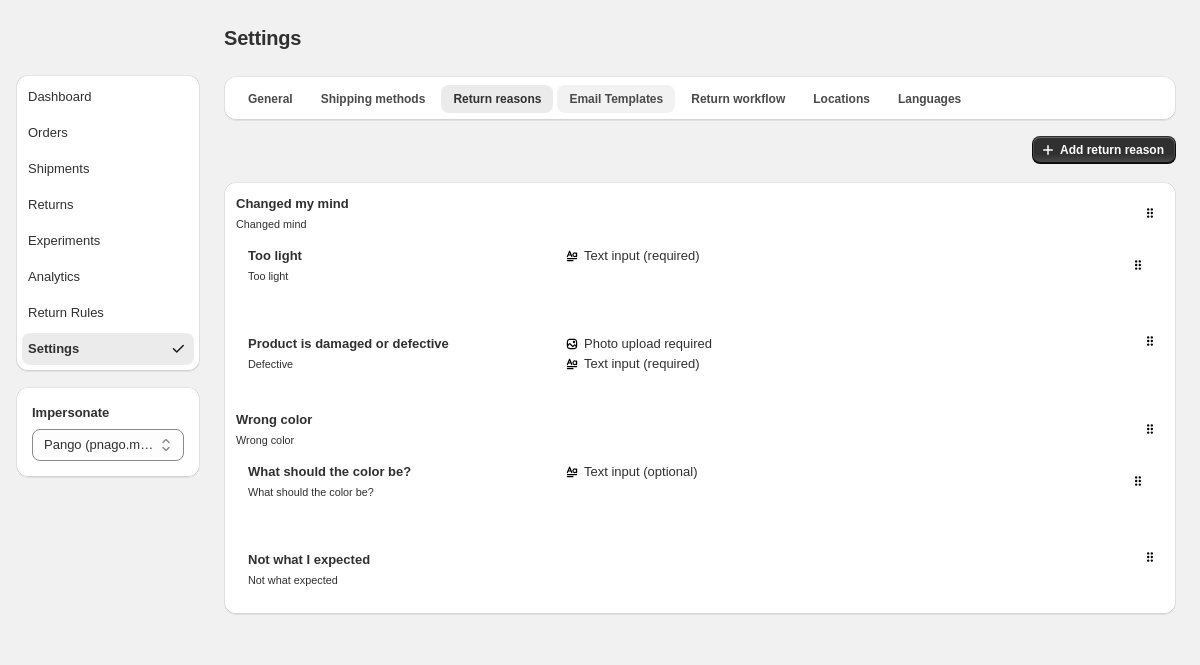 click on "Email Templates" at bounding box center [616, 99] 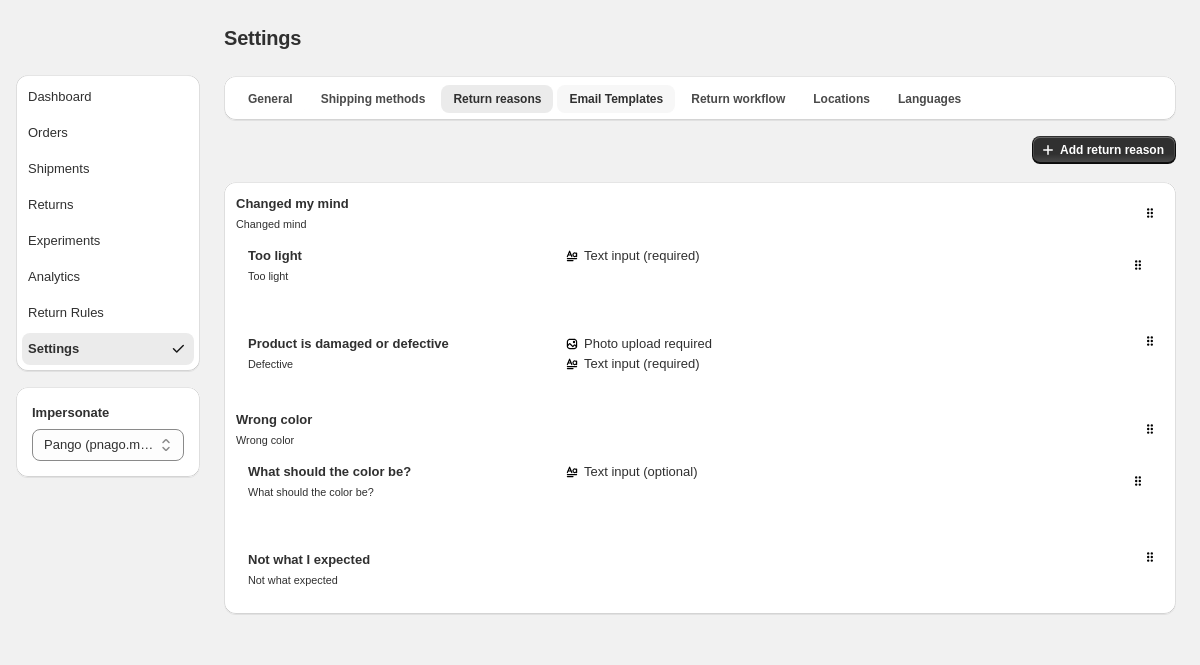 select on "********" 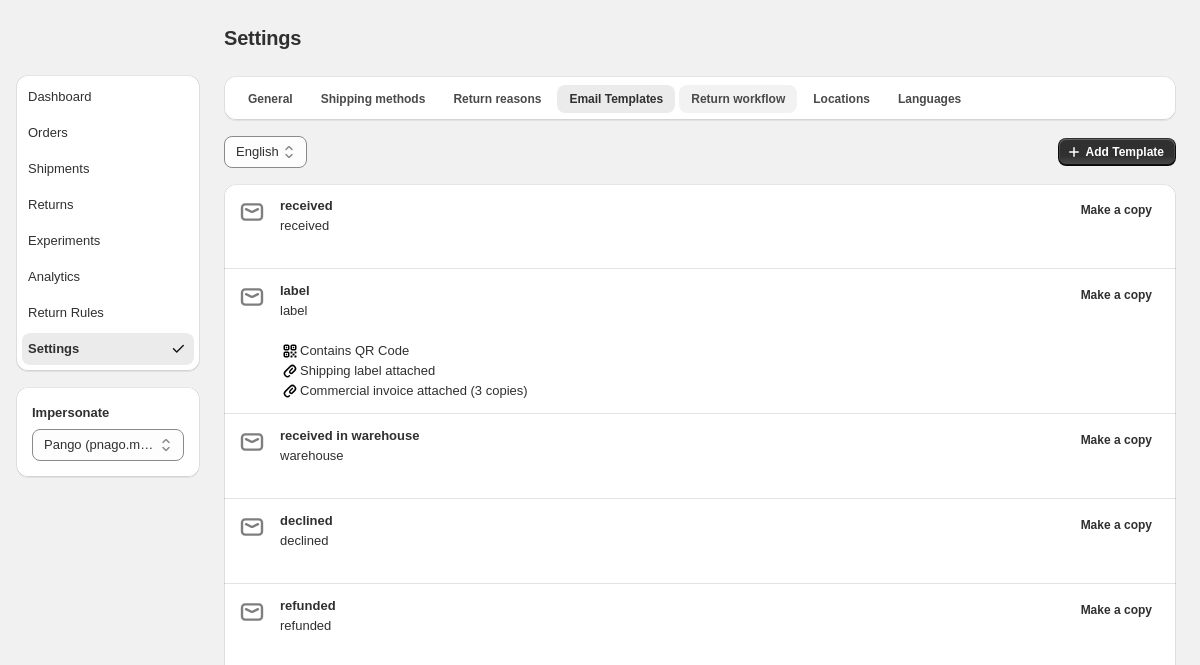 click on "Return workflow" at bounding box center [738, 99] 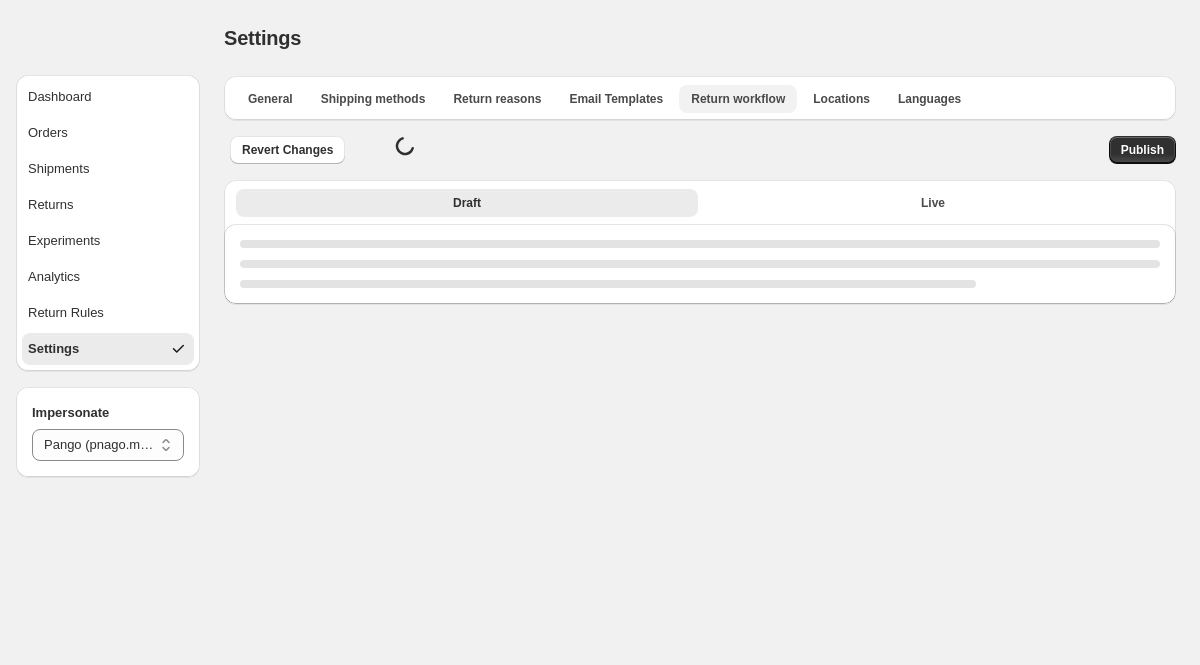 select on "********" 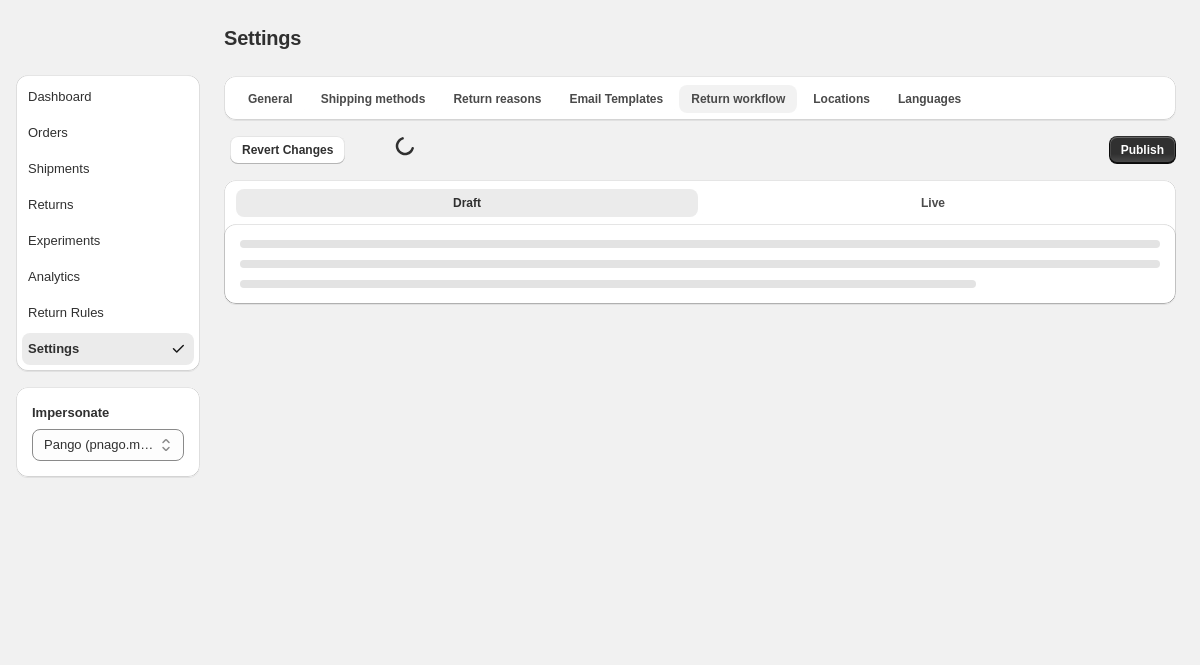 select on "********" 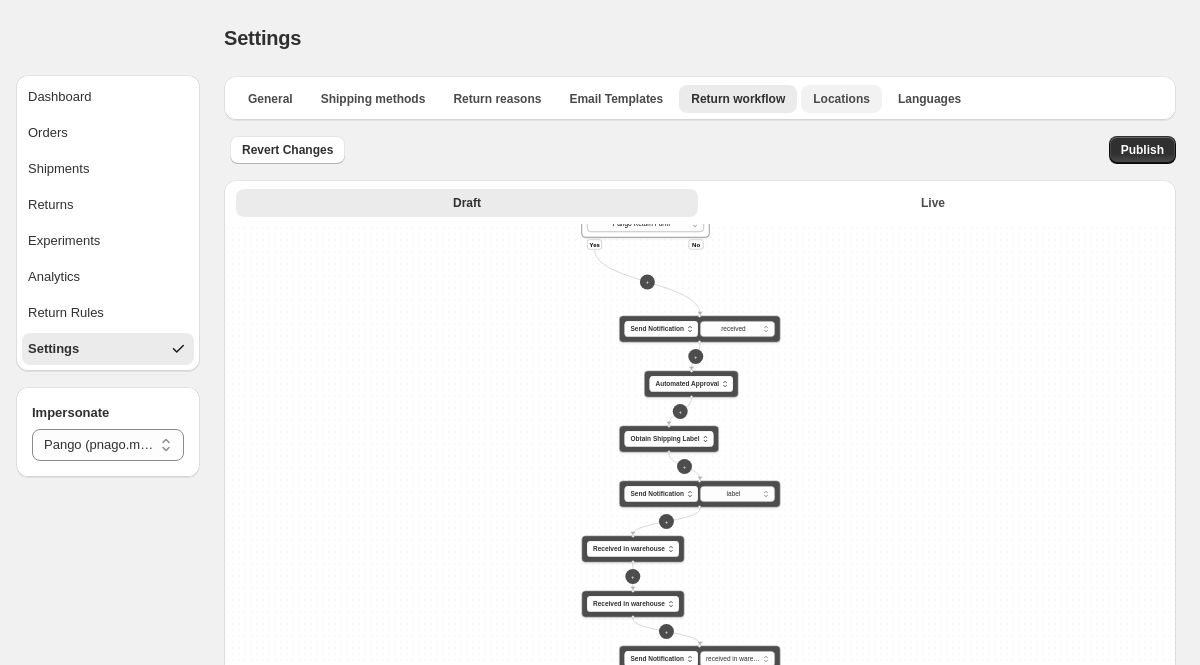click on "Locations" at bounding box center (841, 99) 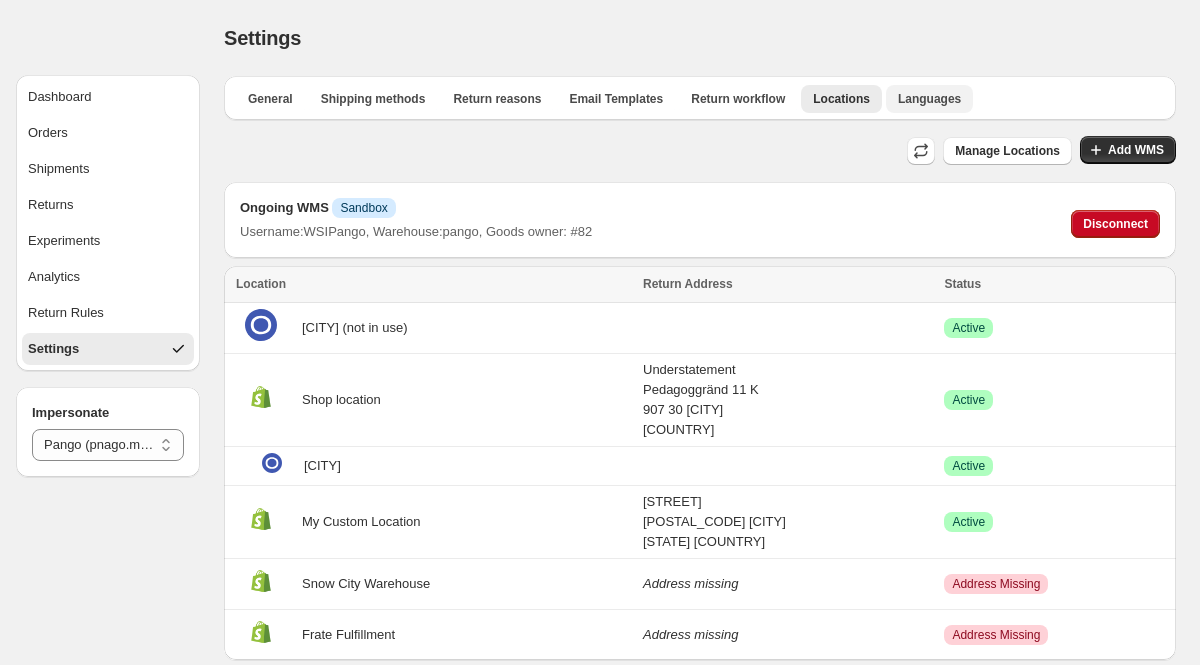 click on "Languages" at bounding box center [929, 99] 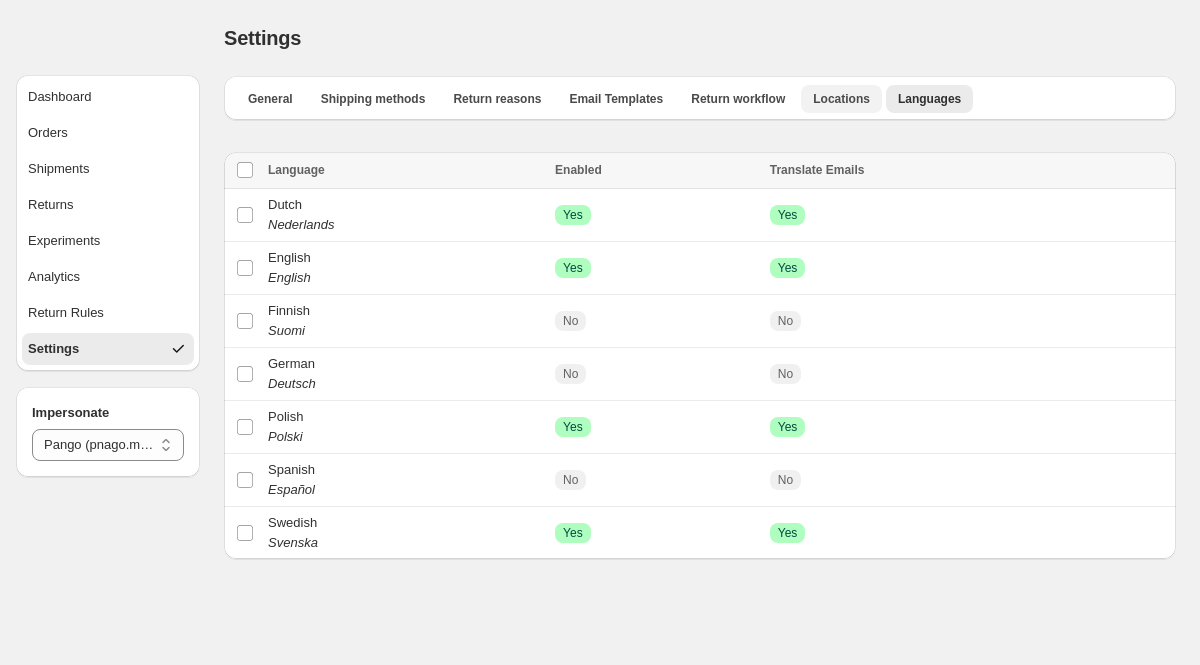 click on "Locations" at bounding box center (841, 99) 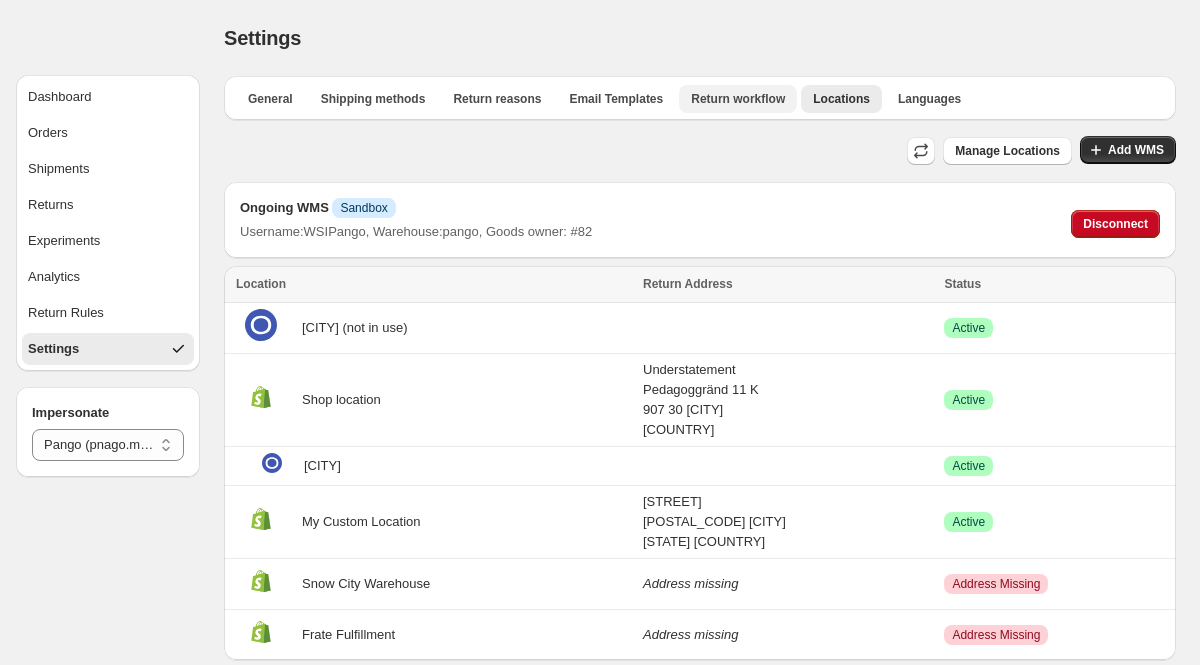 click on "Return workflow" at bounding box center (738, 99) 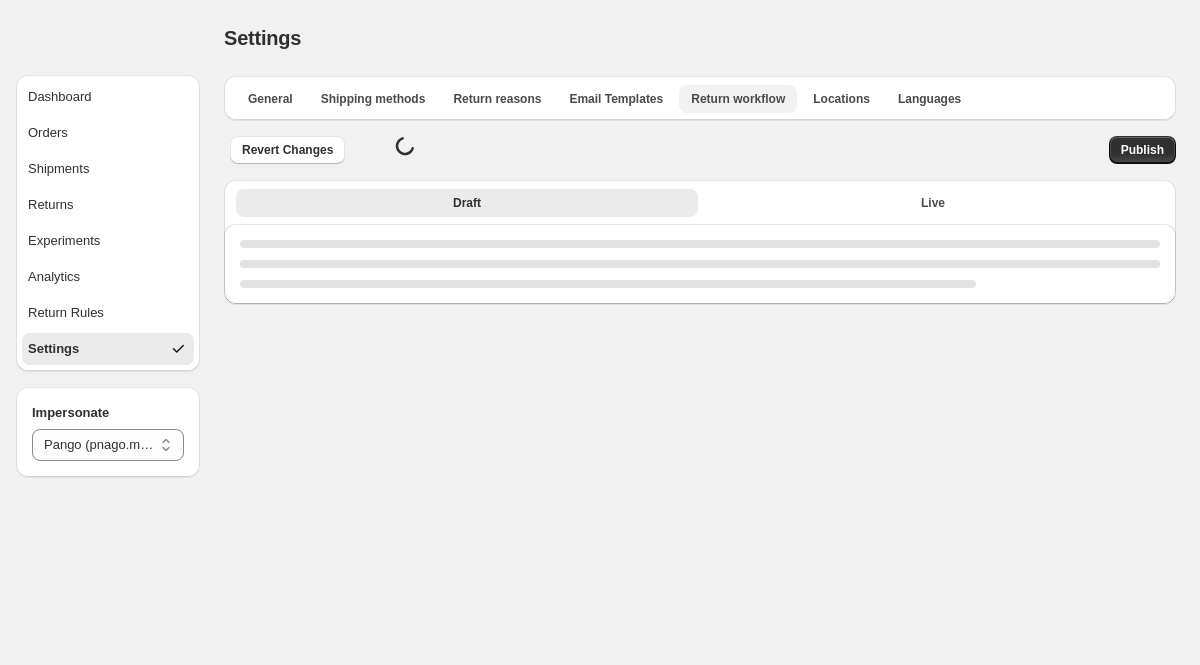 select on "********" 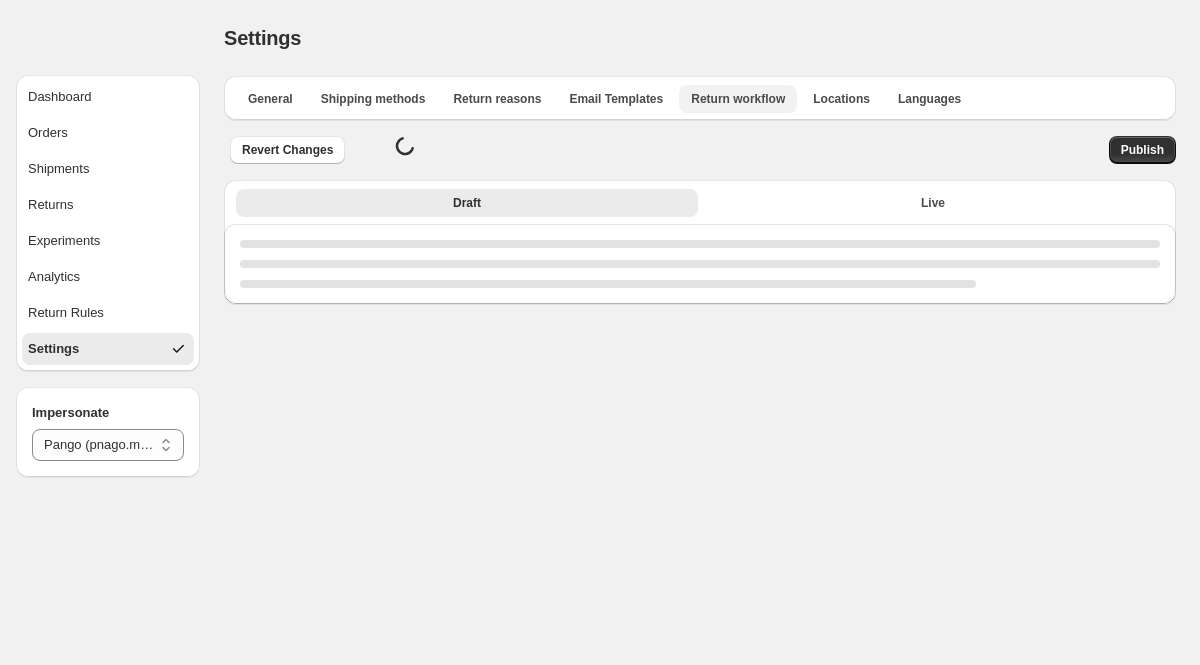 select on "********" 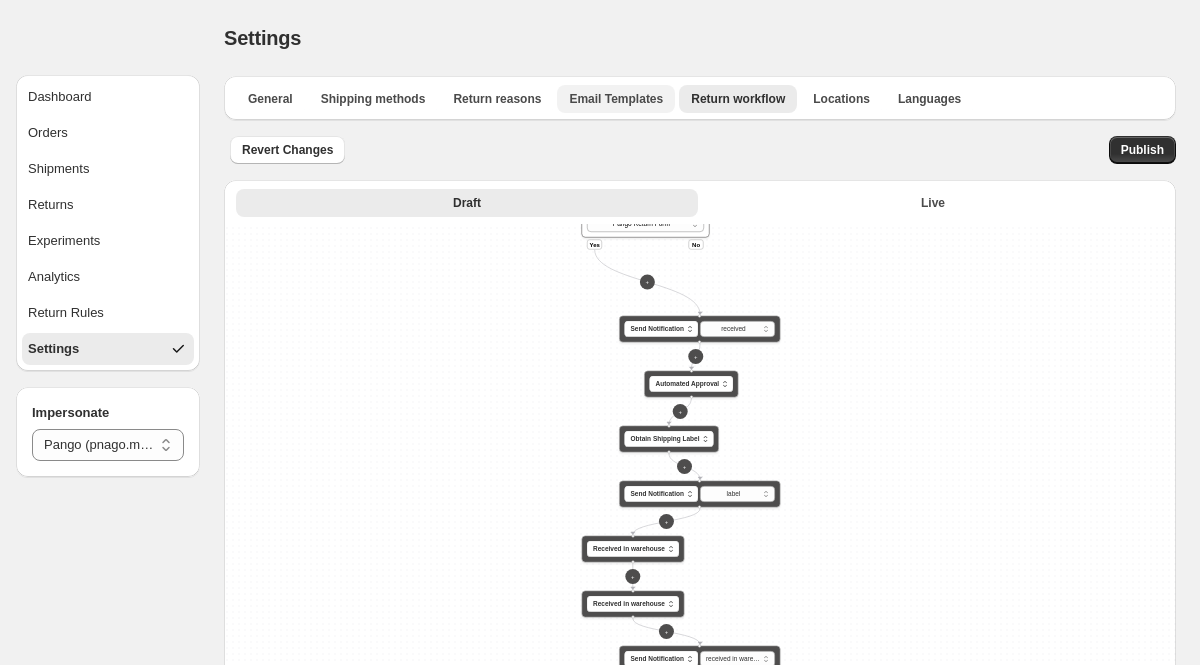 click on "Email Templates" at bounding box center (616, 99) 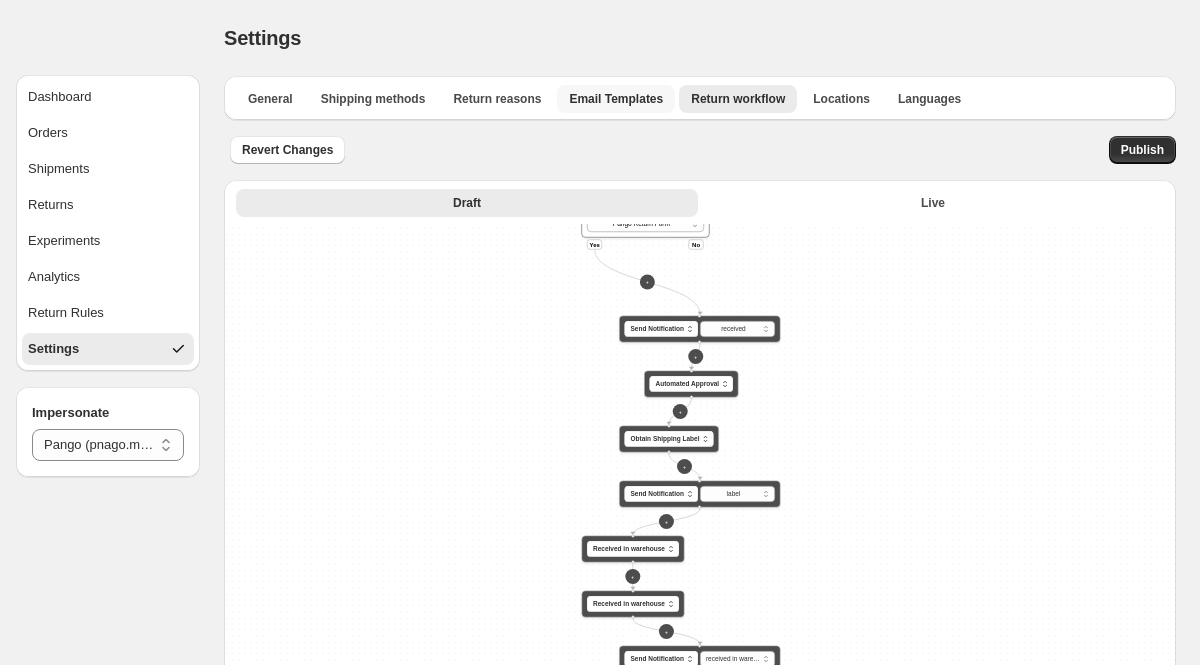 select on "********" 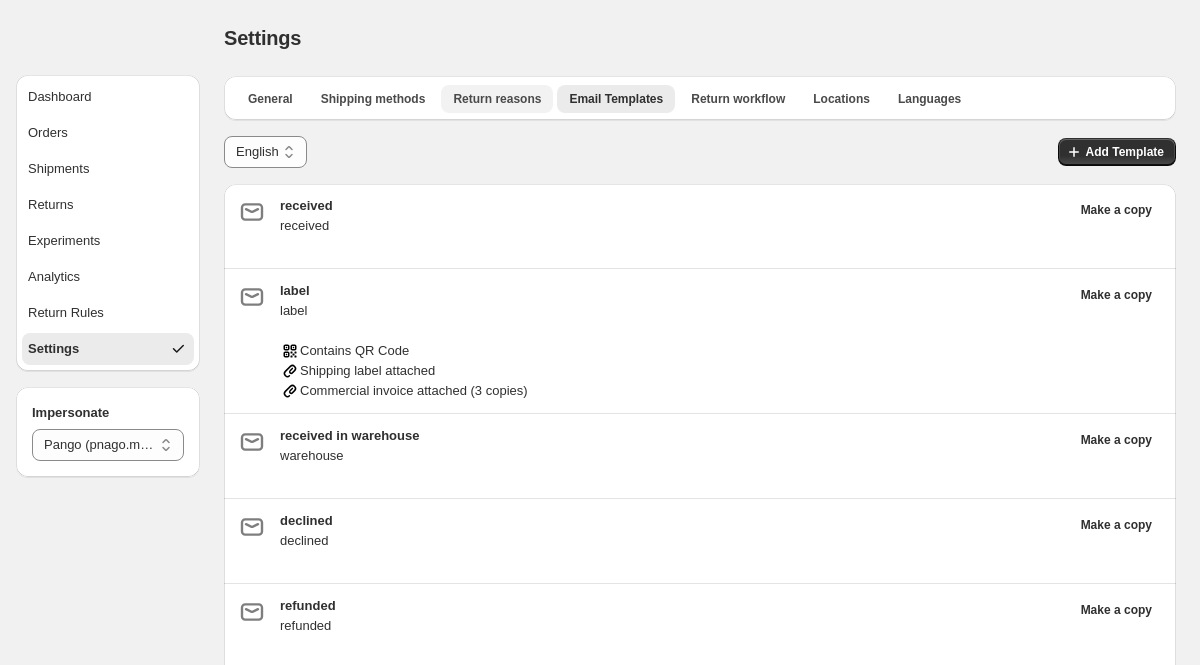 click on "Return reasons" at bounding box center [497, 99] 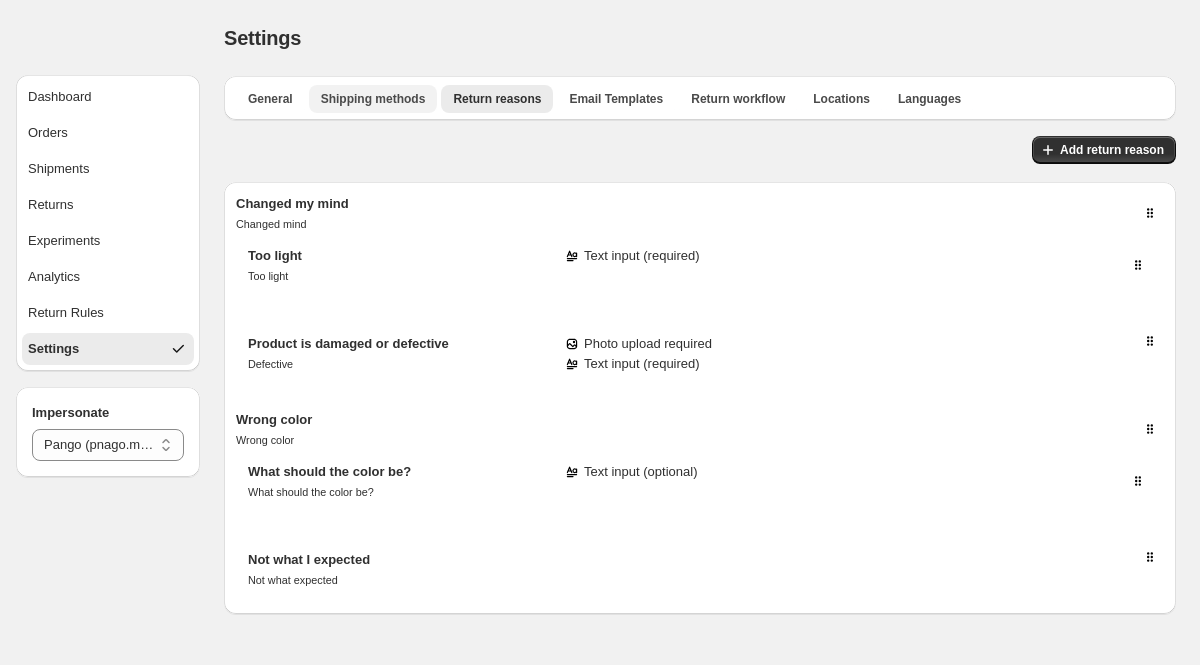 click on "Shipping methods" at bounding box center (373, 99) 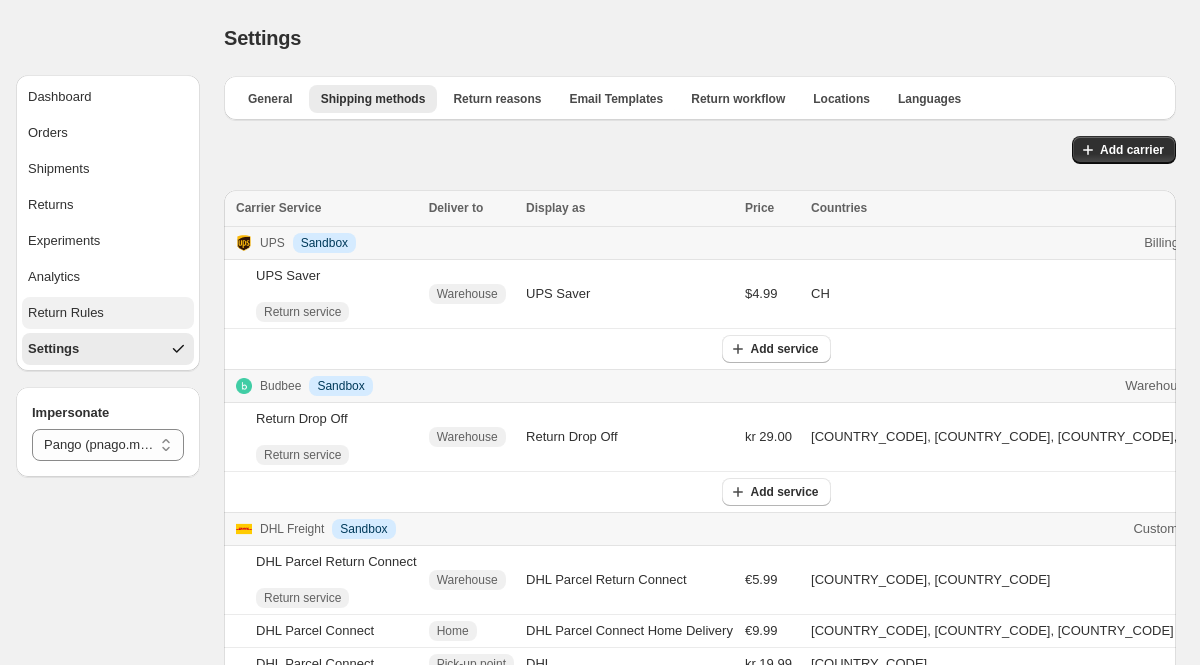 click on "Return Rules" at bounding box center (66, 313) 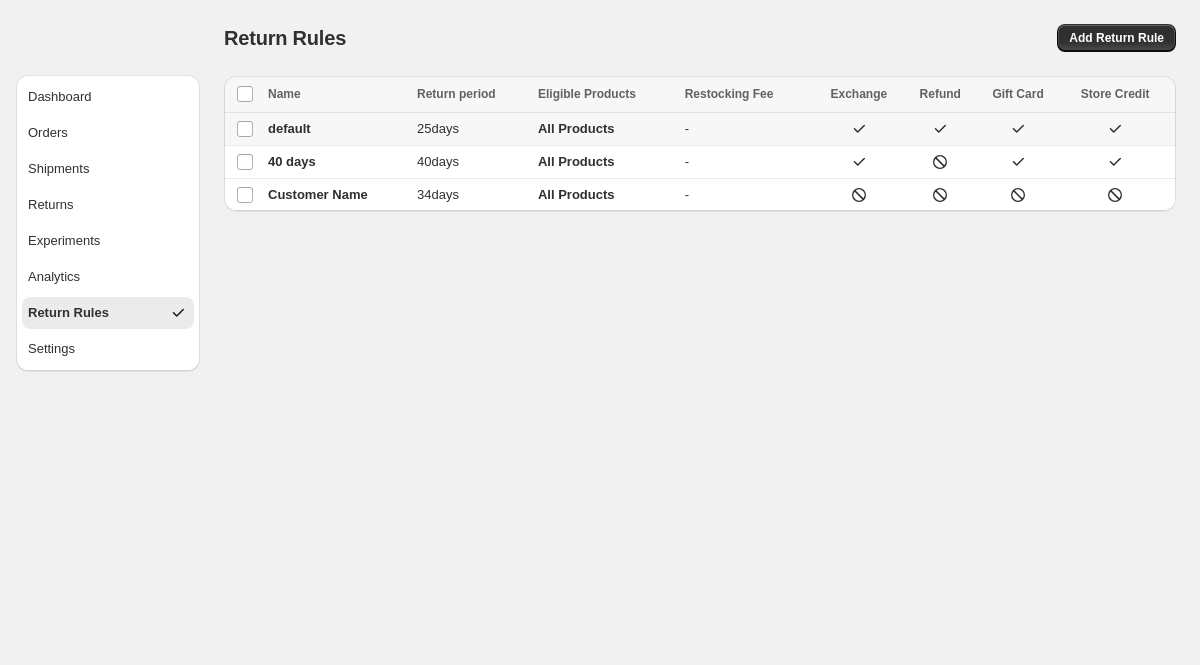 click on "[NUMBER] days" at bounding box center [438, 128] 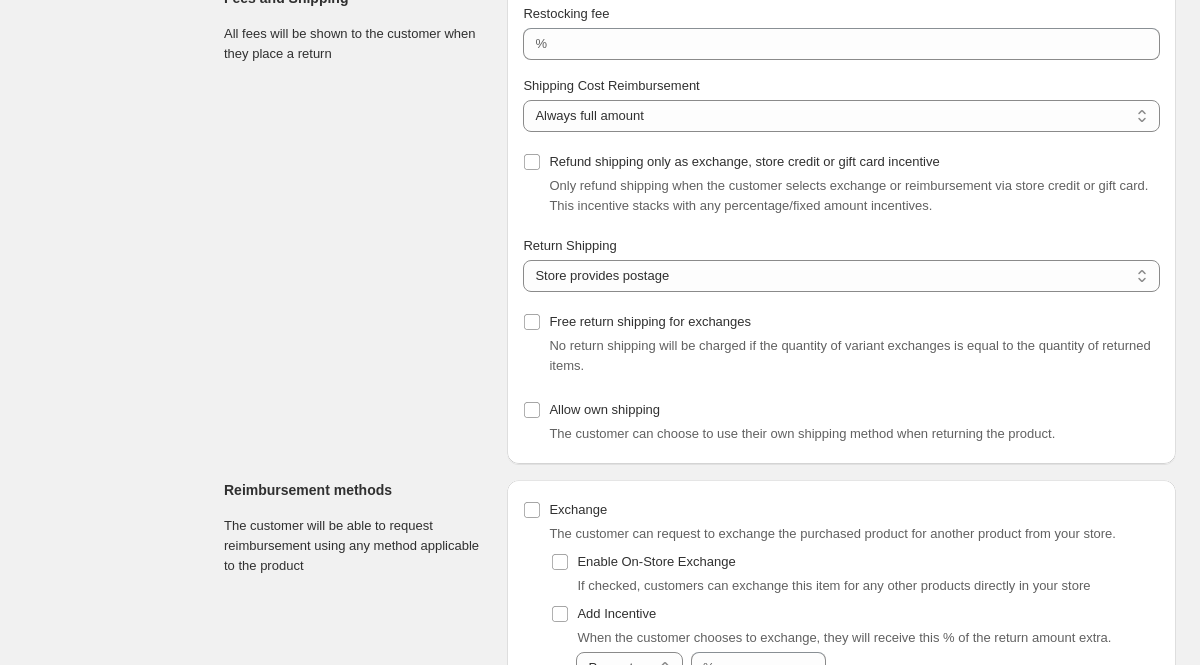 scroll, scrollTop: 15, scrollLeft: 0, axis: vertical 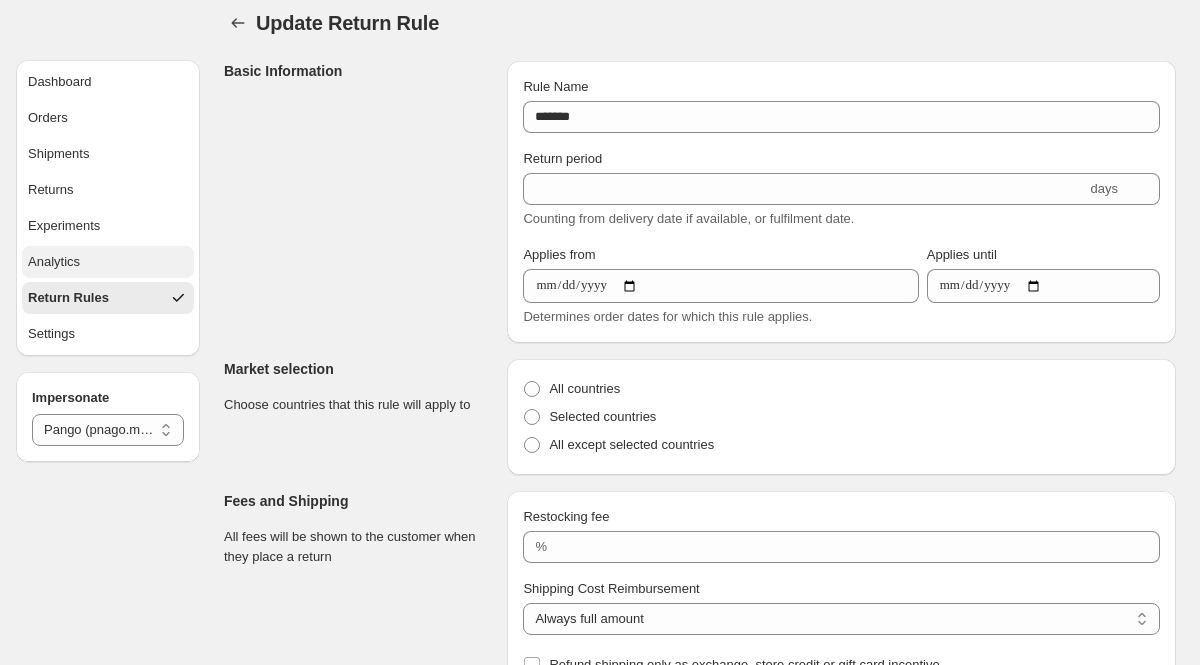 click on "Analytics" at bounding box center [54, 262] 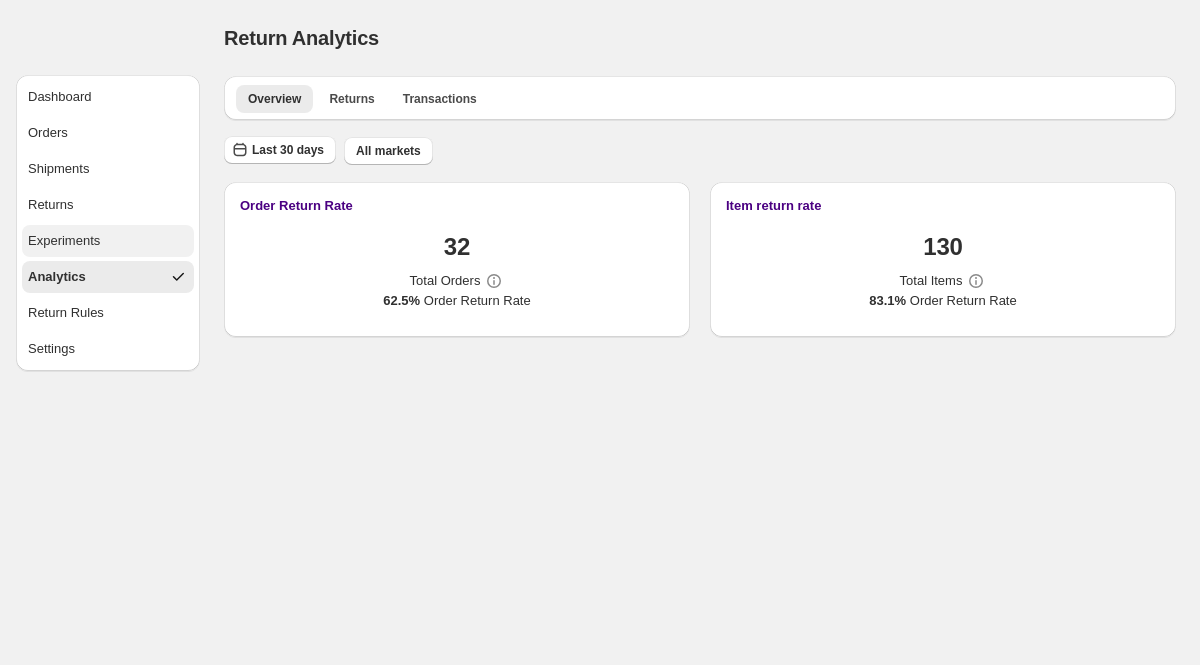select on "********" 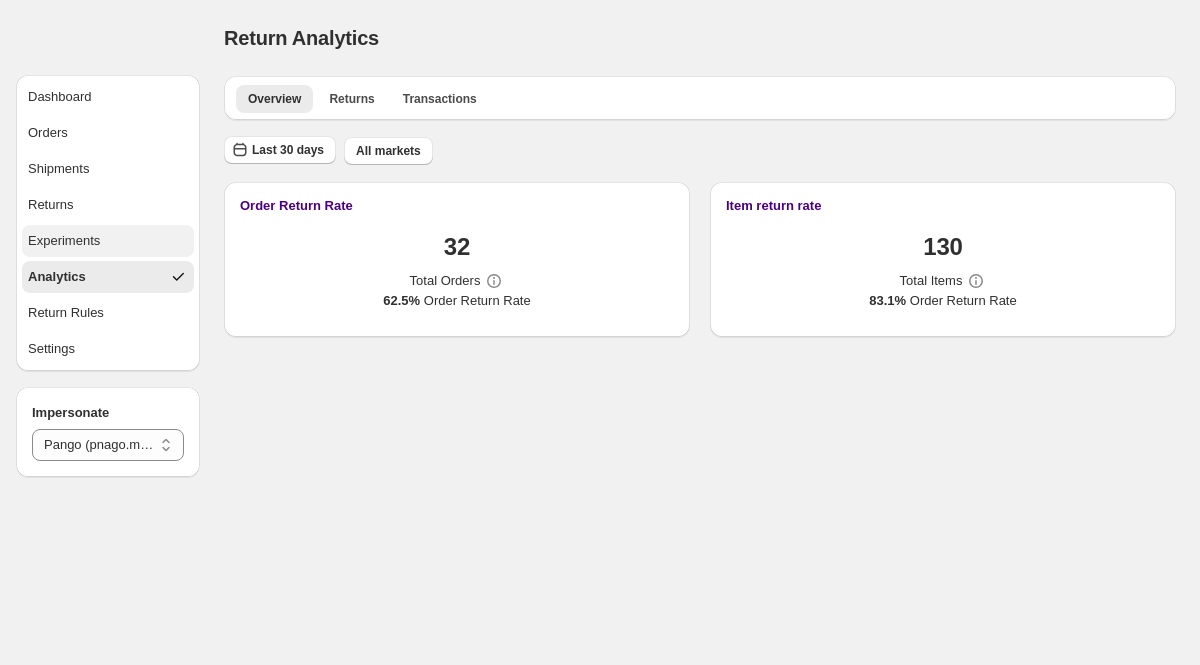 click on "Experiments" at bounding box center (64, 241) 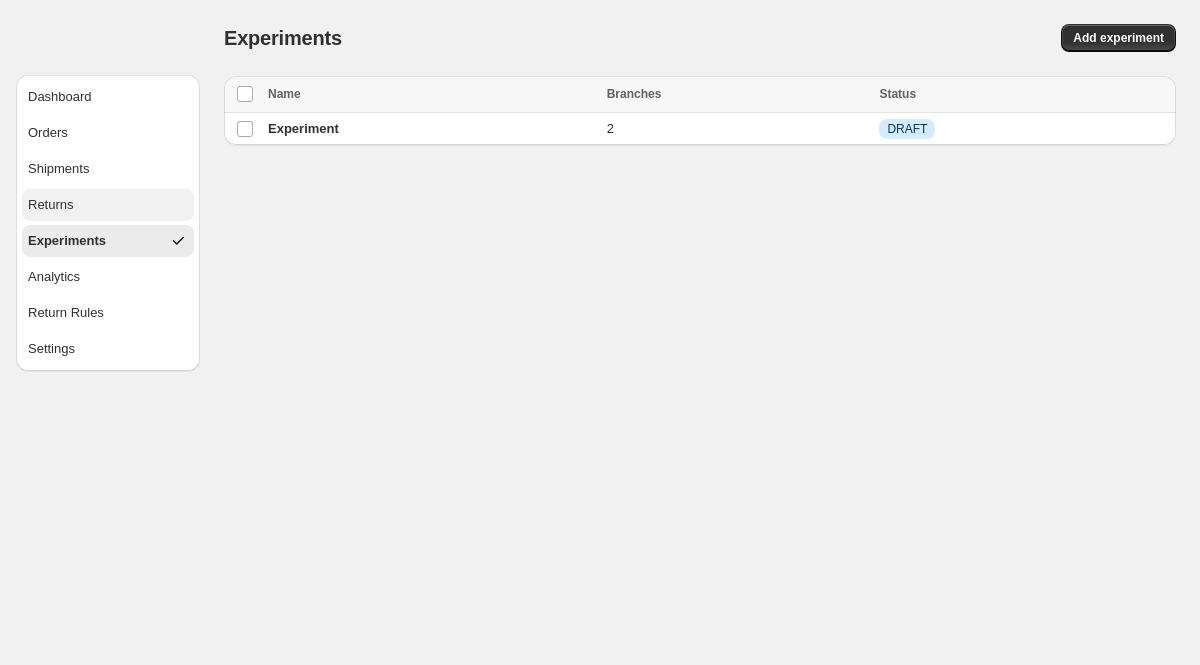 click on "Returns" at bounding box center [51, 205] 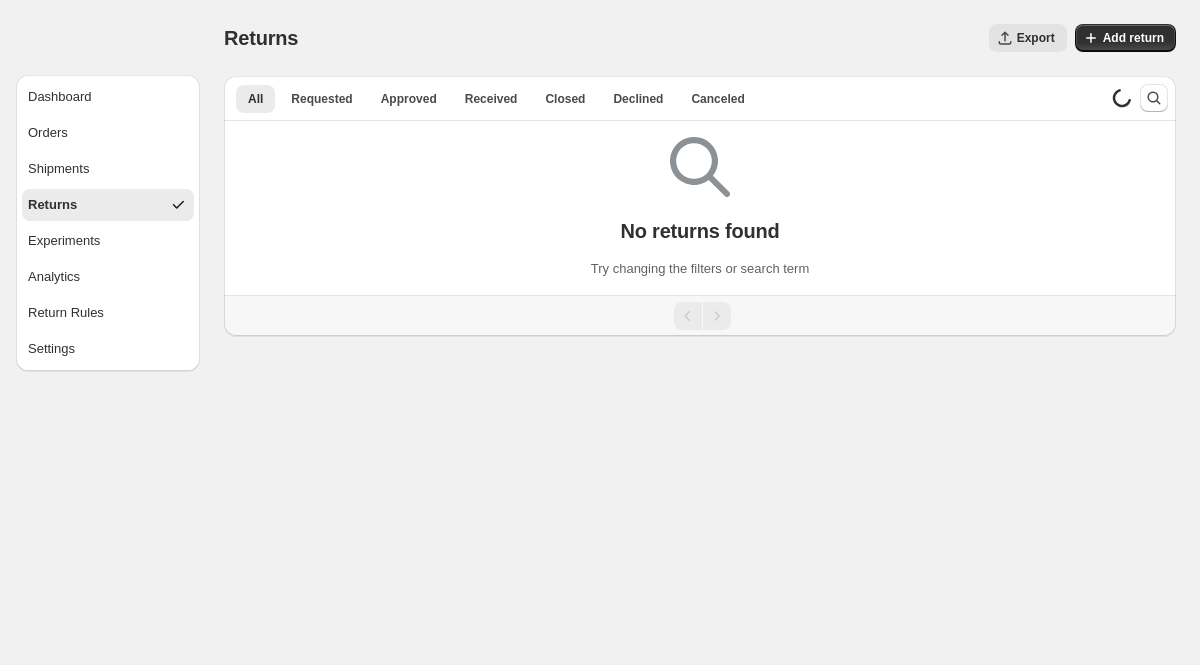 select on "********" 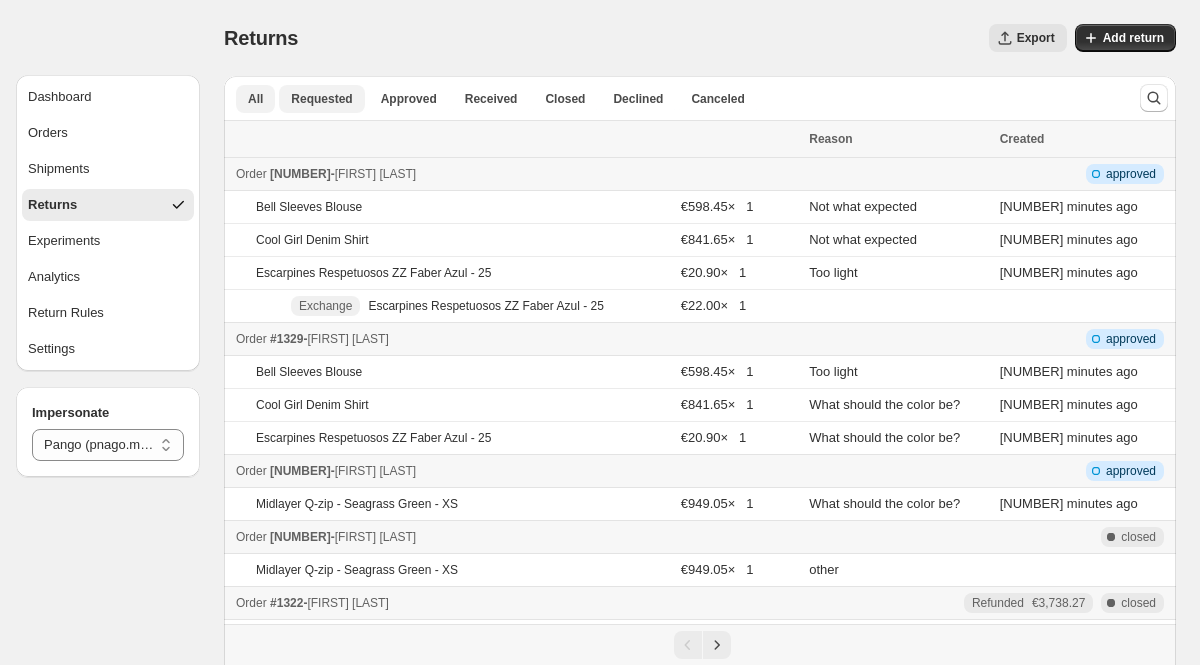 click on "Requested" at bounding box center [321, 99] 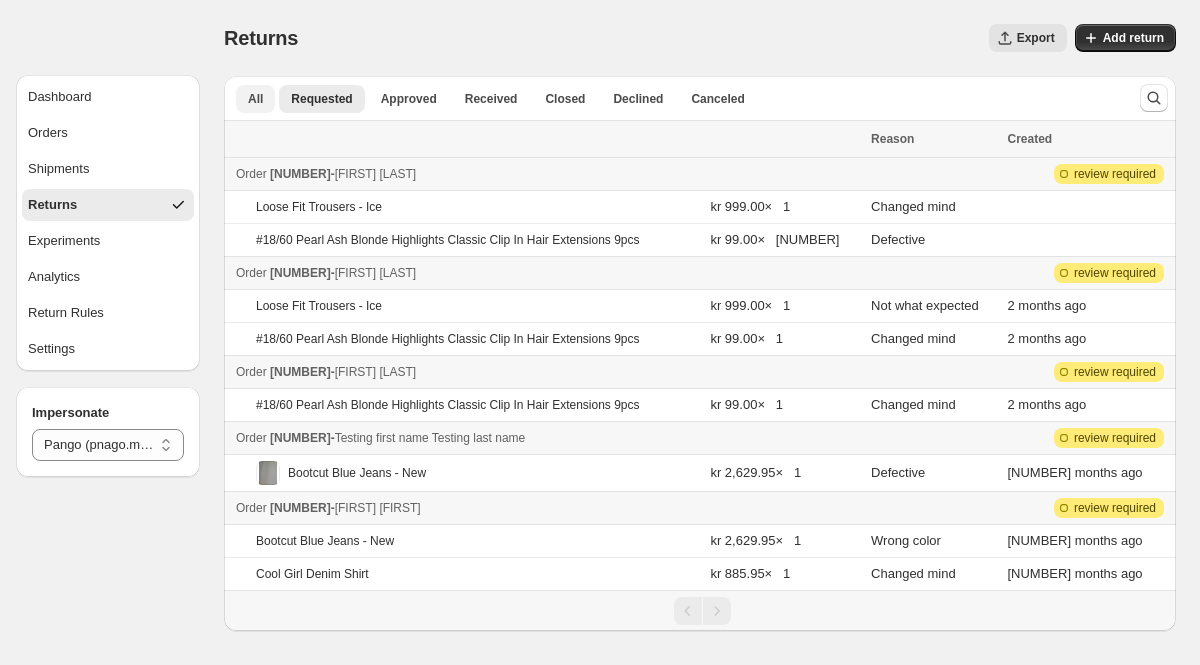 click on "All" at bounding box center (255, 99) 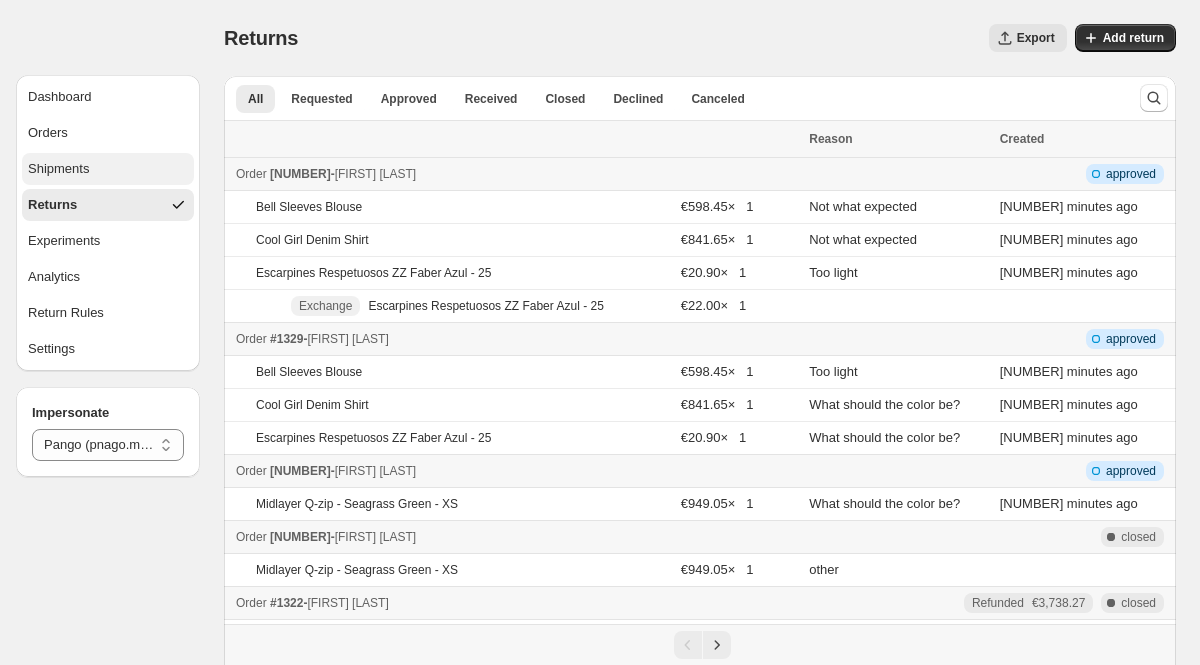 click on "Shipments" at bounding box center (58, 169) 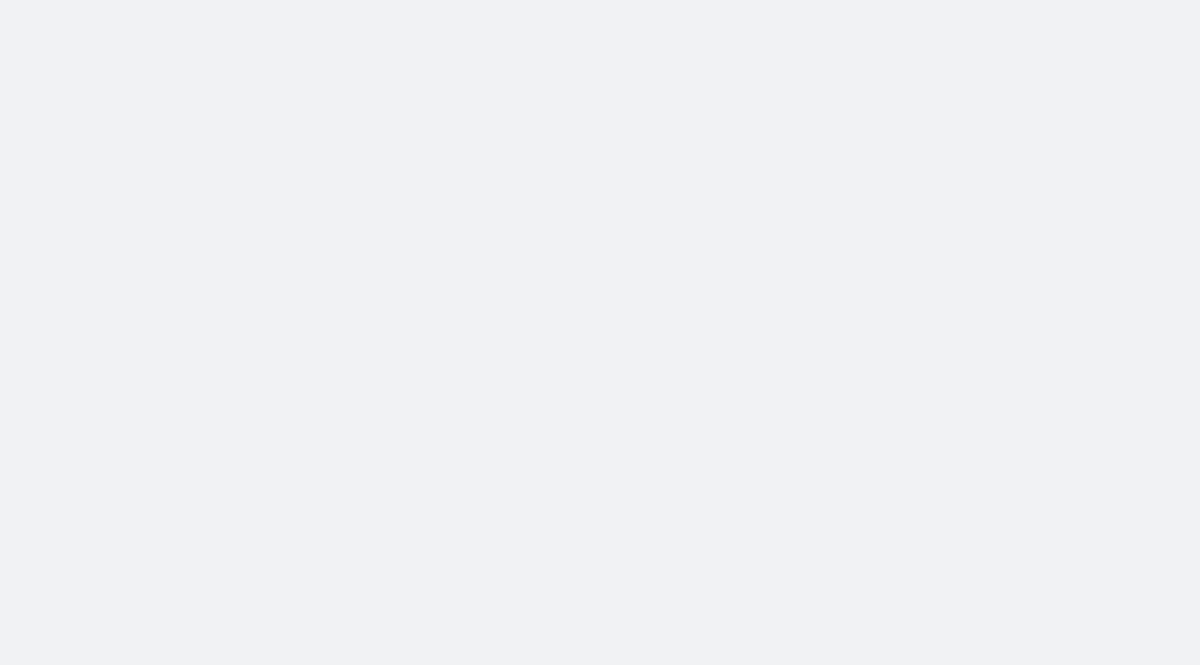 scroll, scrollTop: 0, scrollLeft: 0, axis: both 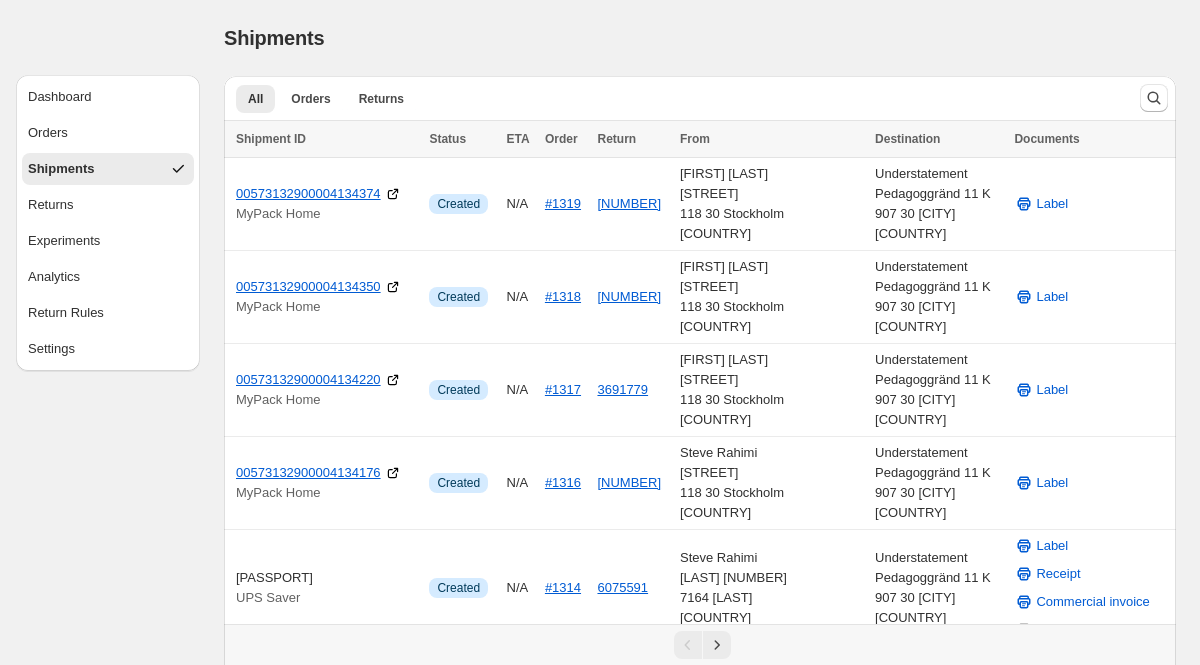select on "********" 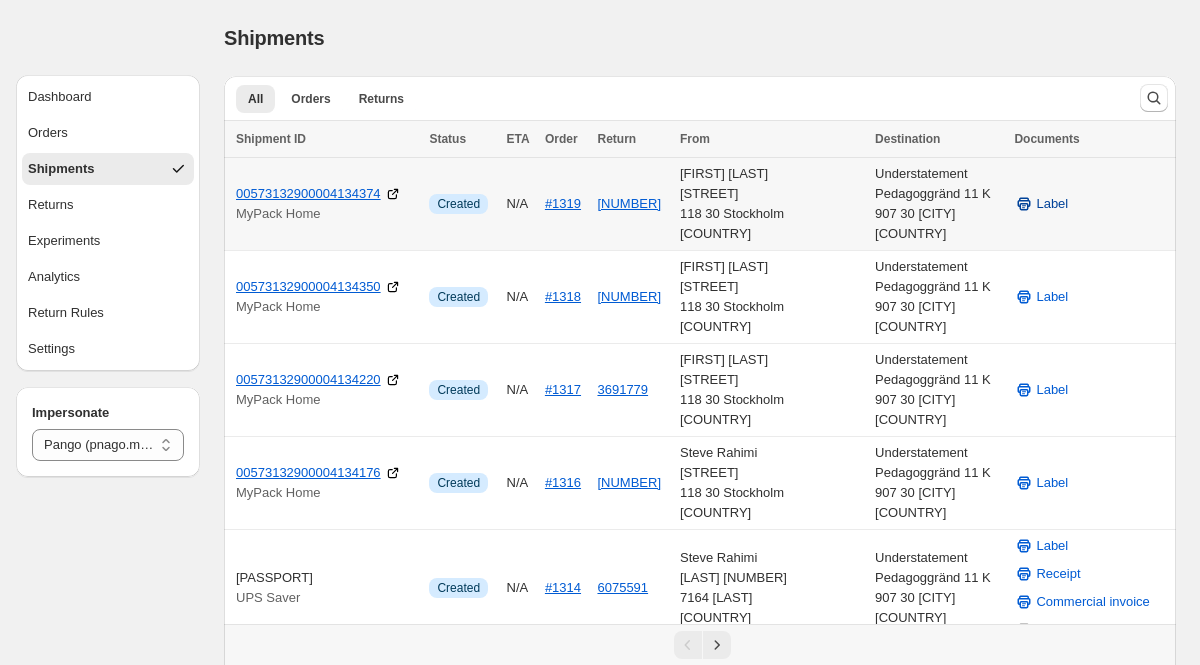 click on "Label" at bounding box center [1052, 204] 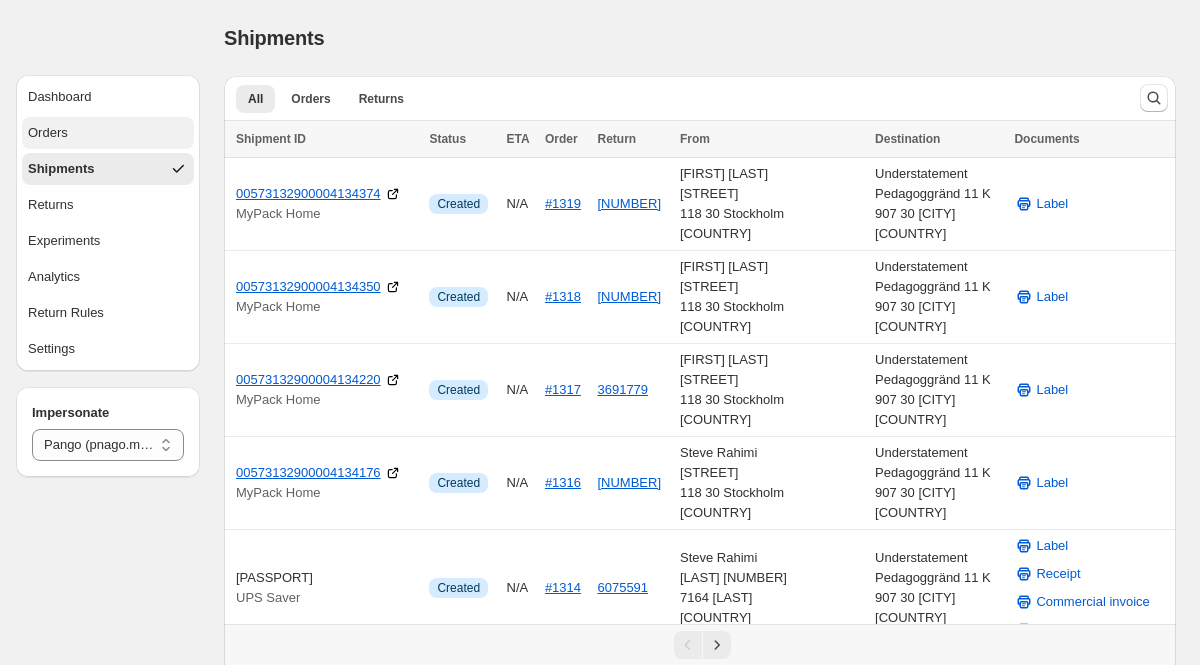 click on "Orders" at bounding box center [108, 133] 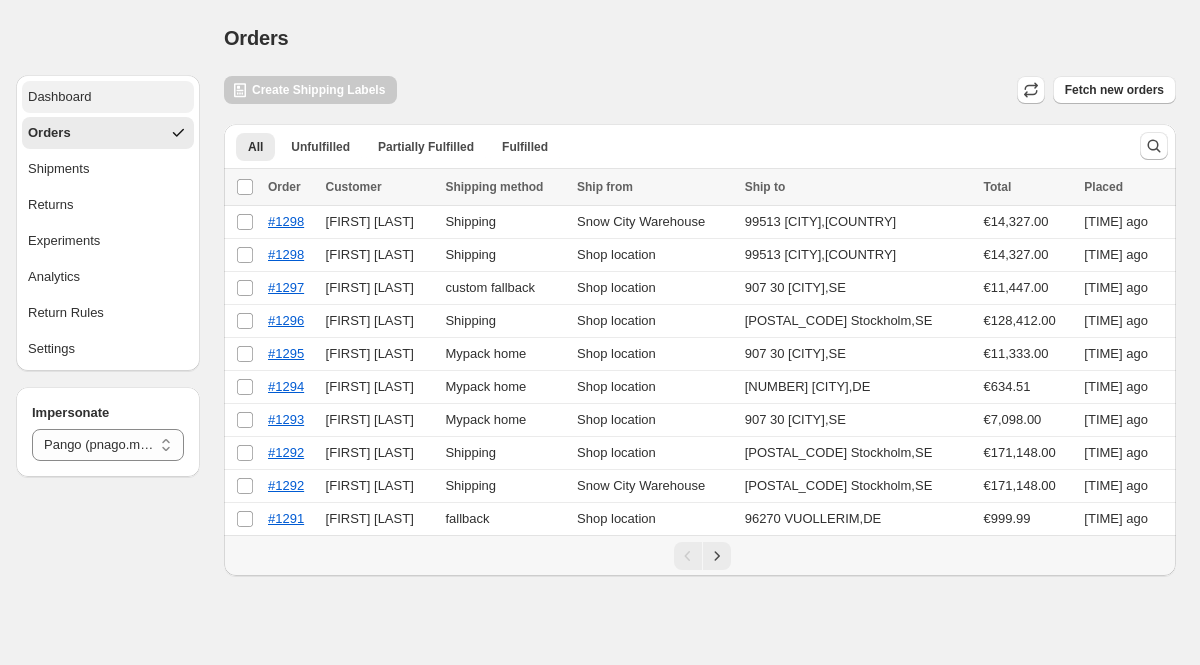 click on "Dashboard" at bounding box center (108, 97) 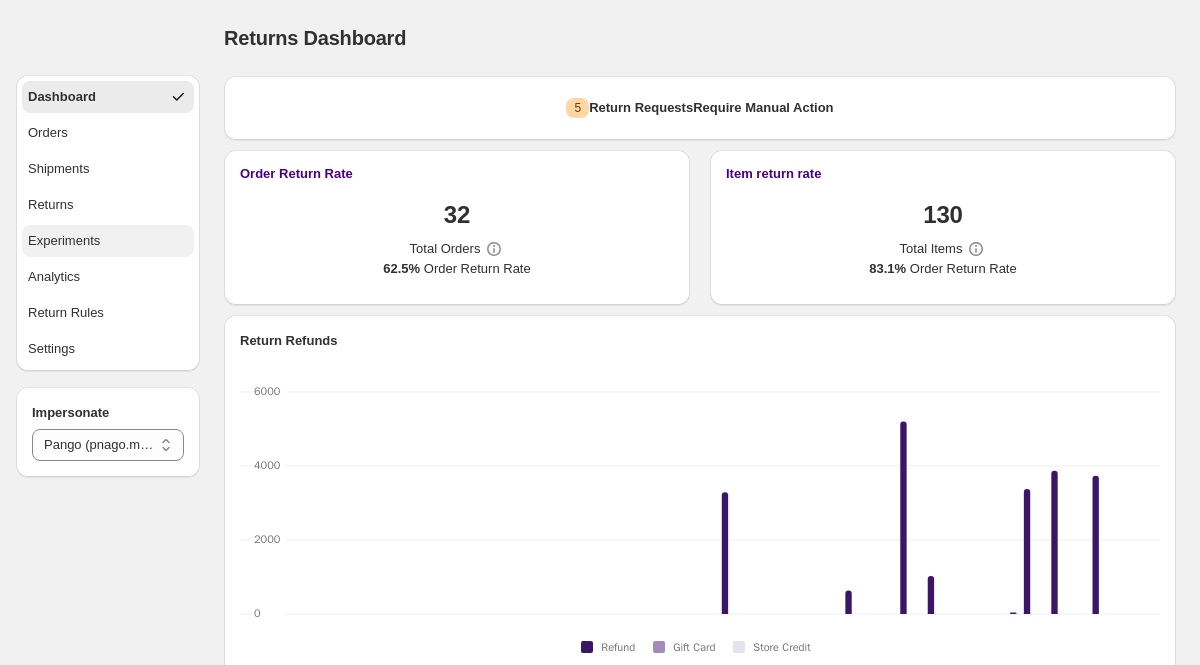 click on "Experiments" at bounding box center (64, 241) 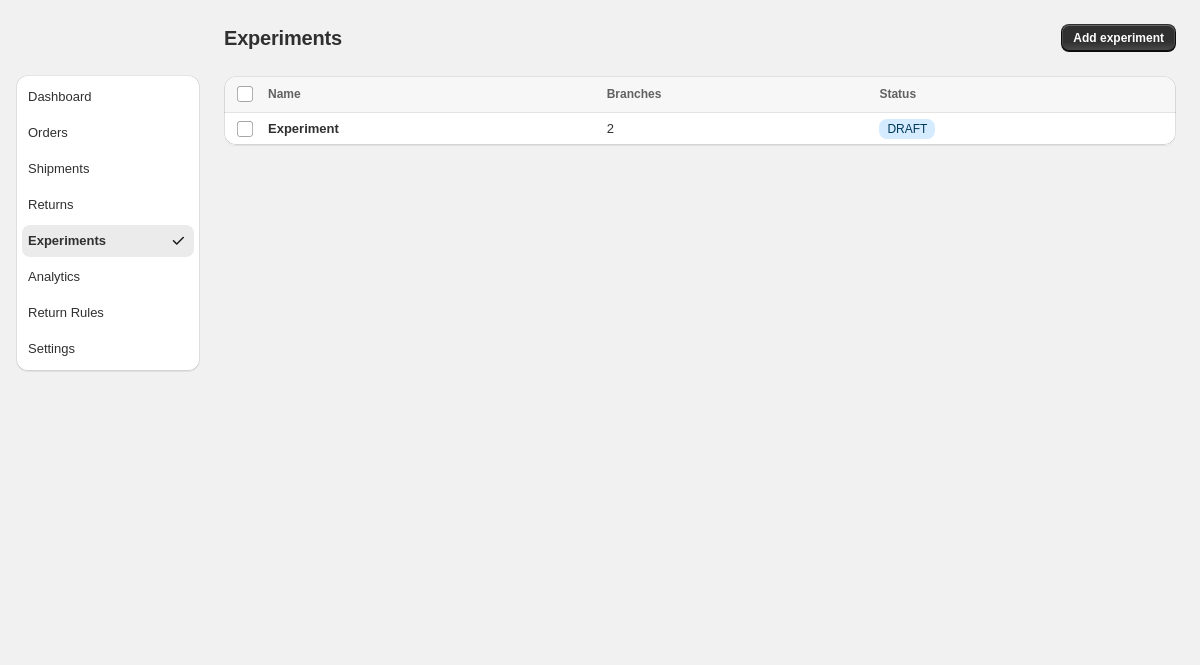 select on "********" 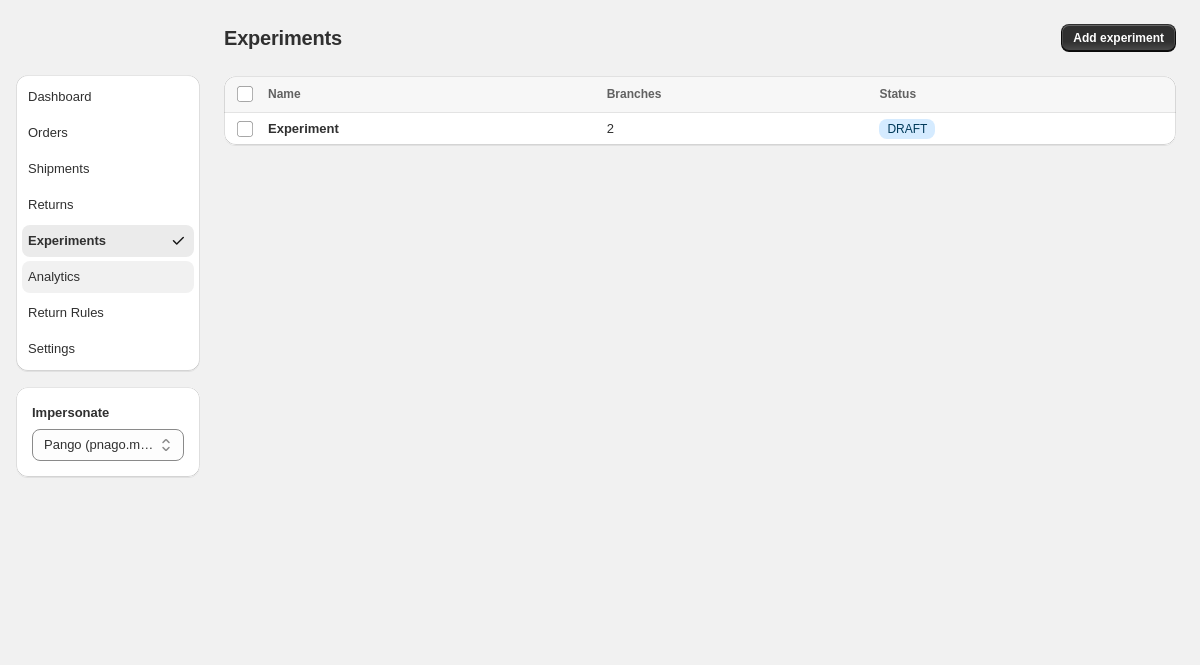 click on "Analytics" at bounding box center (54, 277) 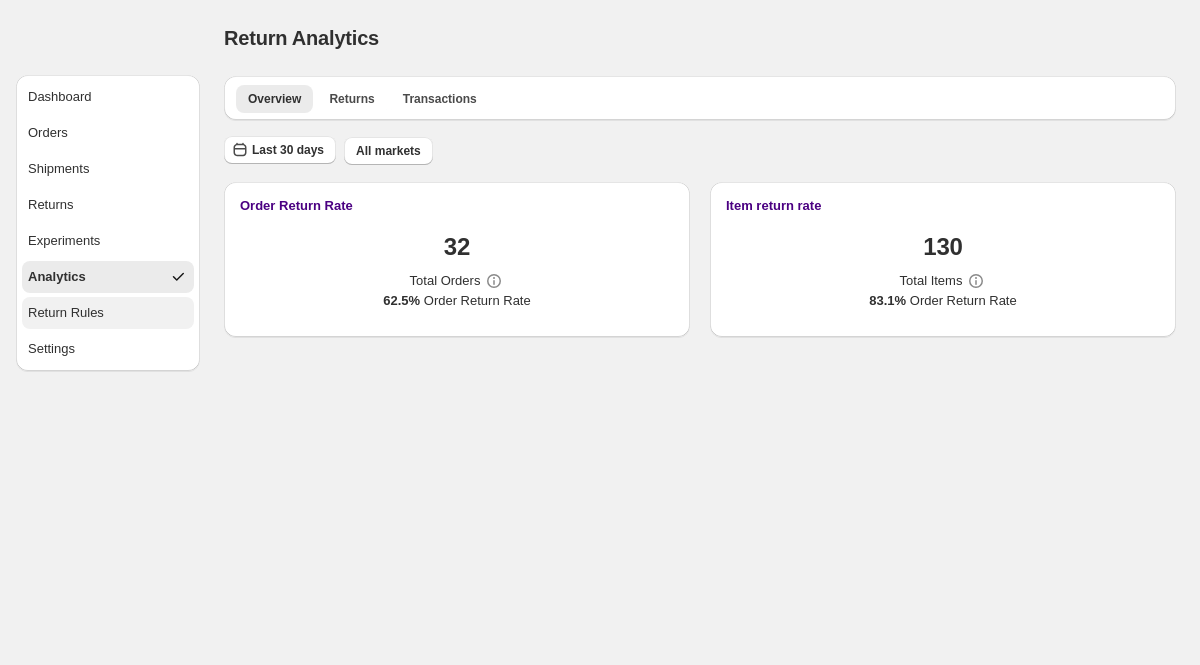 select on "********" 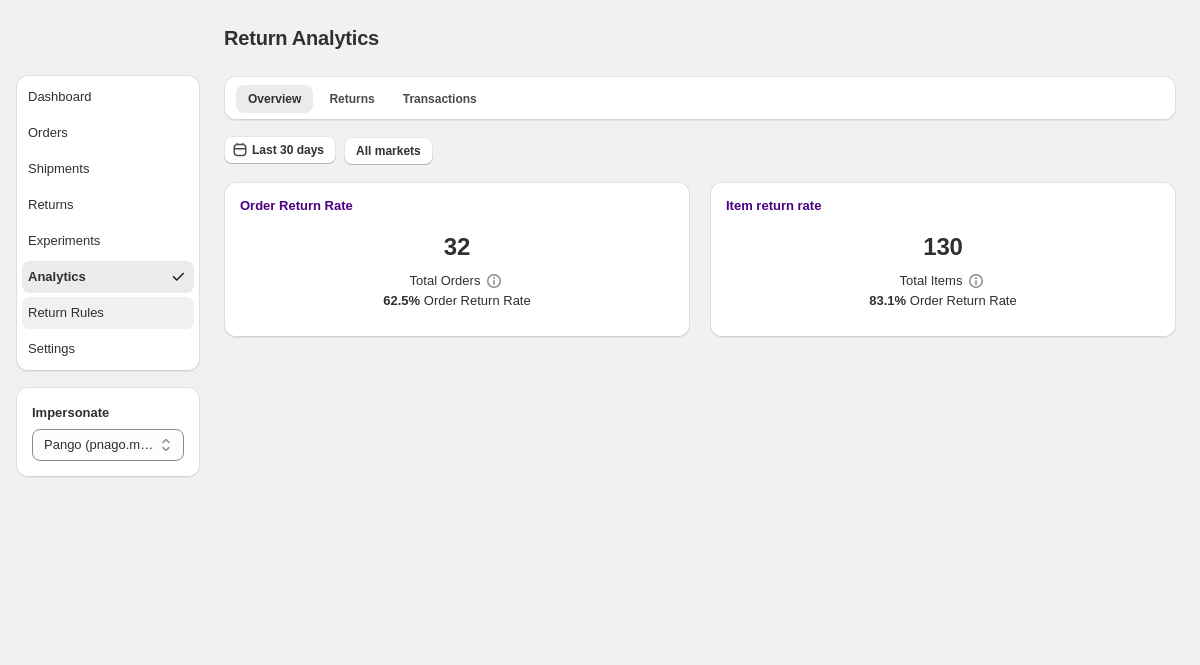 click on "Return Rules" at bounding box center (66, 313) 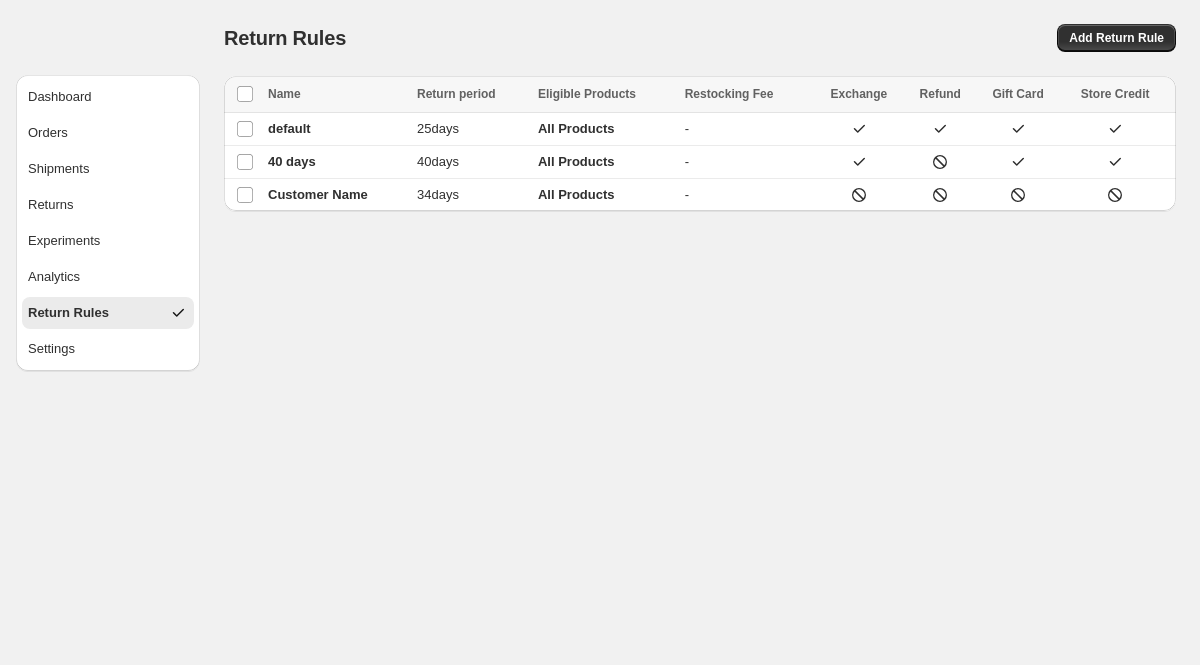 select on "********" 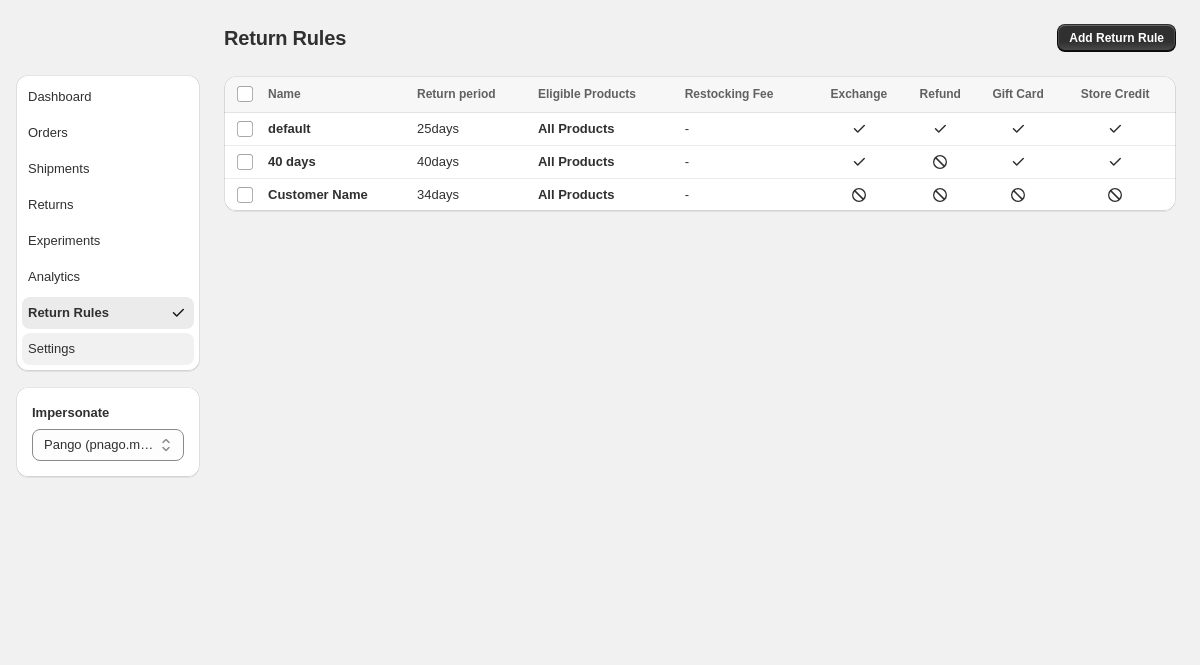 click on "Settings" at bounding box center [108, 349] 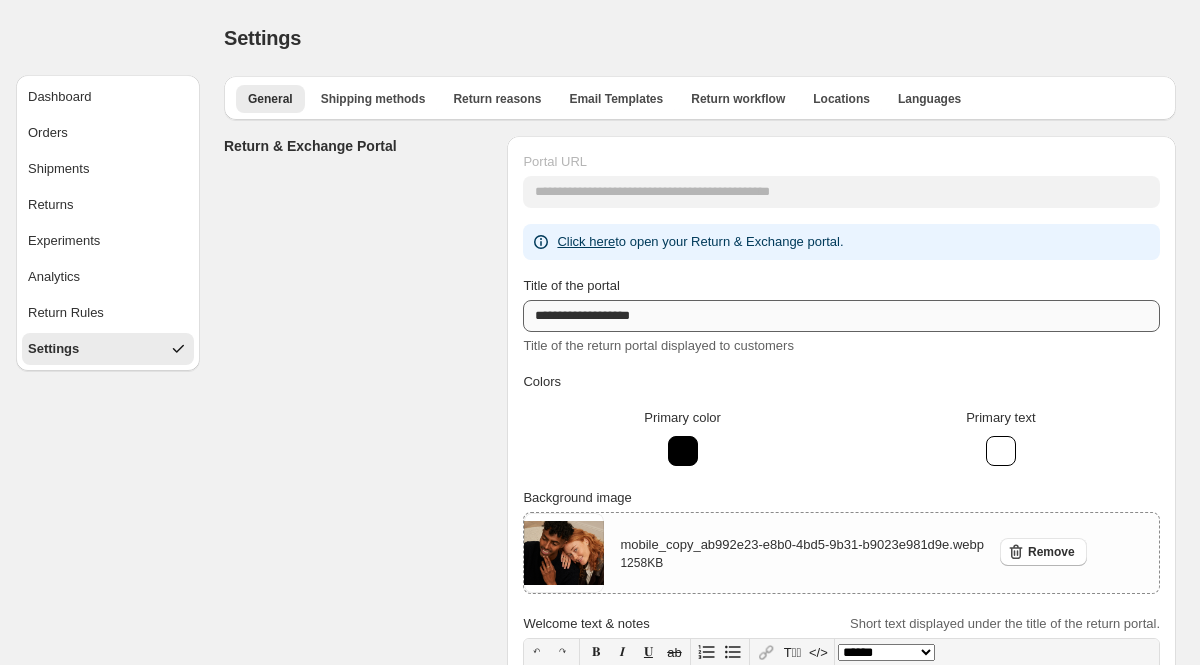 select on "********" 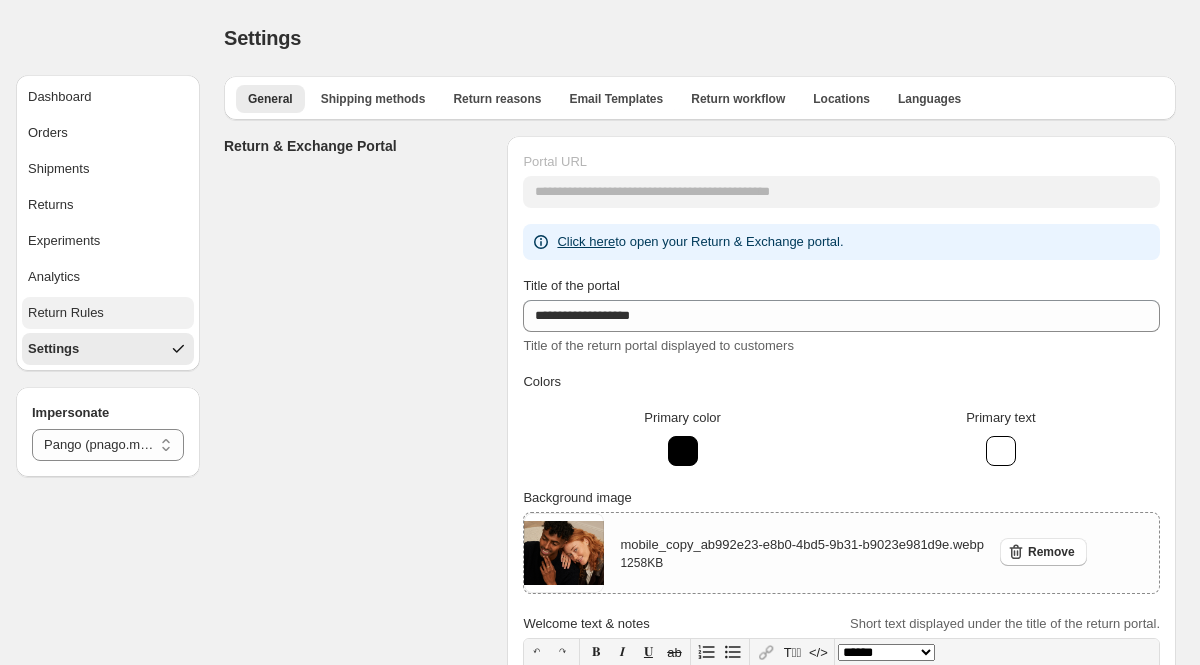 click on "Return Rules" at bounding box center (66, 313) 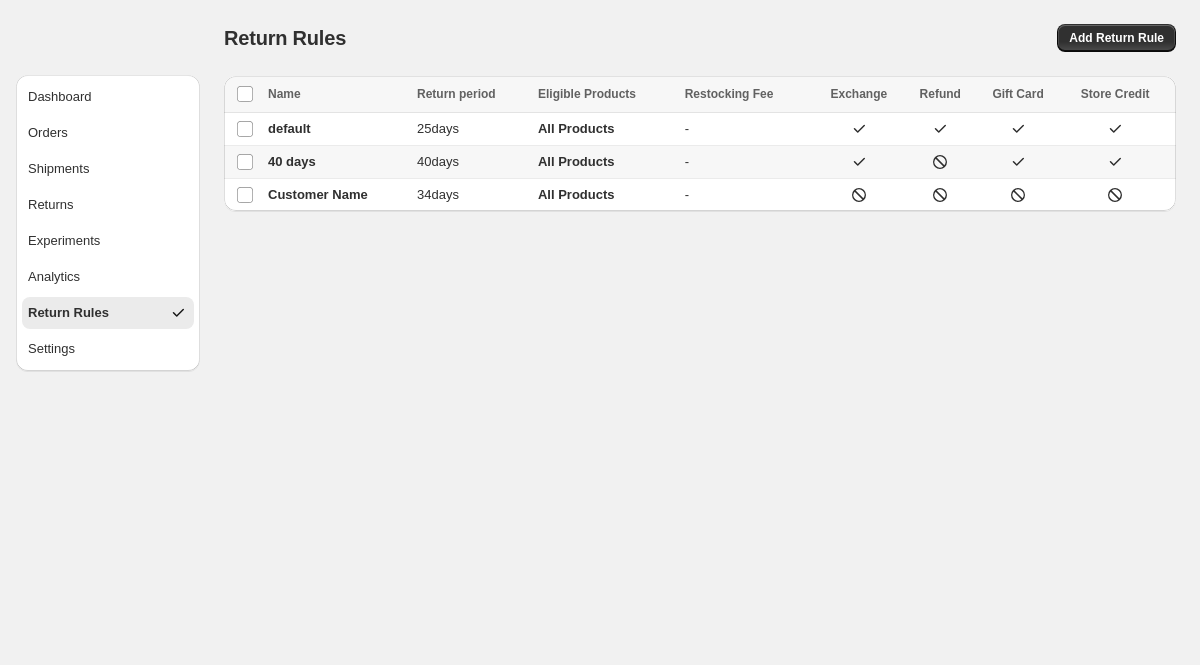 select on "********" 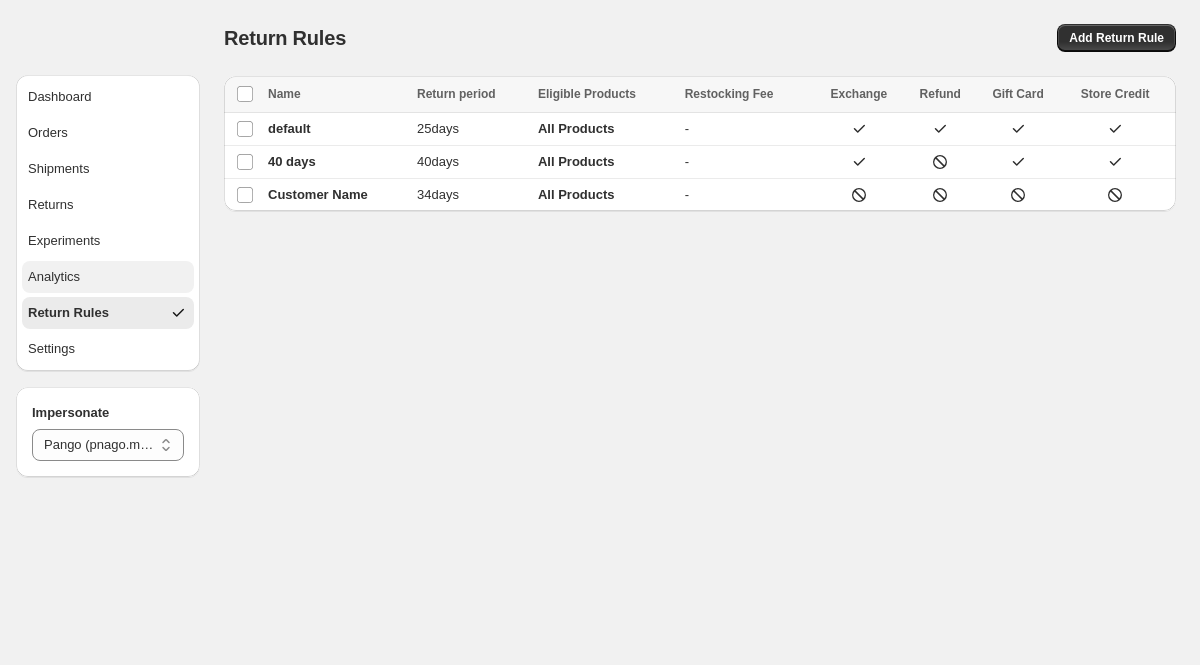 click on "Analytics" at bounding box center (54, 277) 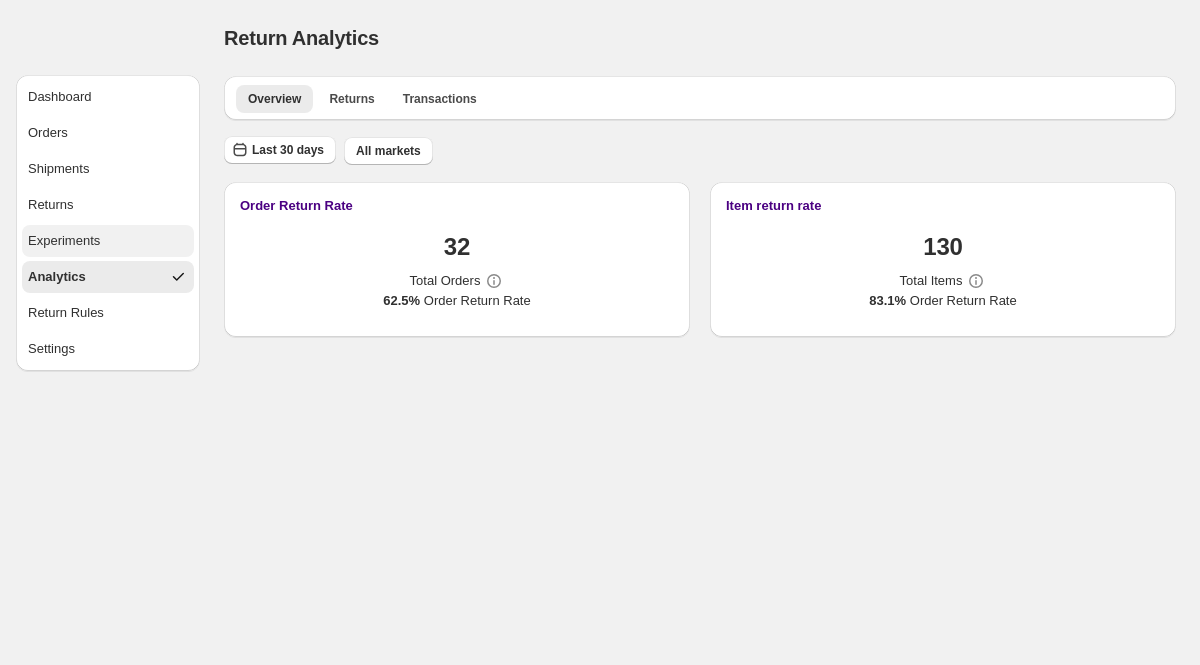 click on "Experiments" at bounding box center (64, 241) 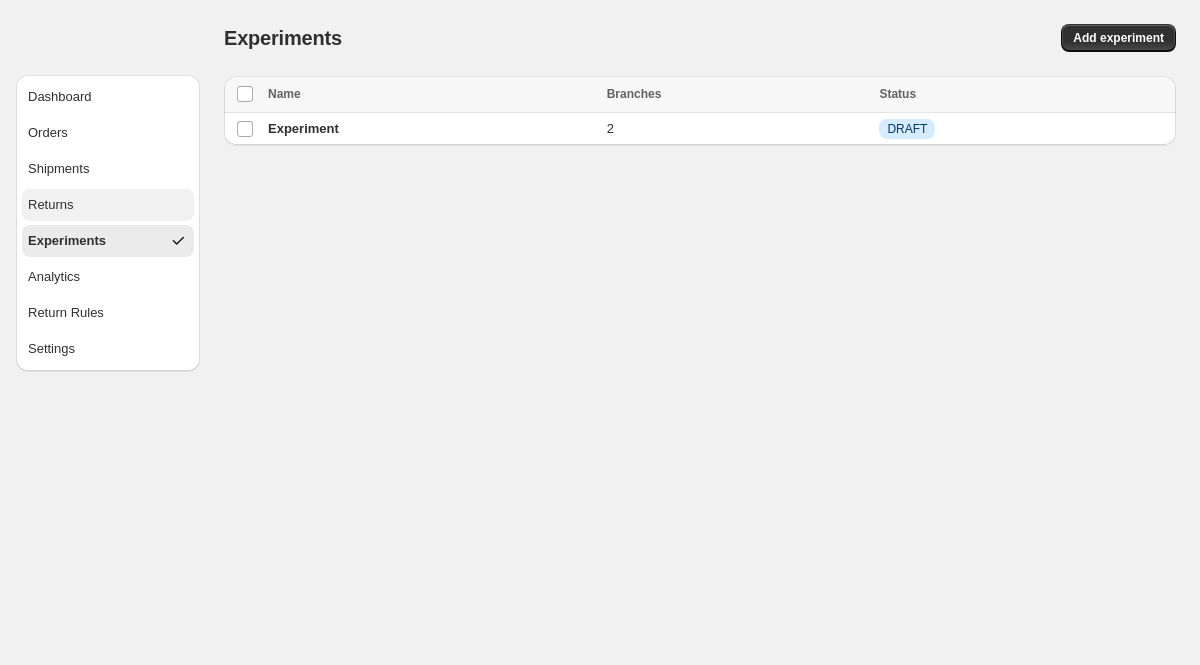 click on "Returns" at bounding box center [108, 205] 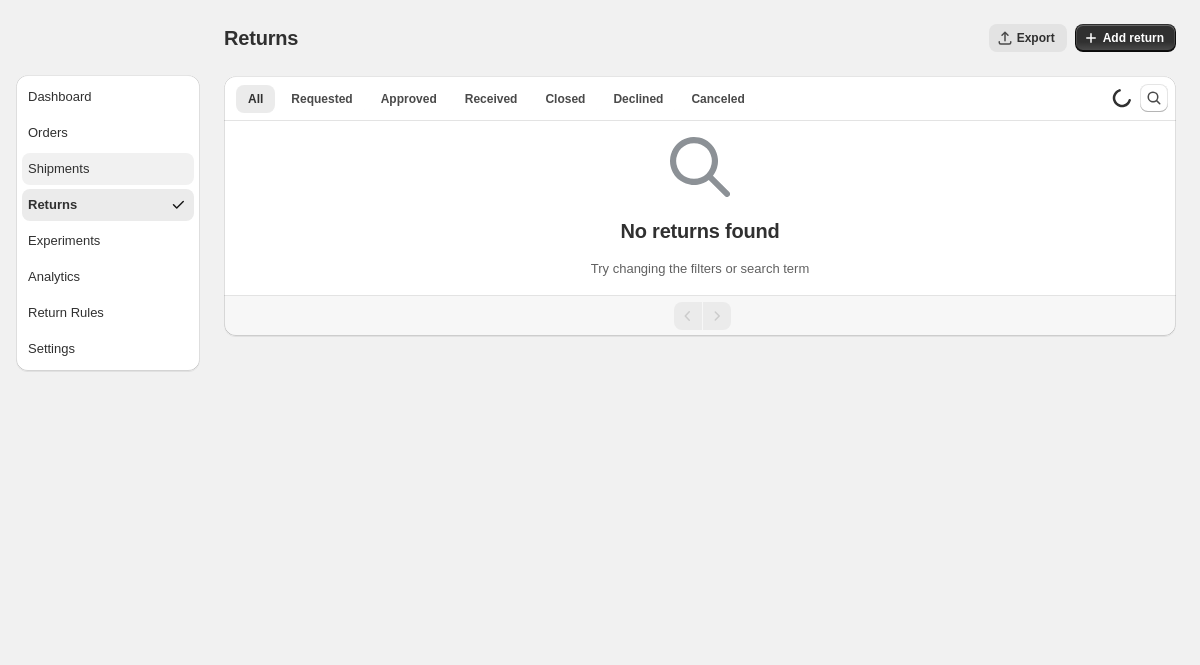 select on "********" 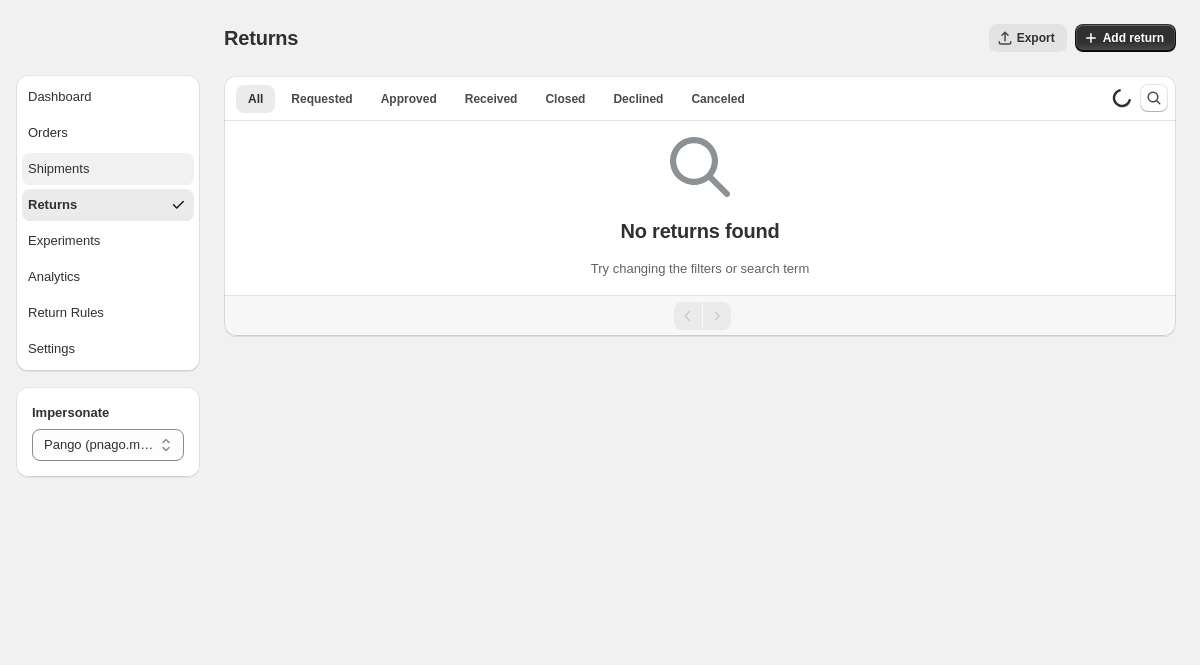 click on "Shipments" at bounding box center [108, 169] 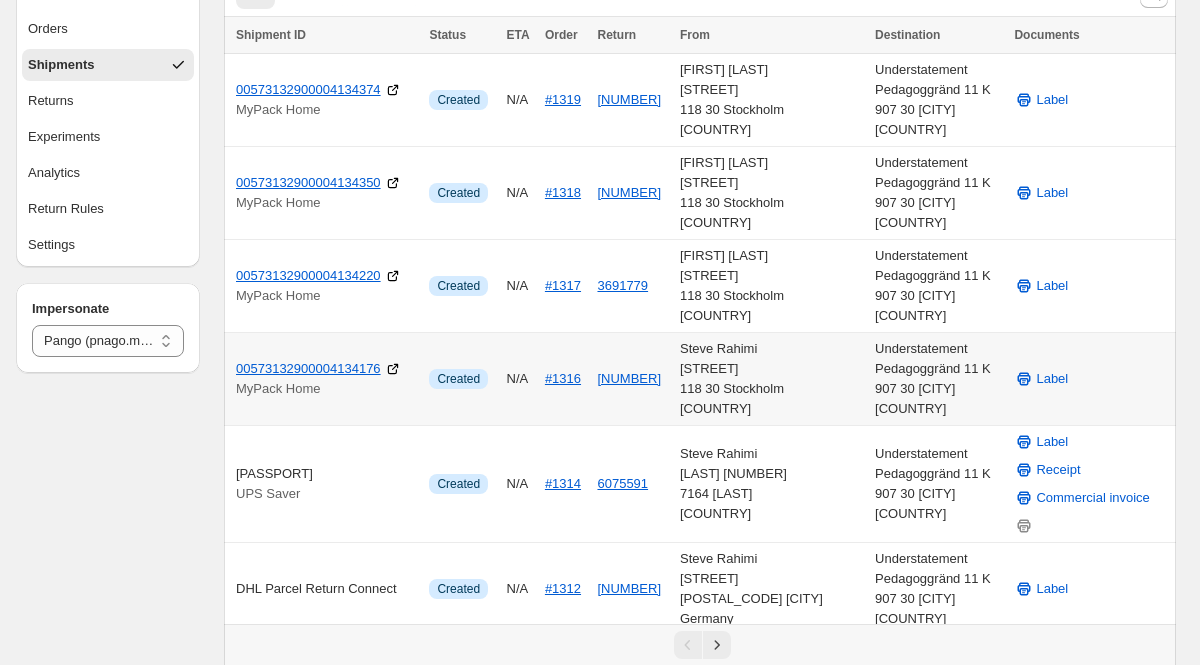 scroll, scrollTop: 109, scrollLeft: 0, axis: vertical 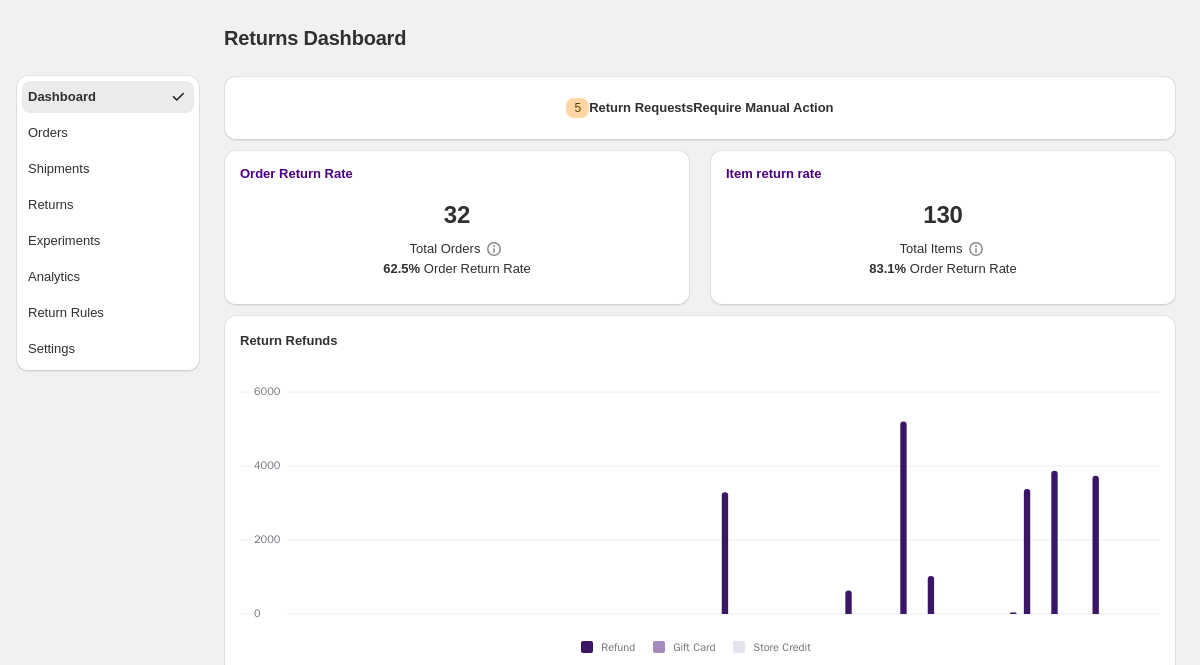 select on "********" 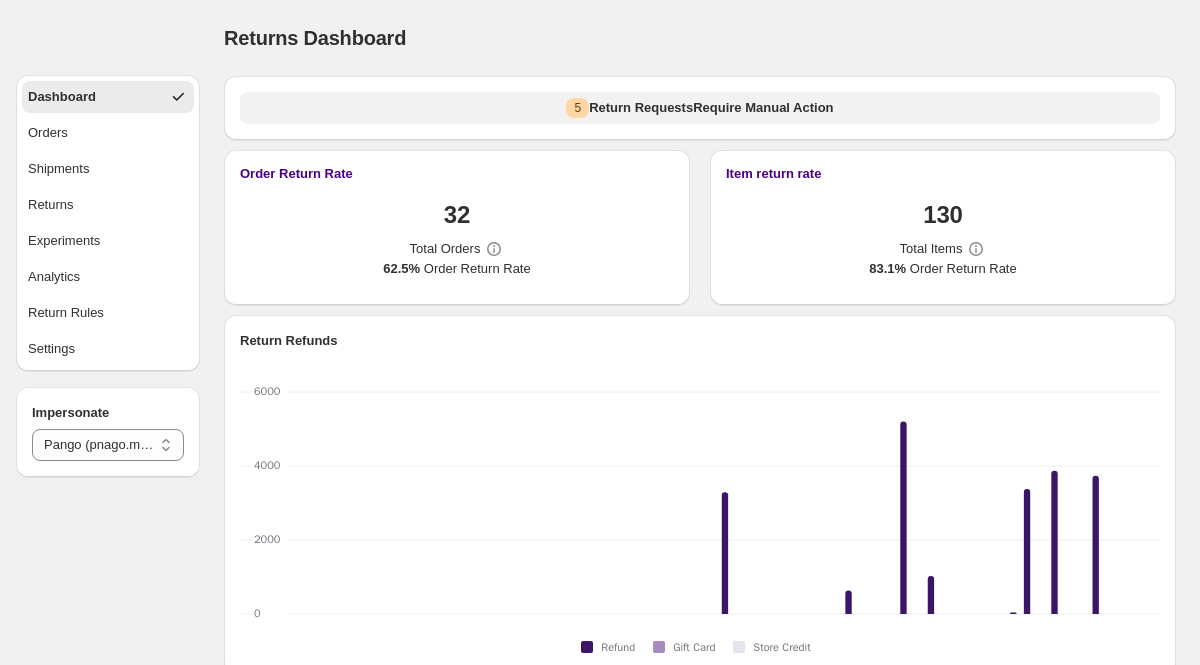 click on "Warning 5 Return Request s Require Manual Action" at bounding box center [700, 108] 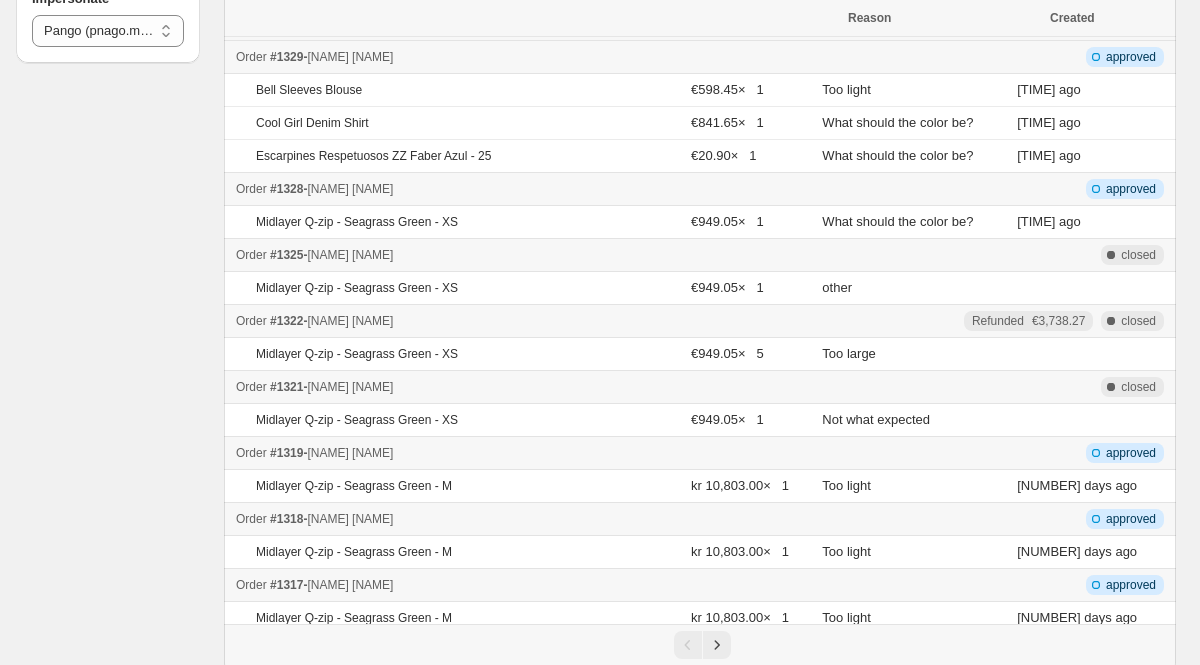 scroll, scrollTop: 424, scrollLeft: 0, axis: vertical 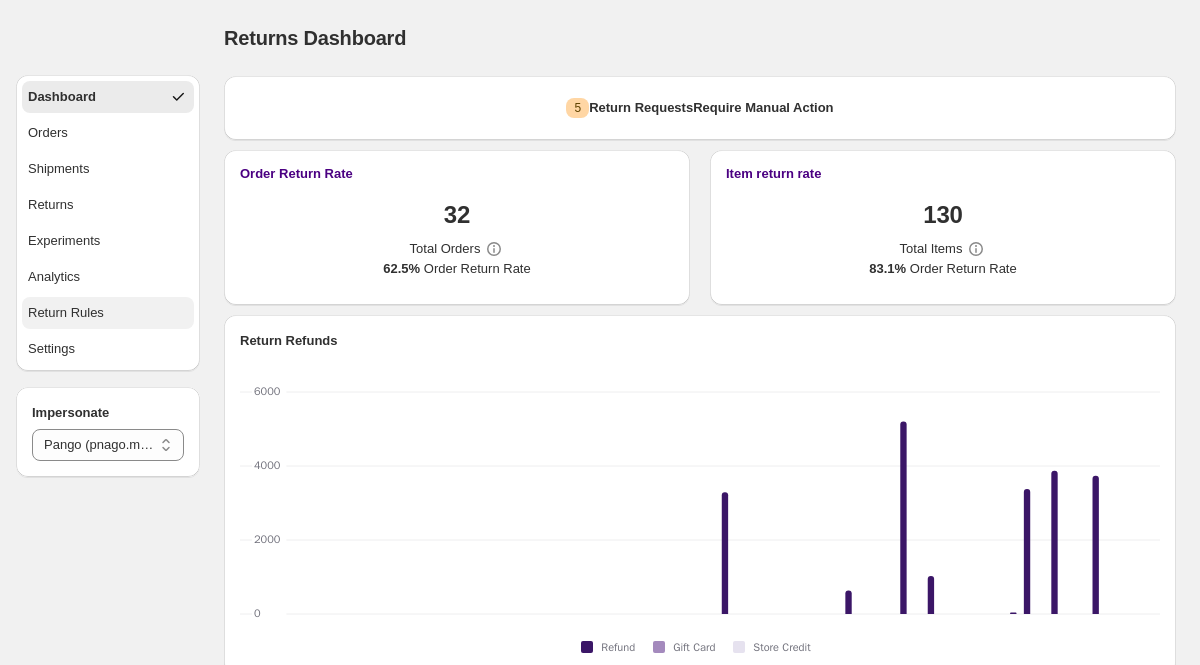 click on "Return Rules" at bounding box center [108, 313] 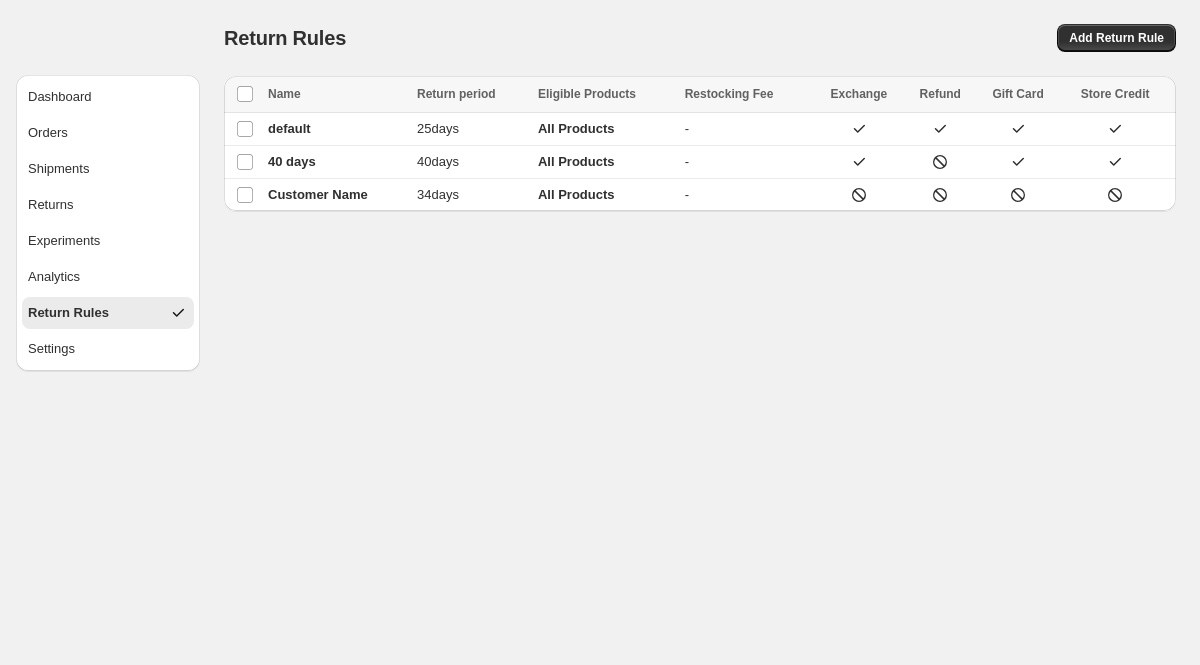 select on "********" 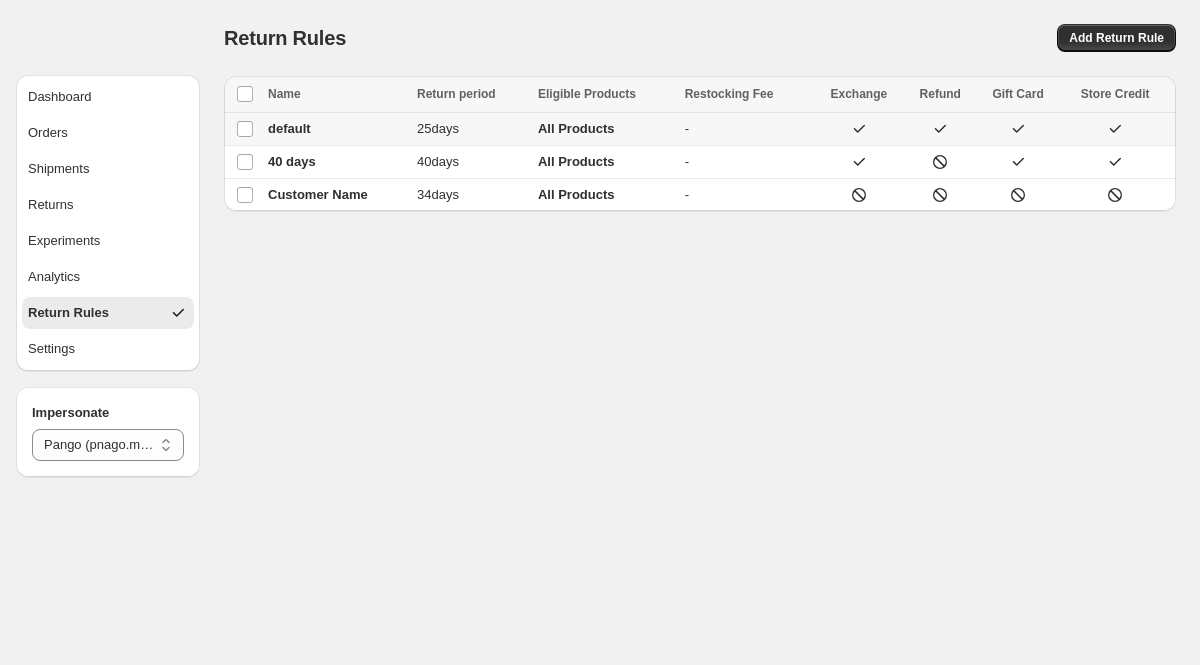 click on "-" at bounding box center (746, 129) 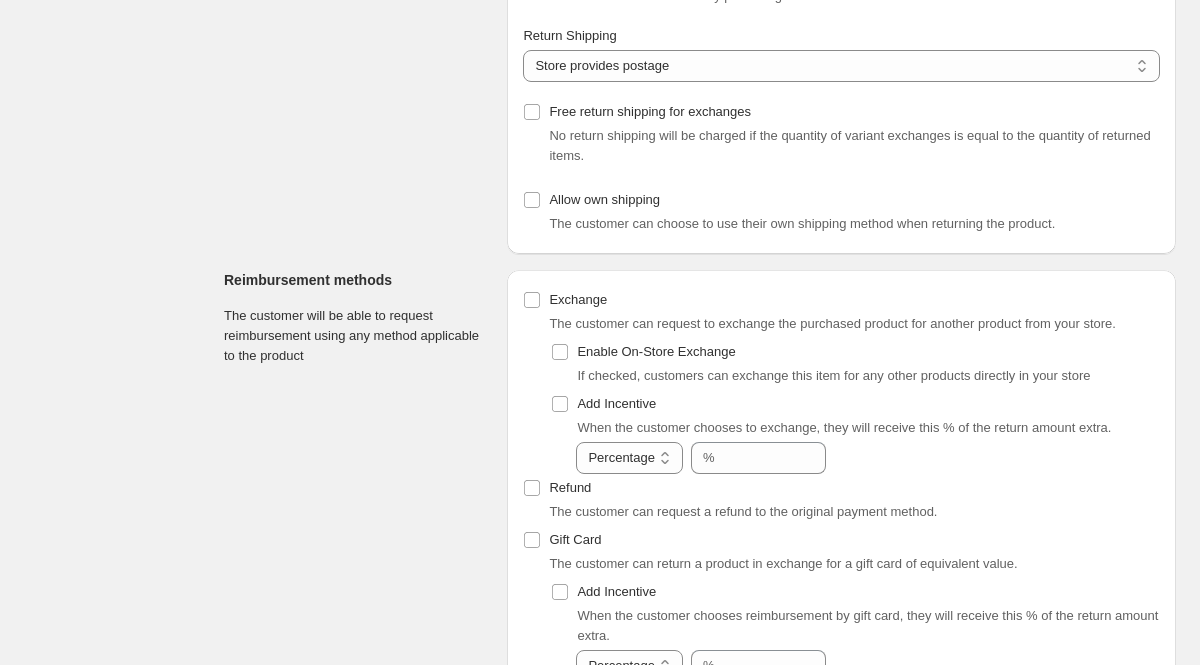 scroll, scrollTop: 733, scrollLeft: 0, axis: vertical 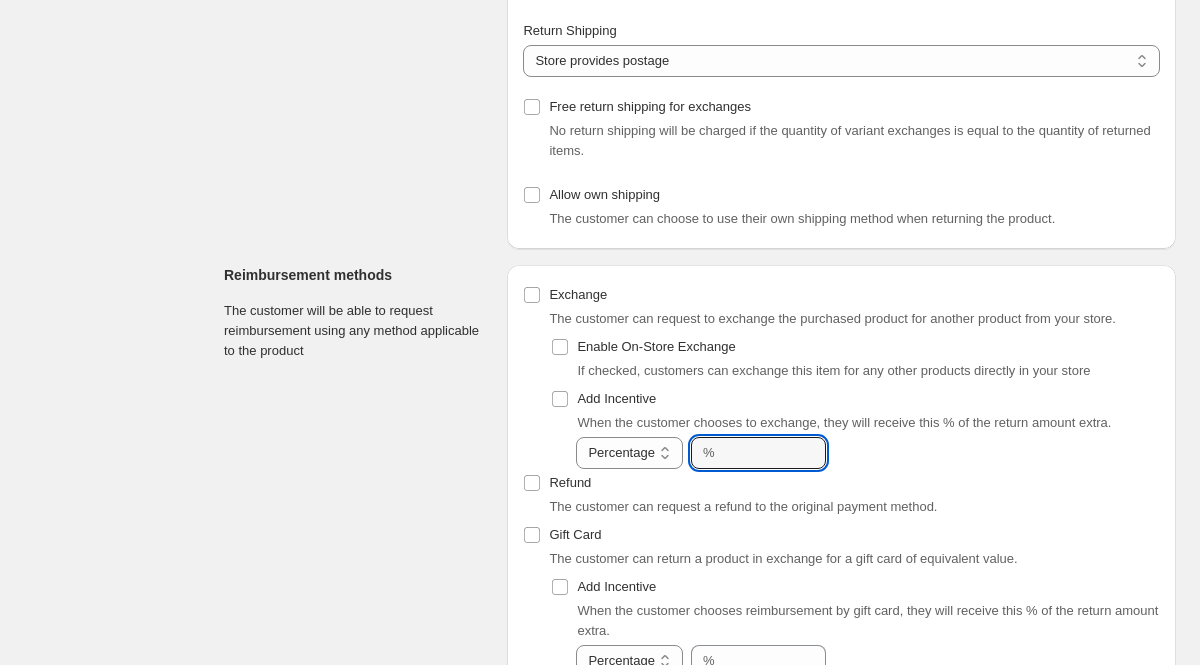 click on "******" at bounding box center [758, 453] 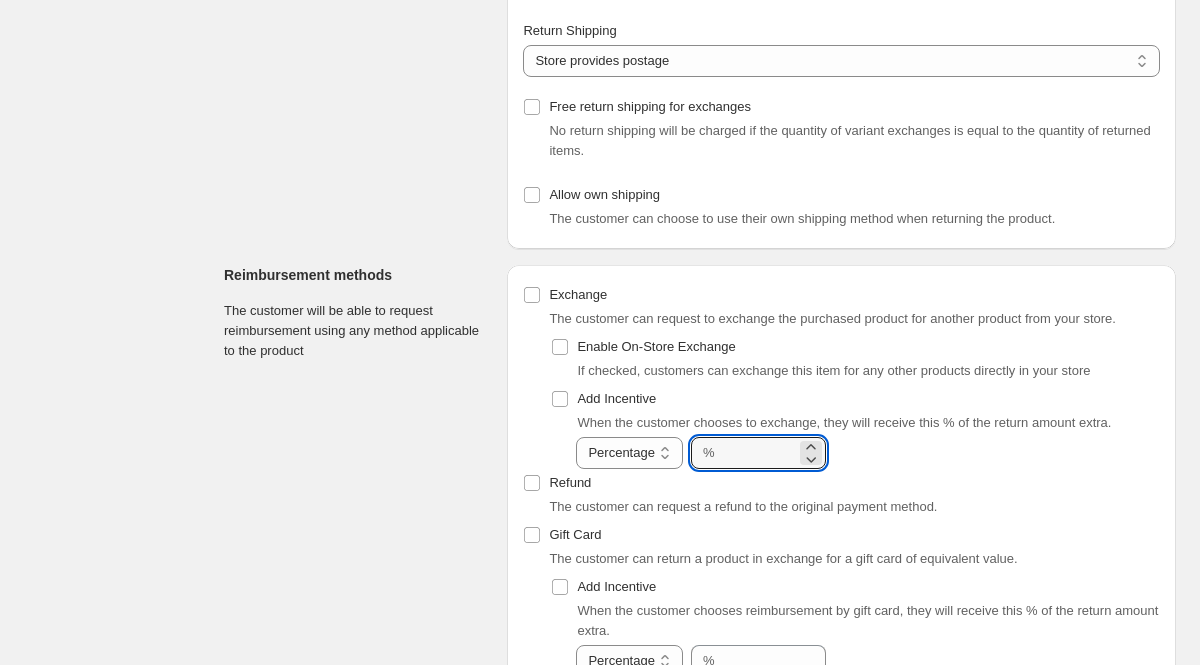 click on "******" at bounding box center [758, 453] 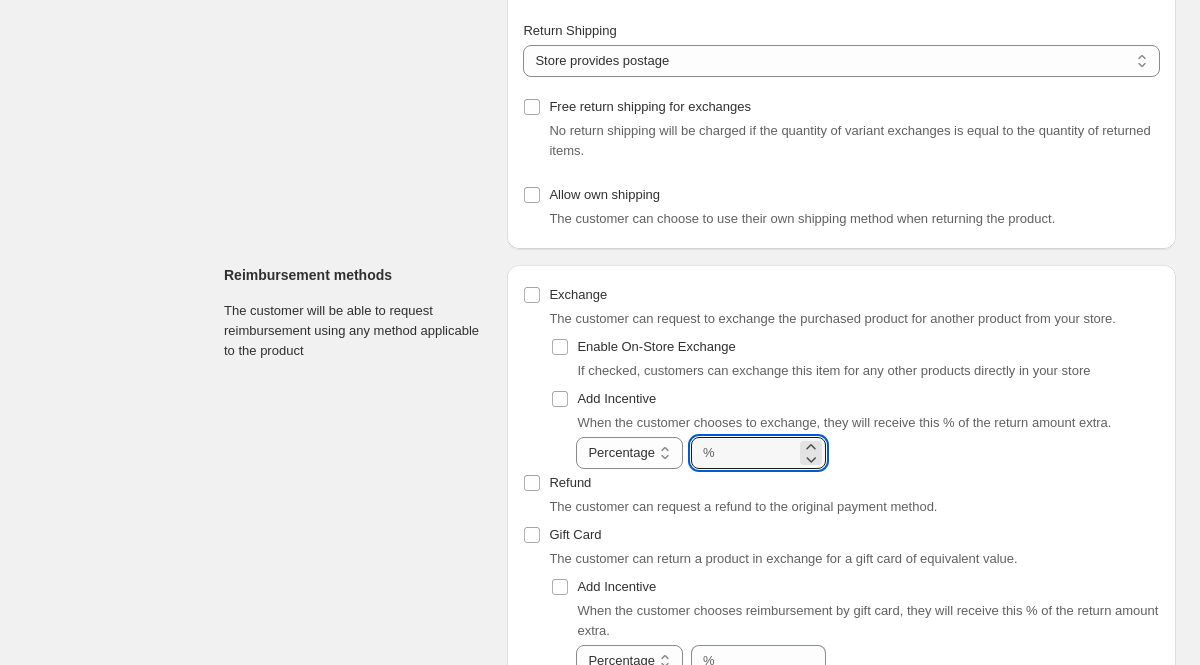 type on "*" 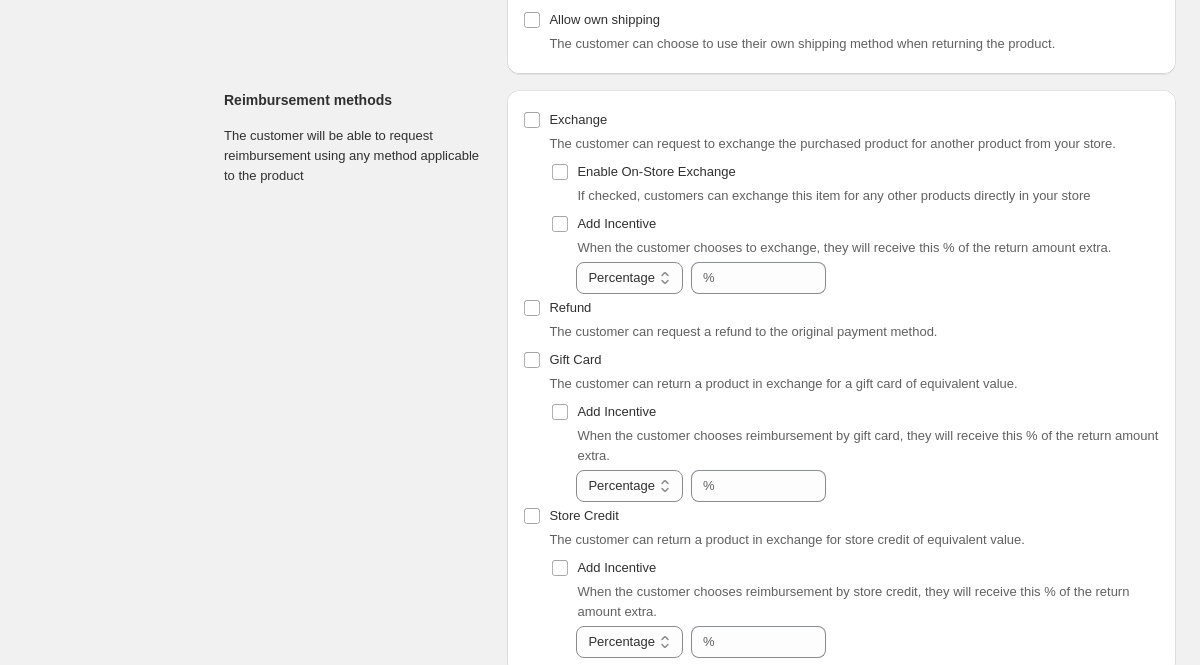 scroll, scrollTop: 911, scrollLeft: 0, axis: vertical 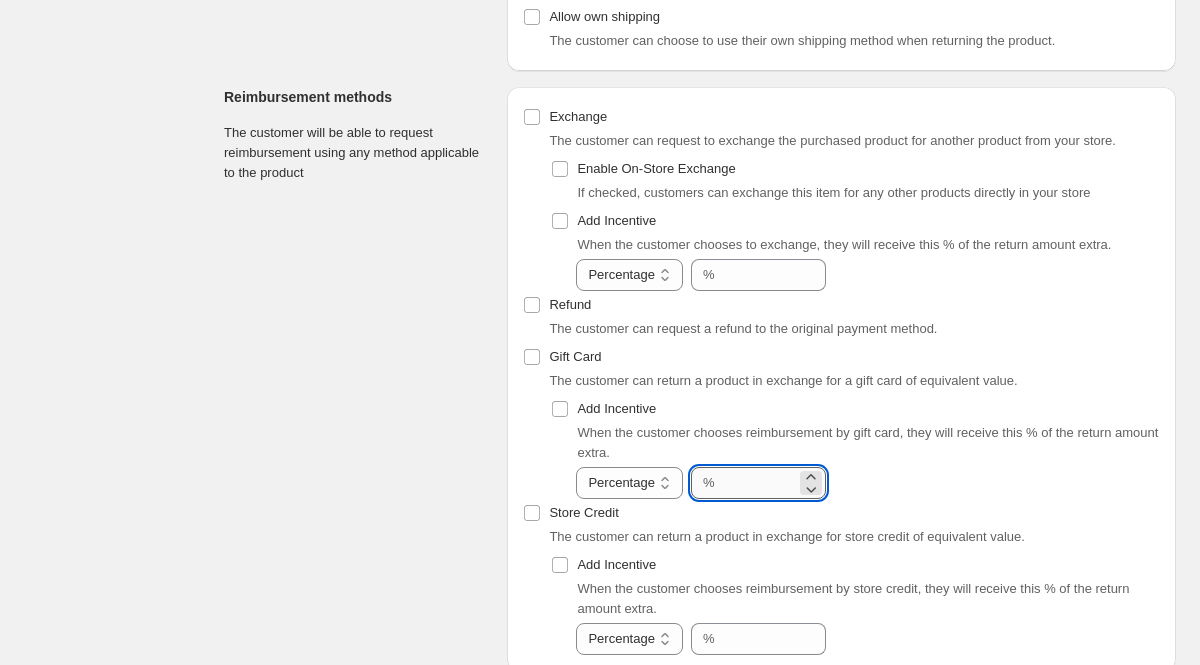 click on "*****" at bounding box center [758, 483] 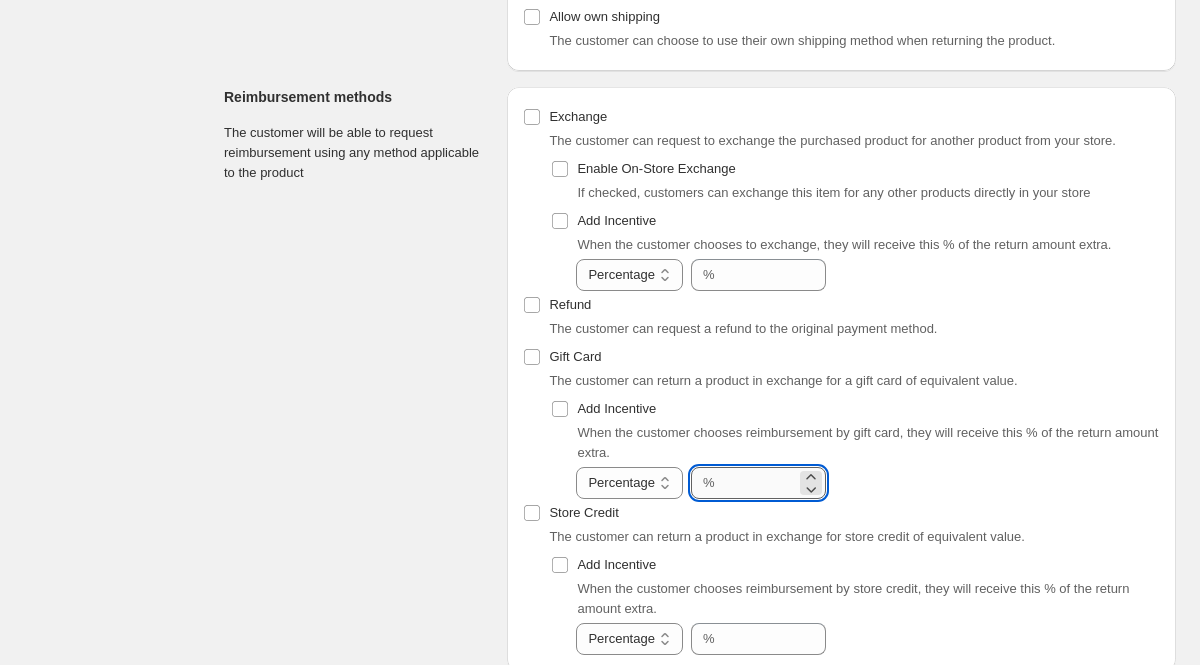 click on "*****" at bounding box center [758, 483] 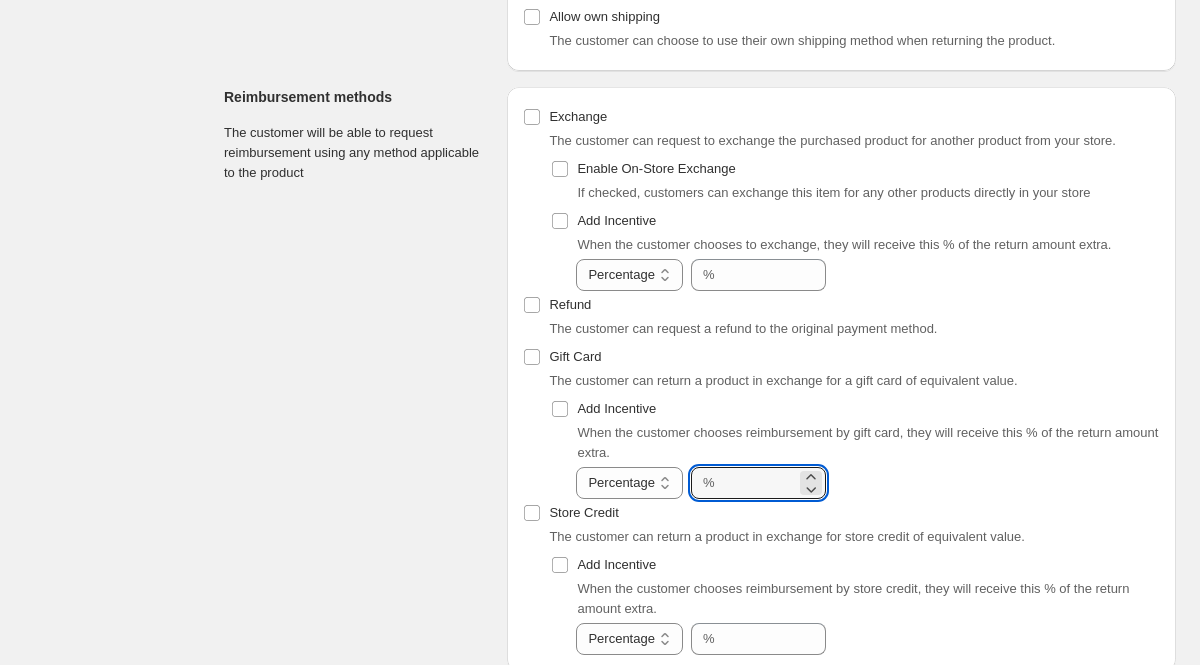 type on "***" 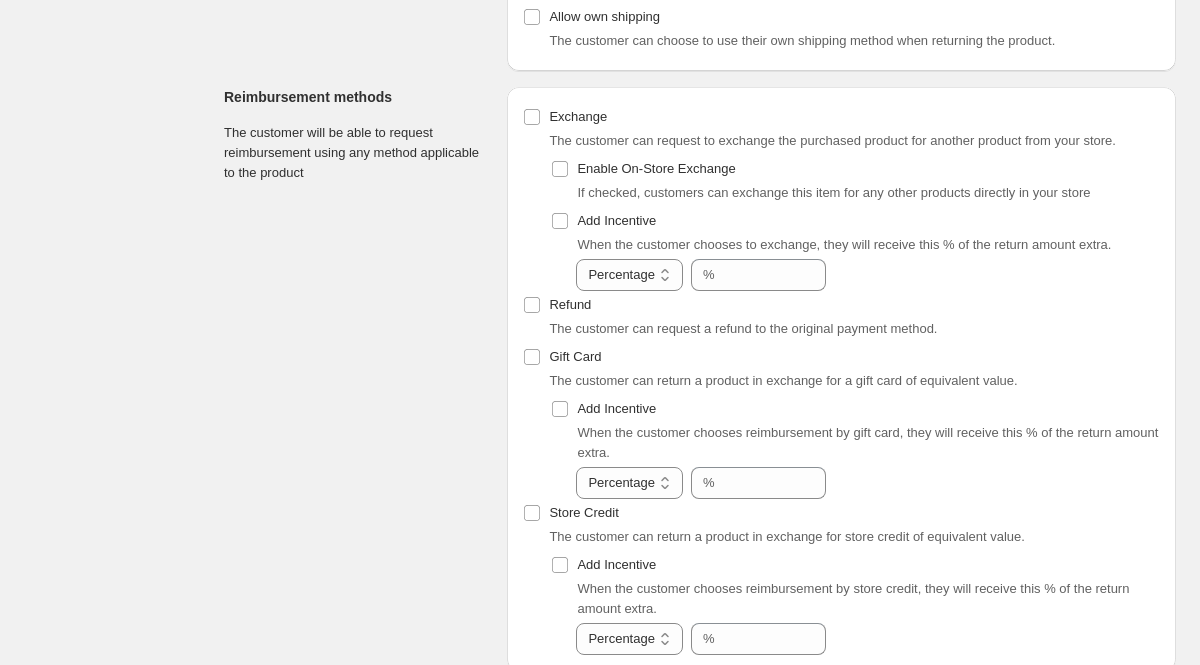 click on "Store Credit The customer can return a product in exchange for store credit of equivalent value." at bounding box center (841, 523) 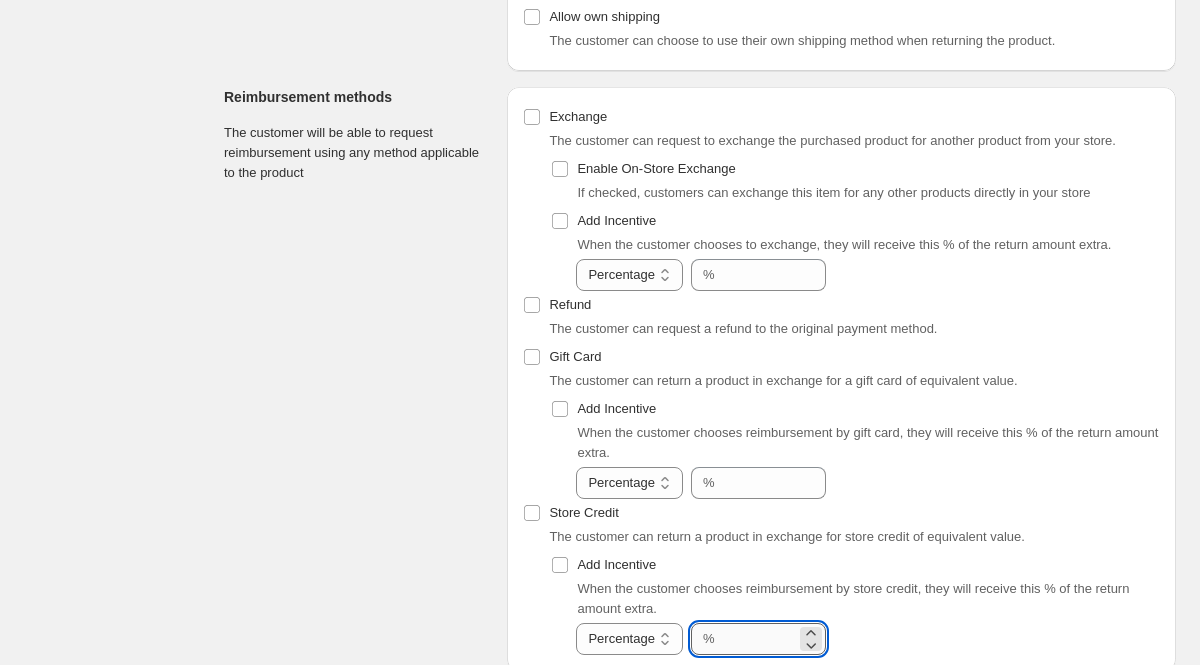 click on "*****" at bounding box center (758, 639) 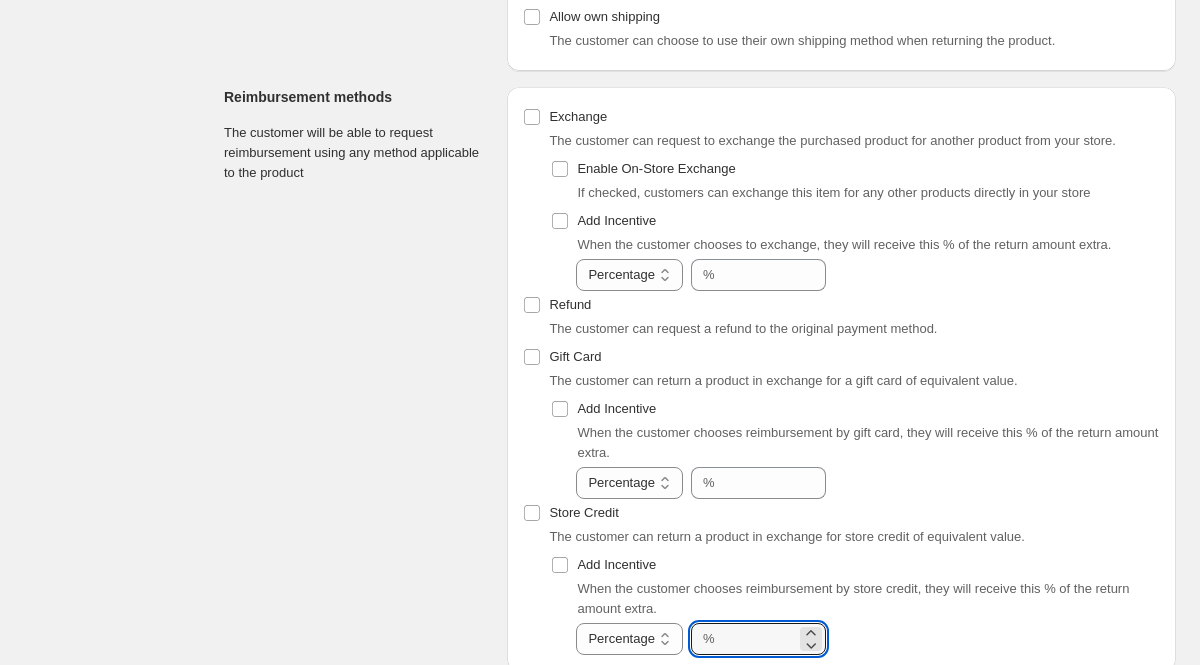type on "***" 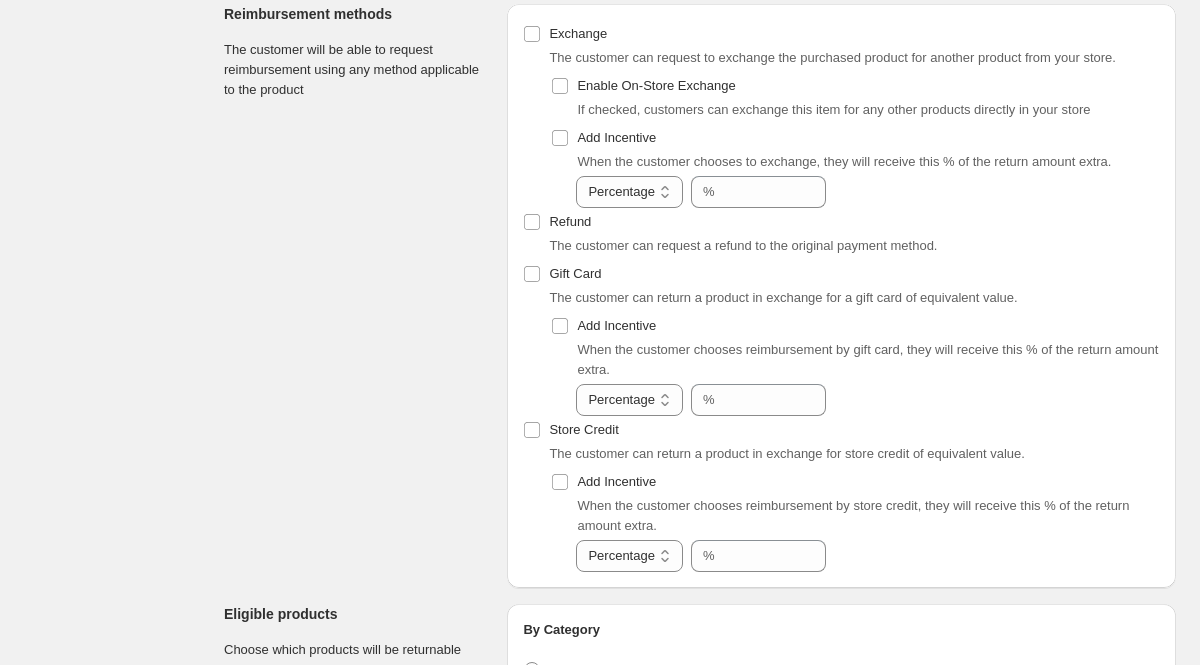 scroll, scrollTop: 990, scrollLeft: 0, axis: vertical 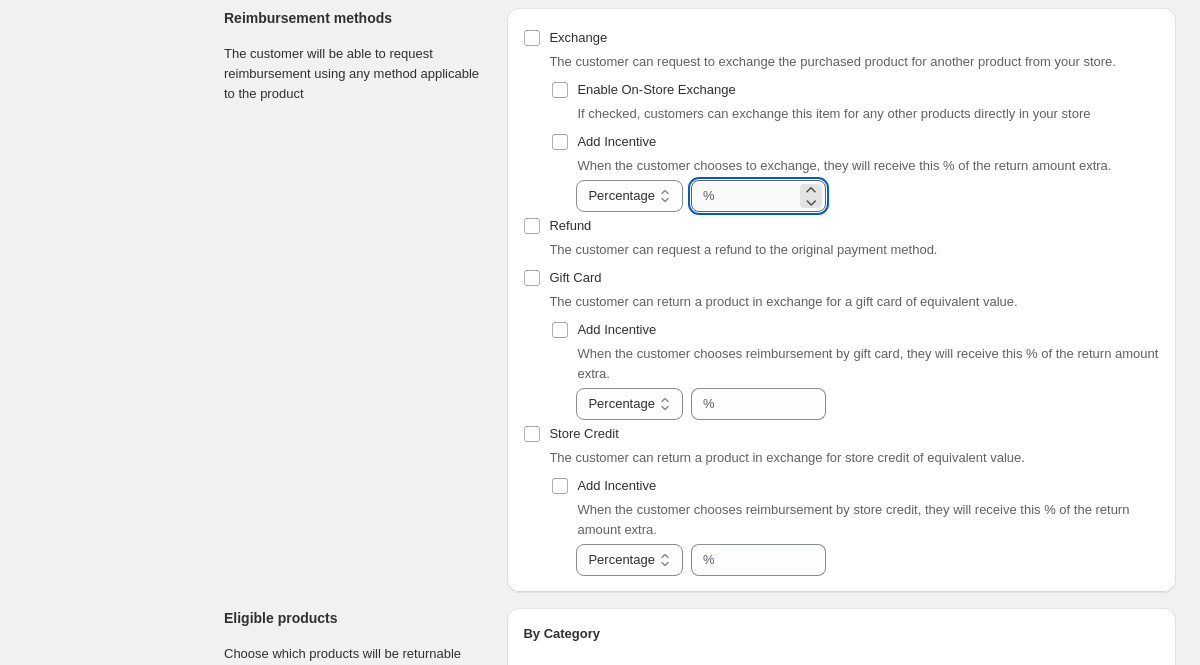 click on "*" at bounding box center (758, 196) 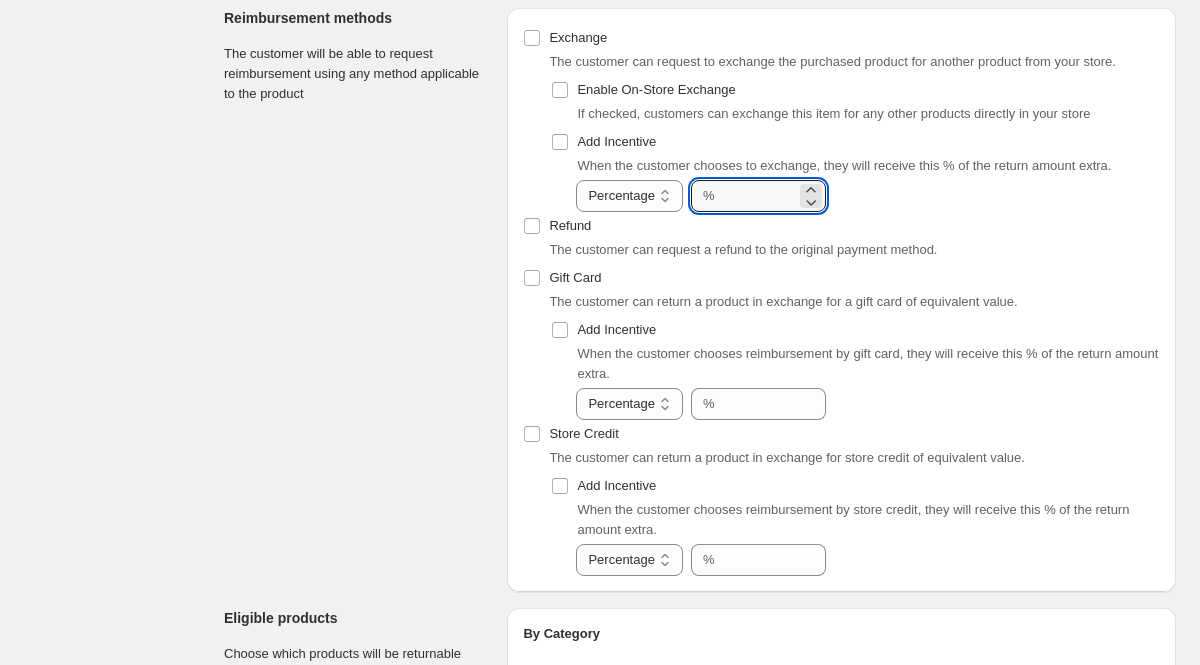 type on "***" 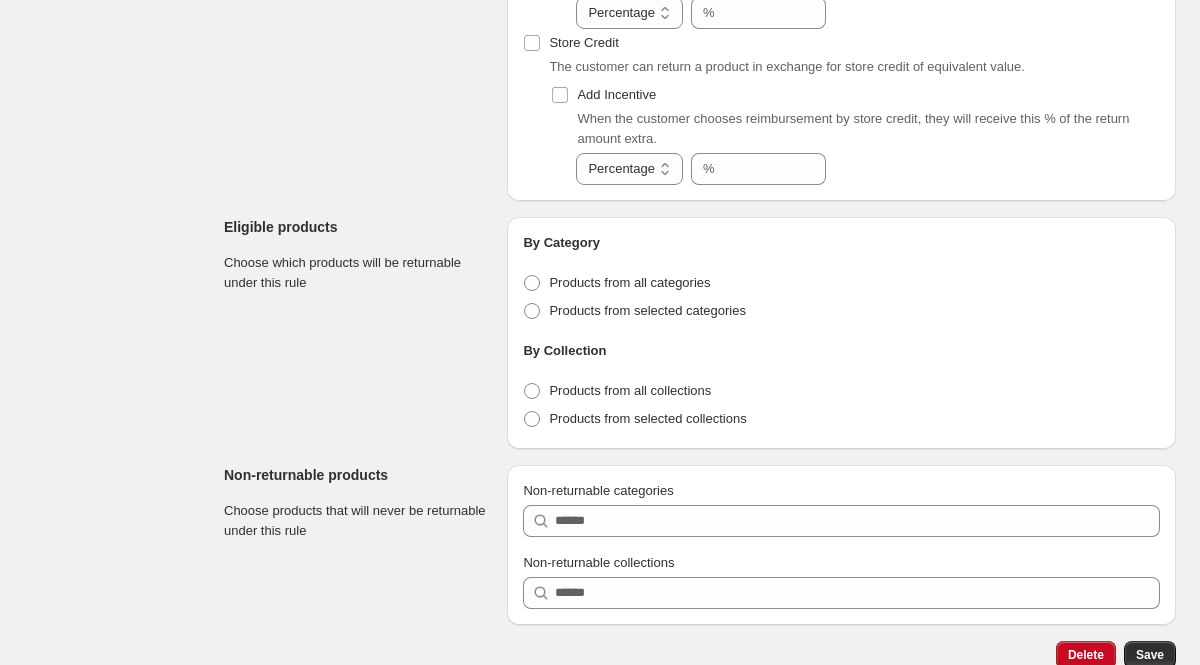 scroll, scrollTop: 1382, scrollLeft: 0, axis: vertical 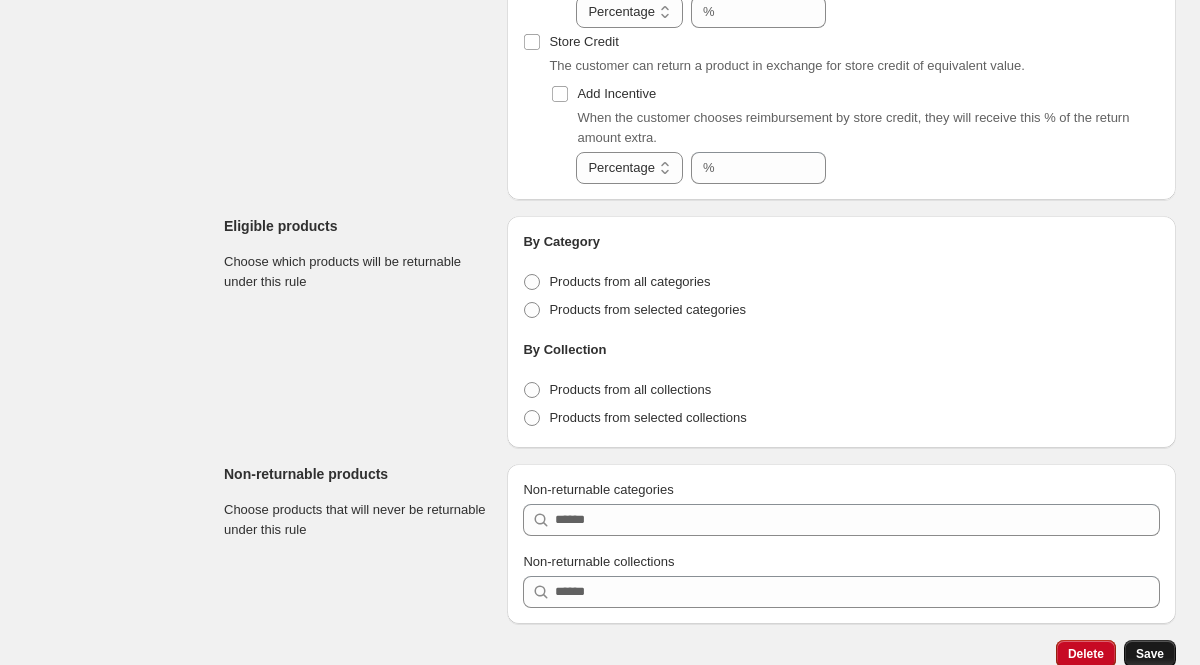 click on "Save" at bounding box center [1150, 654] 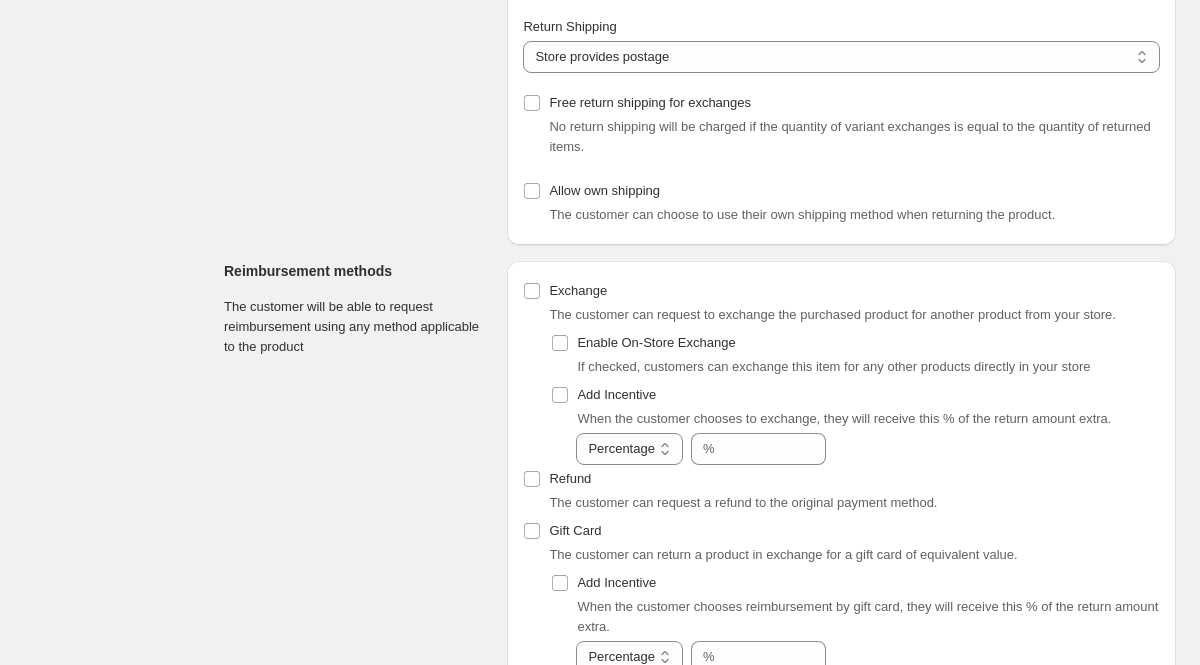 scroll, scrollTop: 0, scrollLeft: 0, axis: both 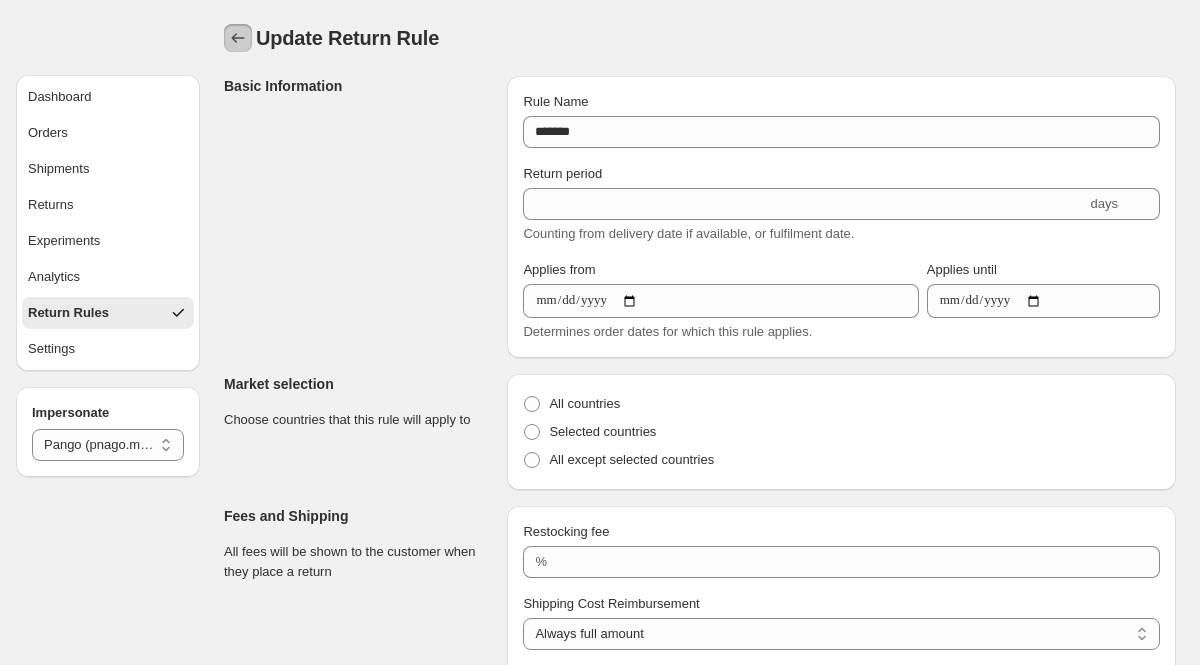 click 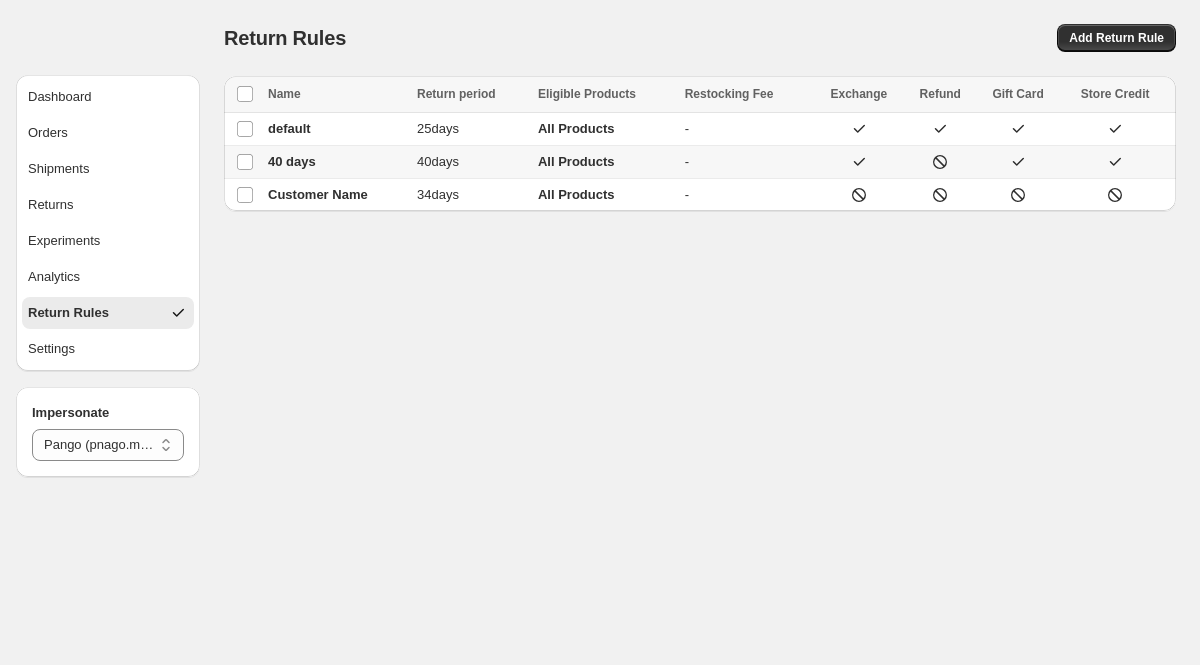 click on "[NUMBER] days" at bounding box center (438, 161) 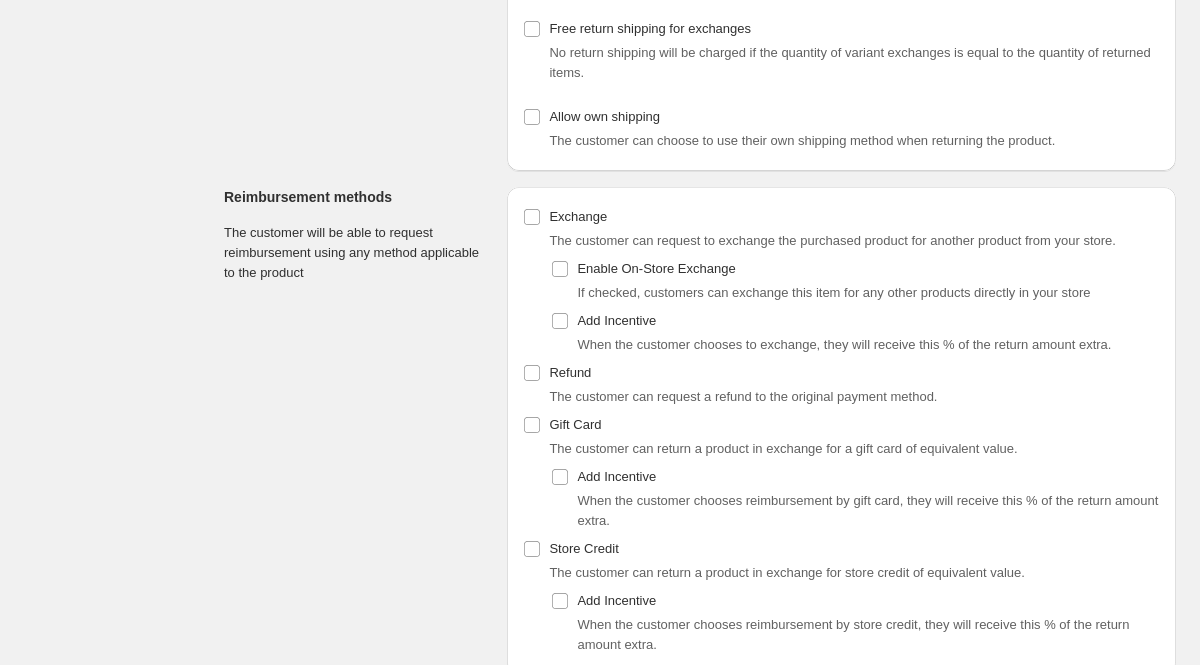 scroll, scrollTop: 764, scrollLeft: 0, axis: vertical 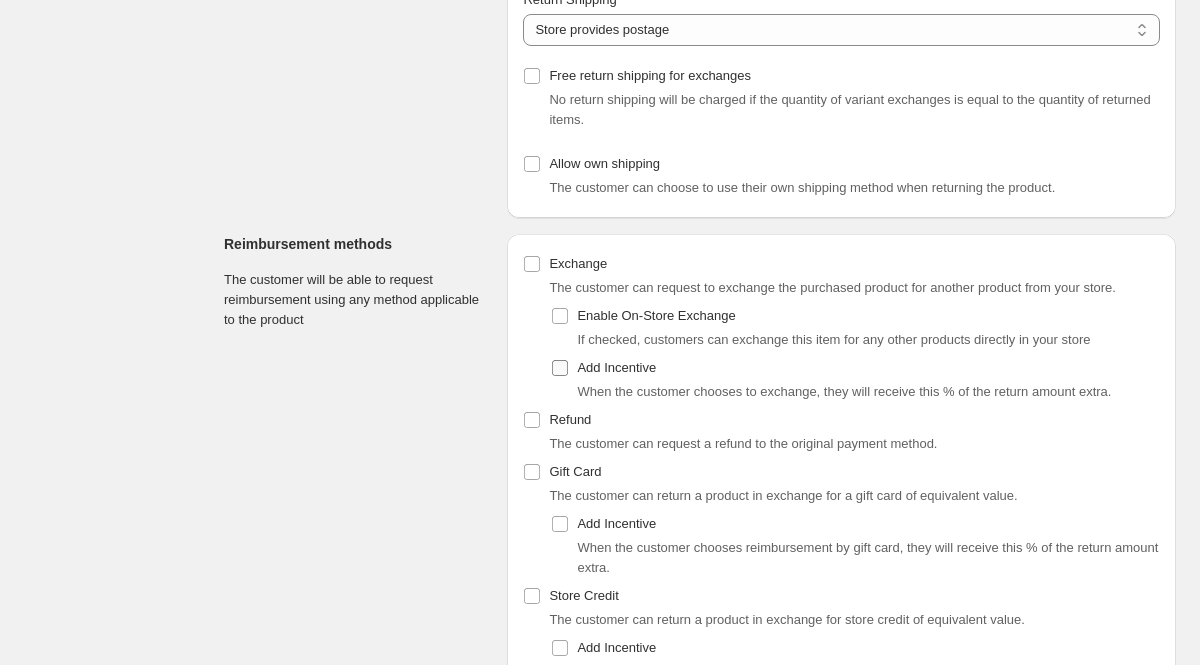 click on "Add Incentive" at bounding box center [616, 367] 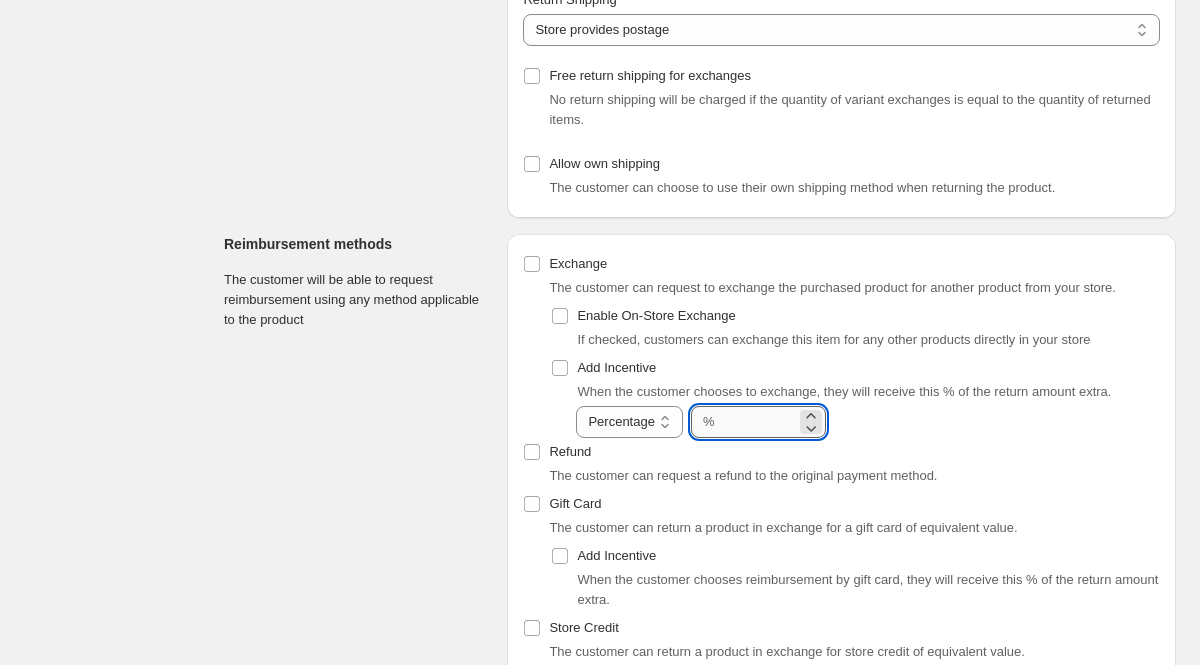 click on "****" at bounding box center [758, 422] 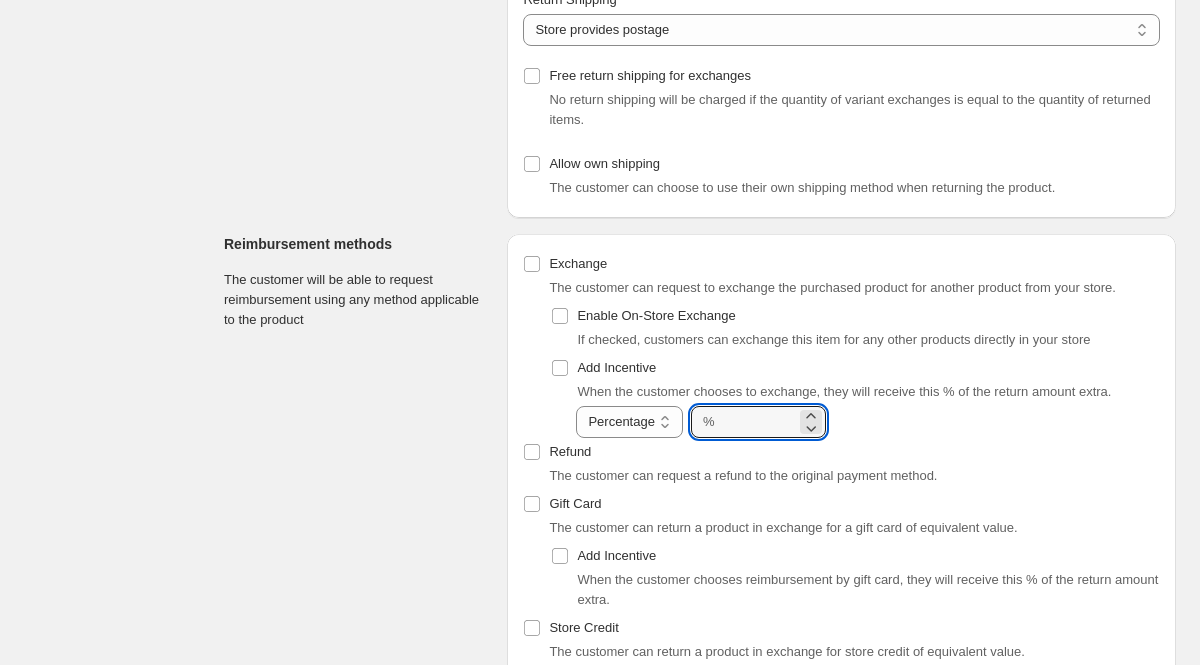 type on "***" 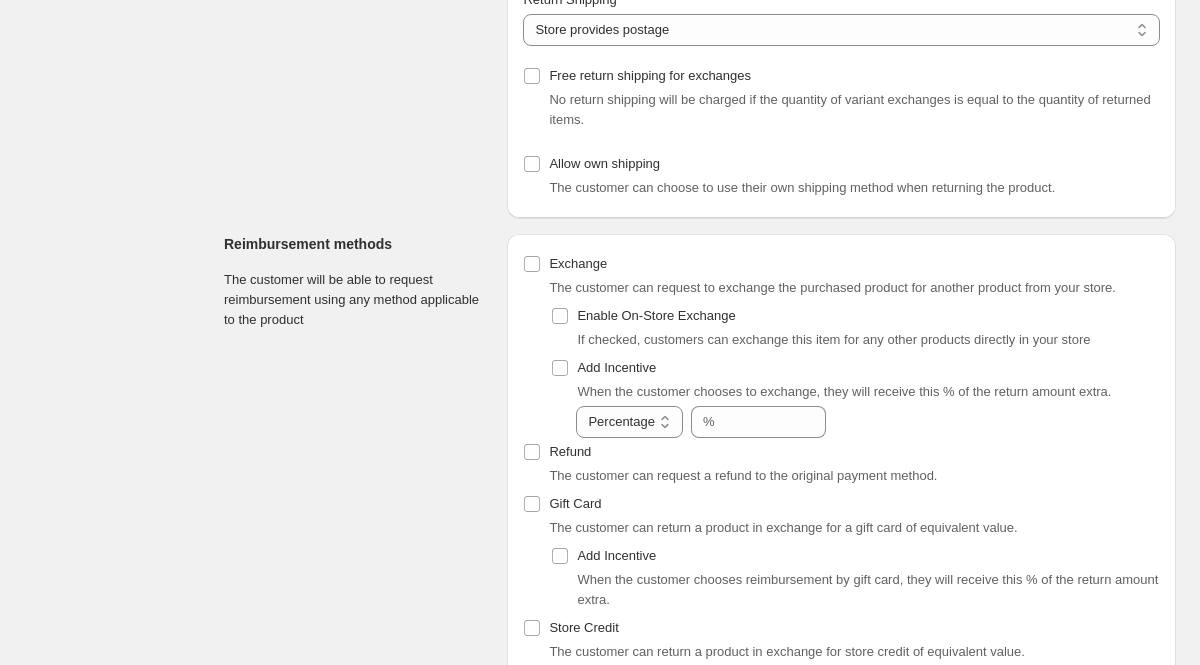 click on "The customer can return a product in exchange for a gift card of equivalent value." at bounding box center (783, 527) 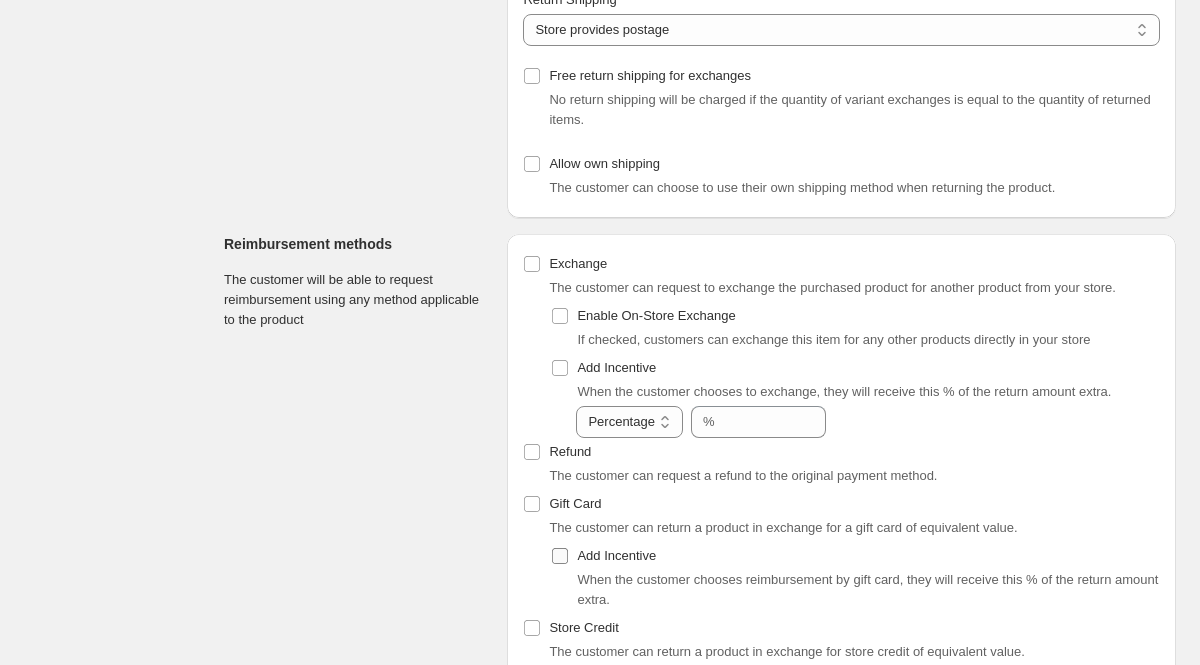 click on "Add Incentive" at bounding box center [616, 555] 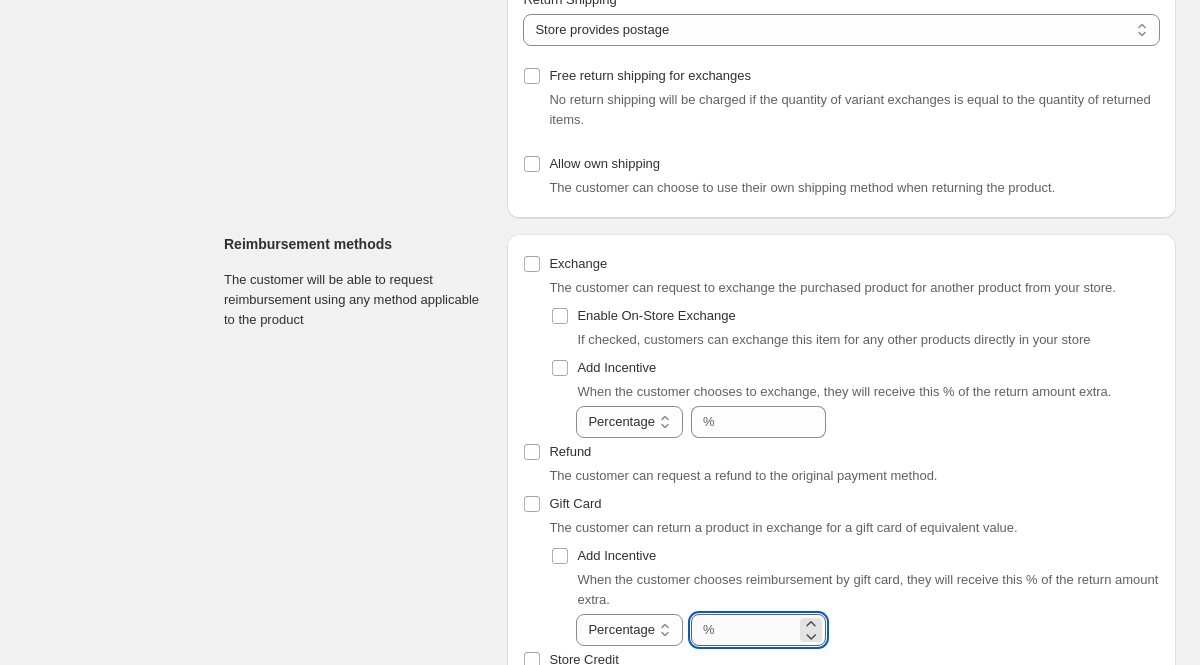 click on "****" at bounding box center [758, 630] 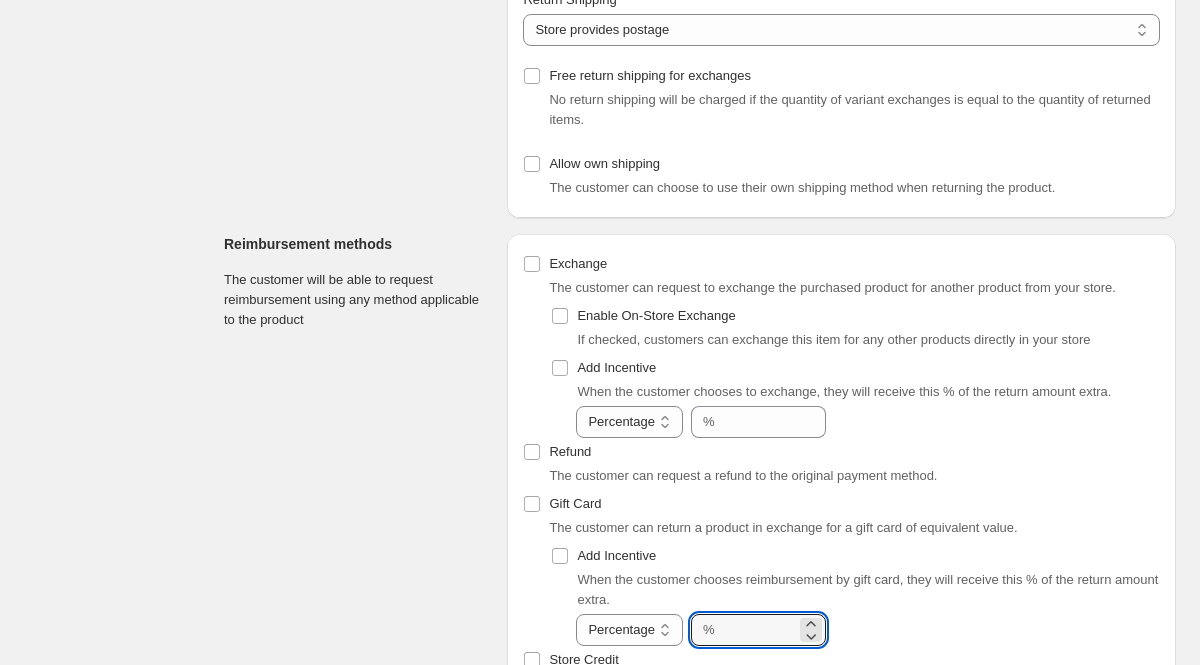 type on "***" 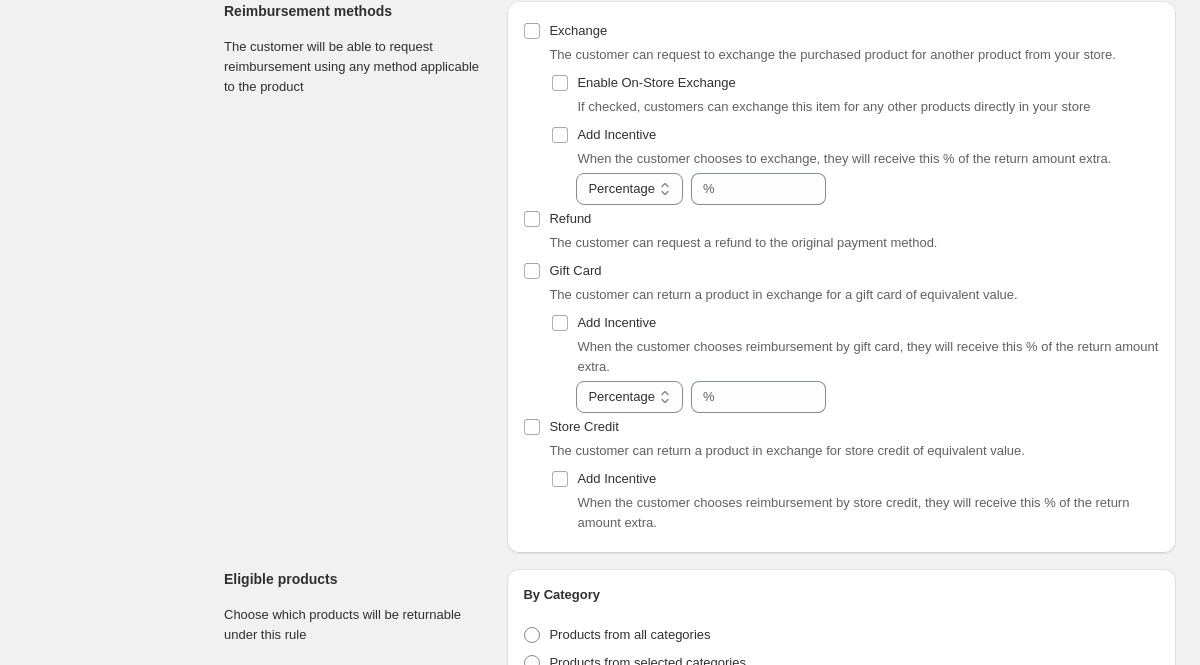 scroll, scrollTop: 1006, scrollLeft: 0, axis: vertical 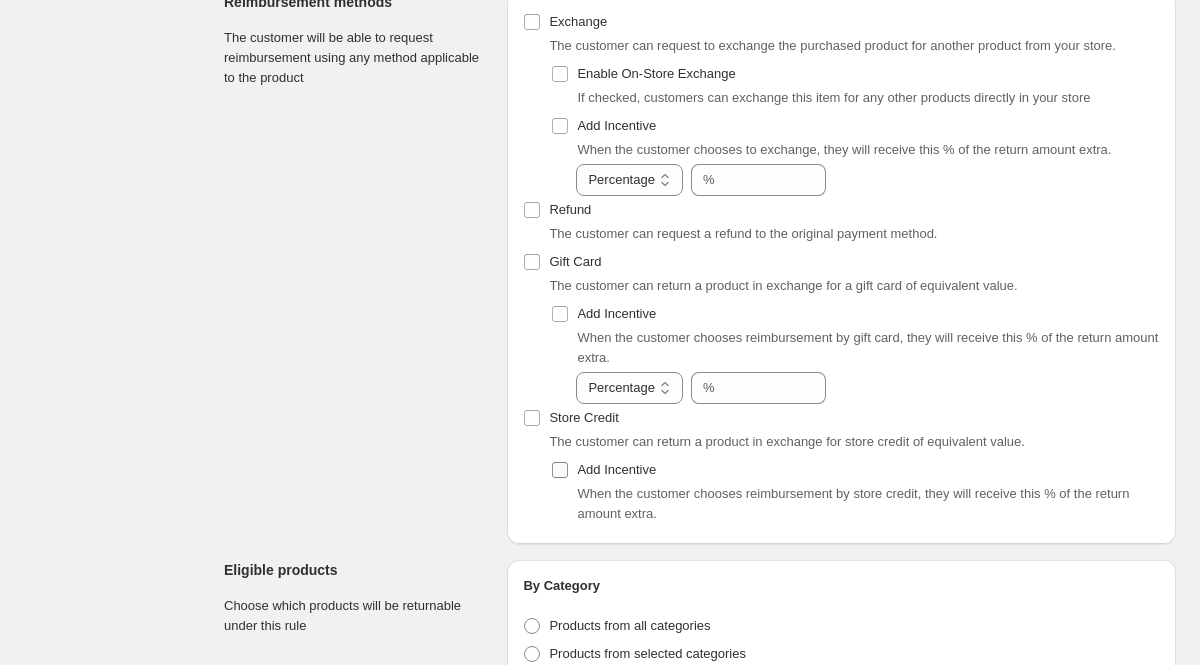 click on "Add Incentive" at bounding box center (616, 469) 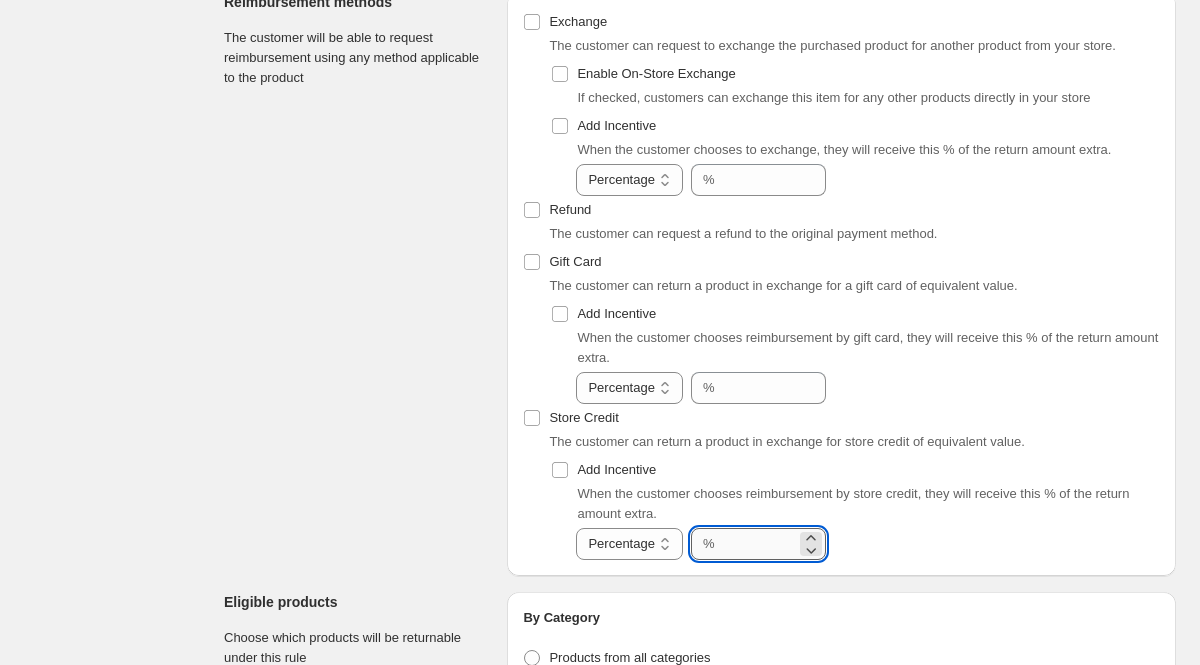 click on "****" at bounding box center [758, 544] 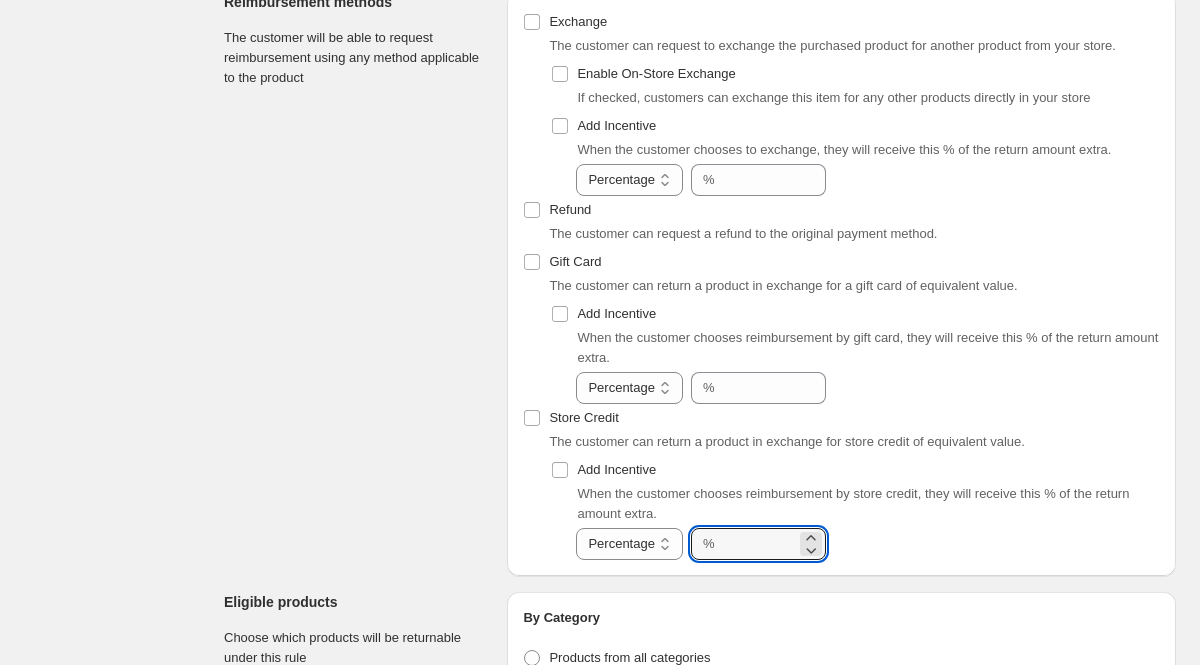 type on "***" 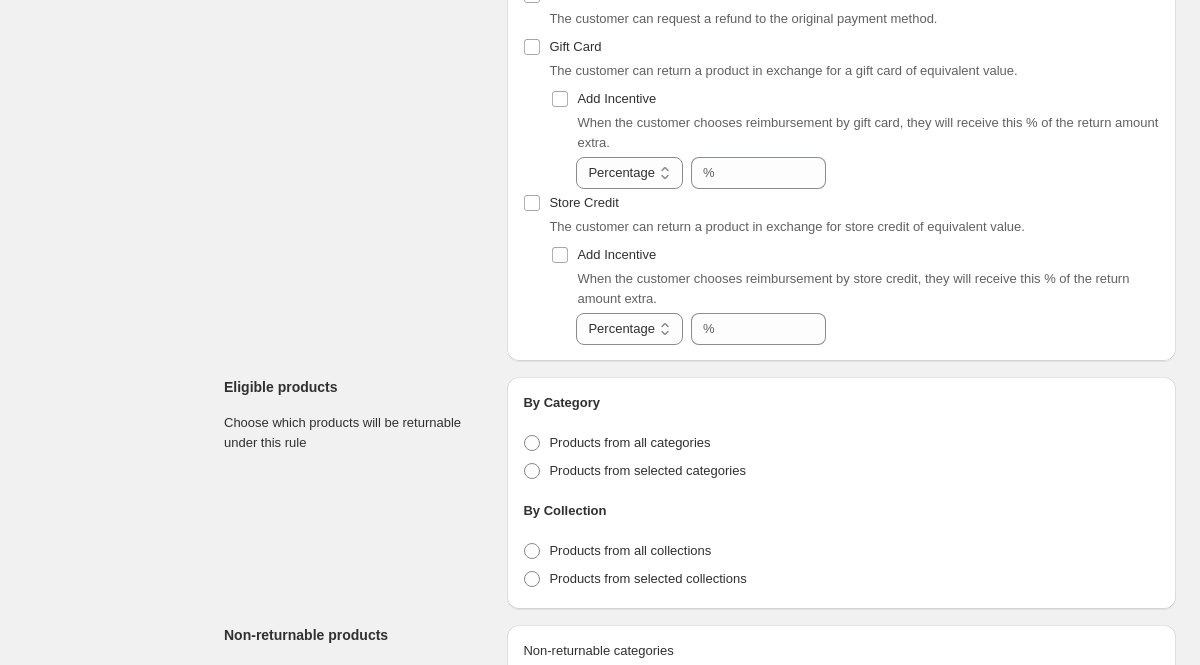 scroll, scrollTop: 1401, scrollLeft: 0, axis: vertical 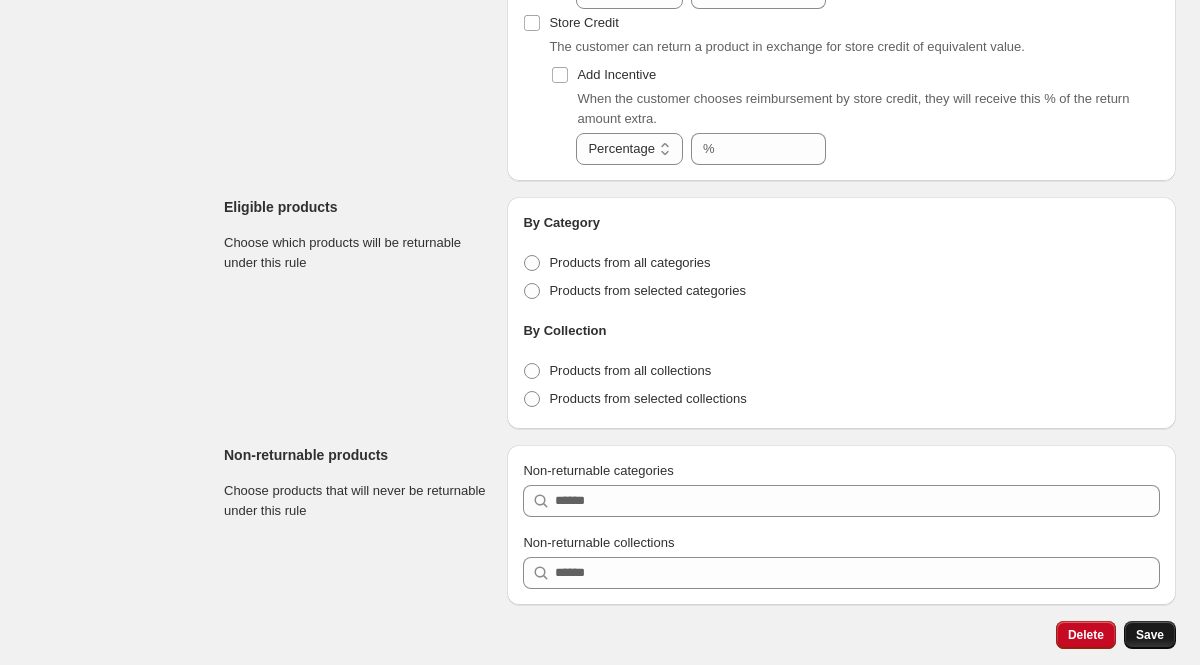 click on "Save" at bounding box center (1150, 635) 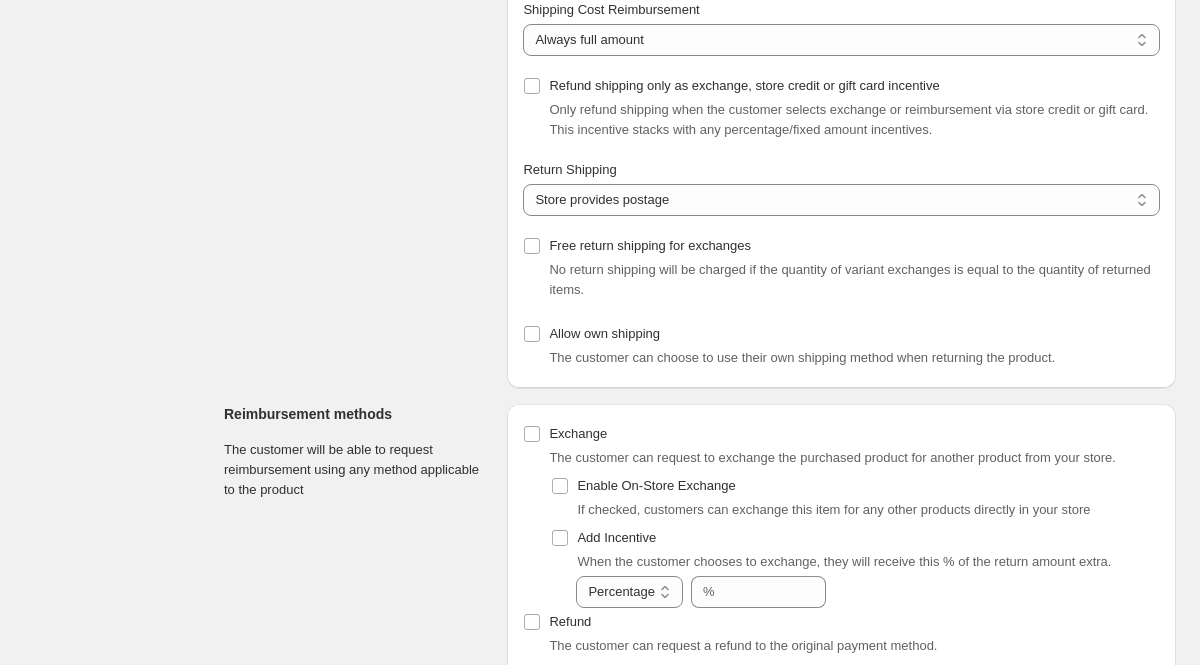 scroll, scrollTop: 0, scrollLeft: 0, axis: both 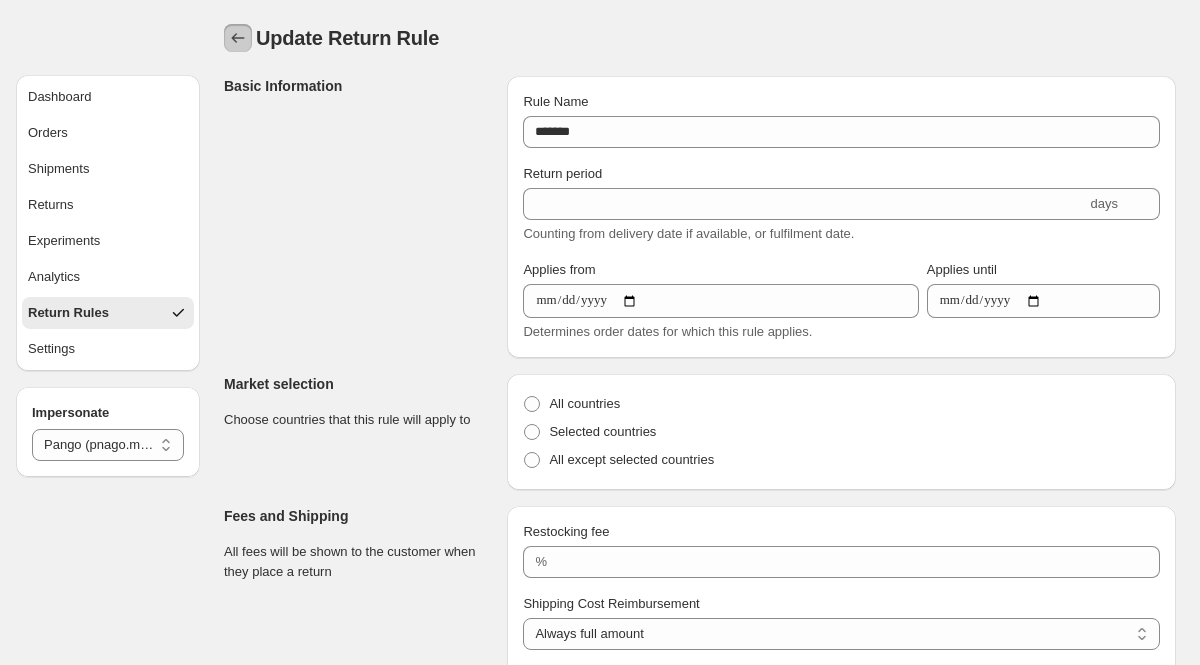 click 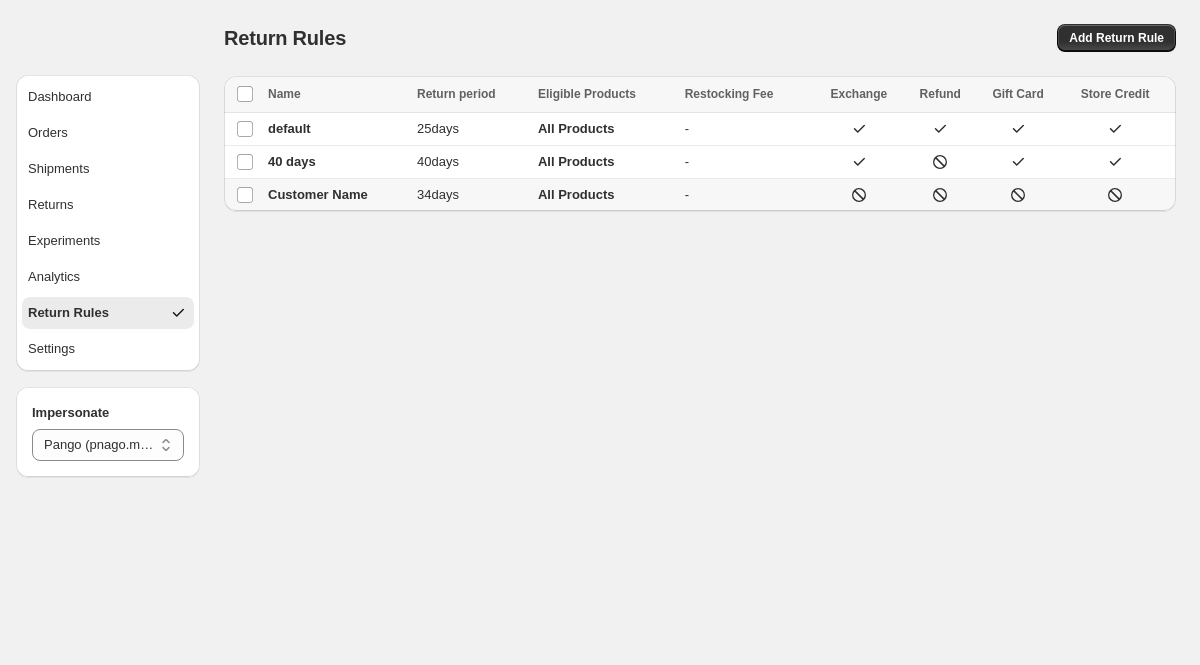 click on "[NUMBER] days" at bounding box center [438, 194] 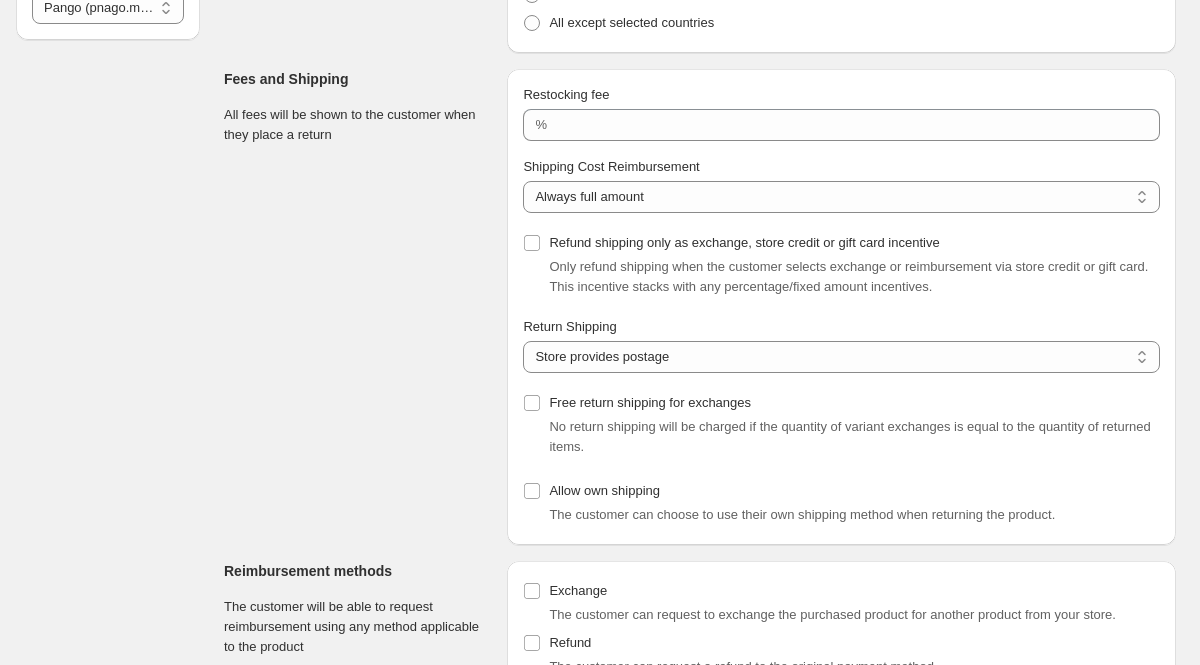 scroll, scrollTop: 434, scrollLeft: 0, axis: vertical 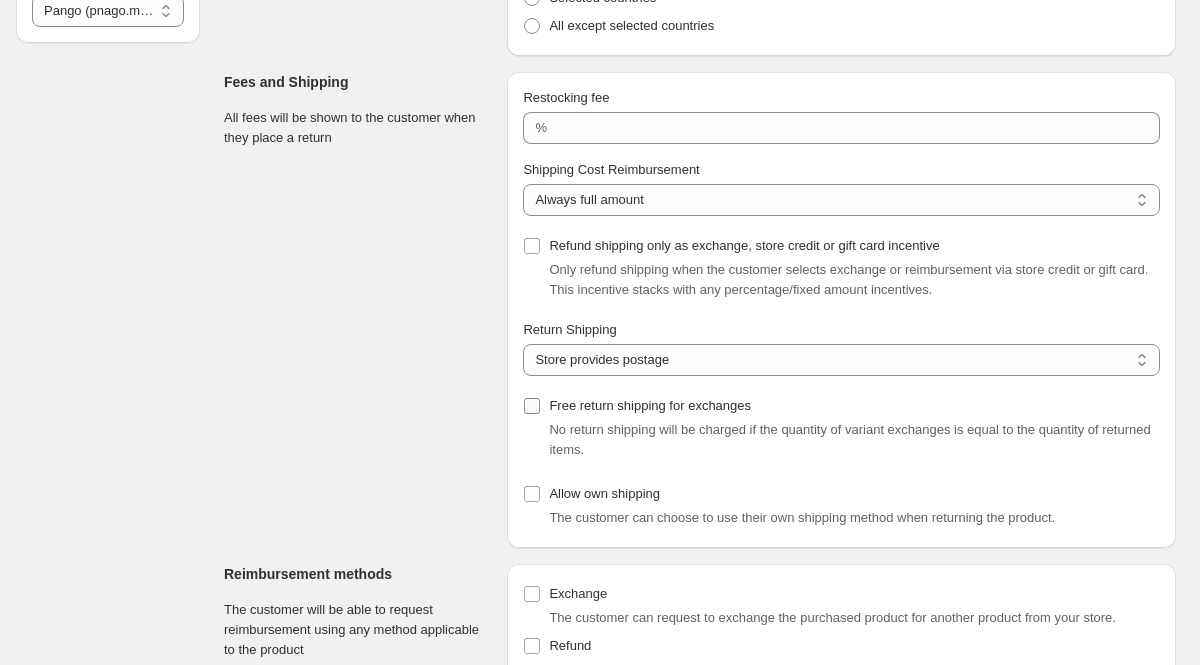 click on "Free return shipping for exchanges" at bounding box center (650, 405) 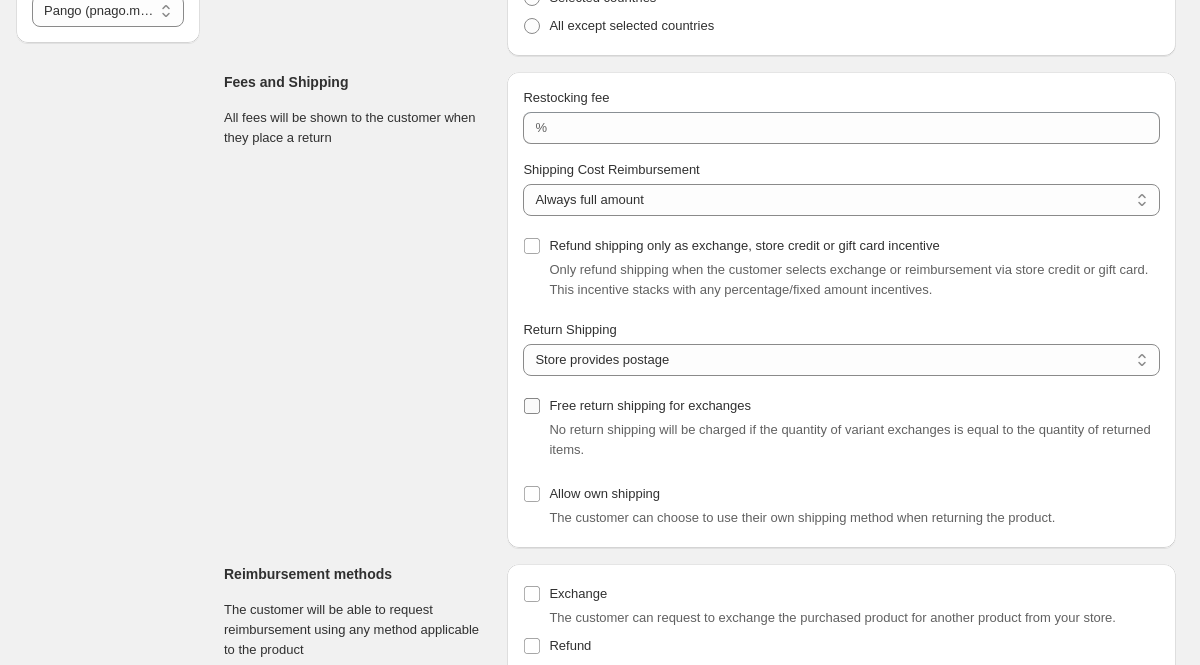 click on "Free return shipping for exchanges" at bounding box center [650, 405] 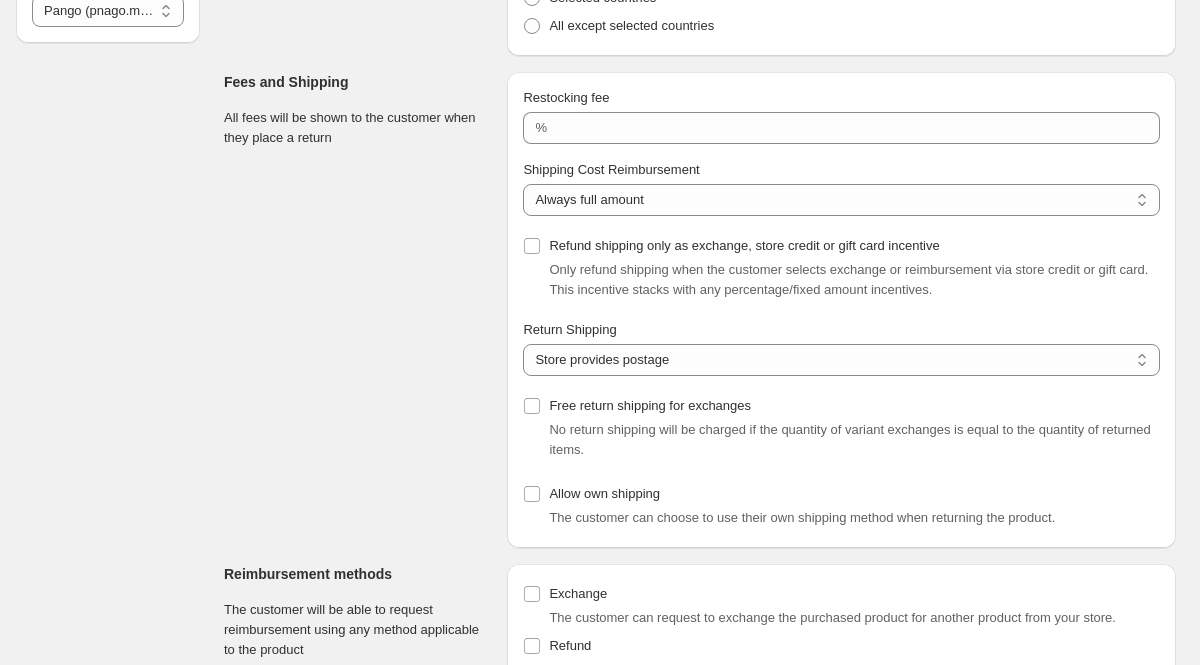 scroll, scrollTop: 0, scrollLeft: 0, axis: both 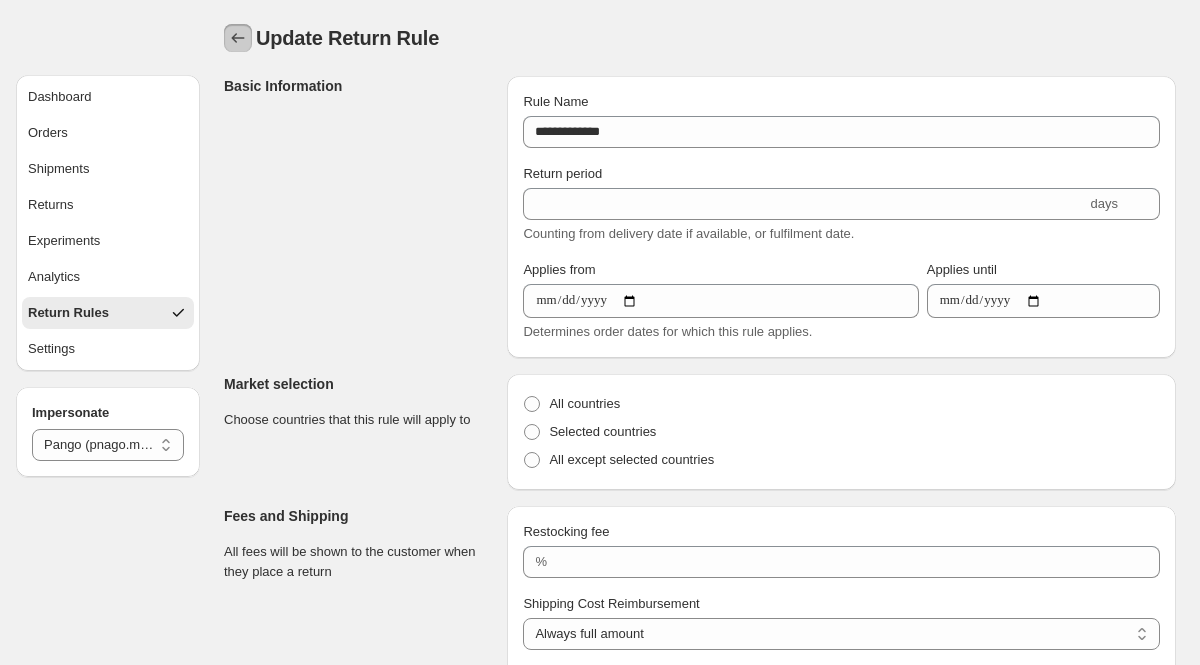 click 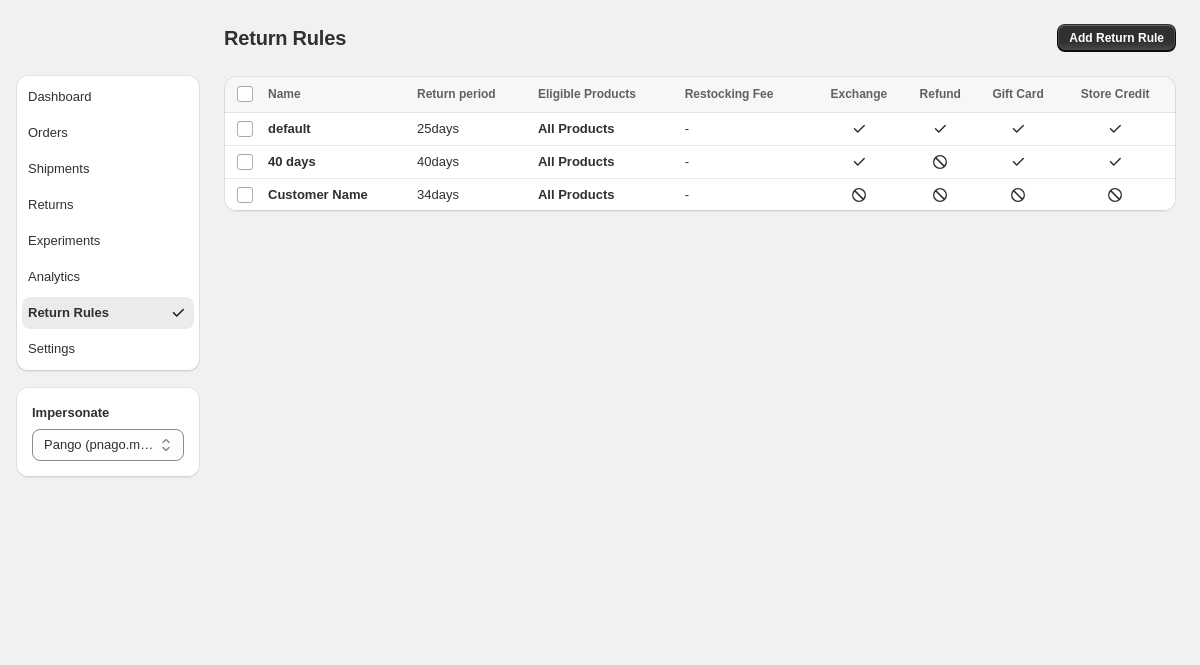 click on "Return Rules. This page is ready Return Rules Add Return Rule Loading returnrules… Loading returnrules… Select all returnRules Name Return period Eligible Products Restocking Fee Exchange Refund Gift Card Store Credit Select all 3 returnRules 1 selected Select all returnRules Name Return period Eligible Products Restocking Fee Exchange Refund Gift Card Store Credit Select returnRule default 25  days All Products - Select returnRule 40 days 40  days All Products - Select returnRule Customer Name 34  days All Products -" at bounding box center (700, 238) 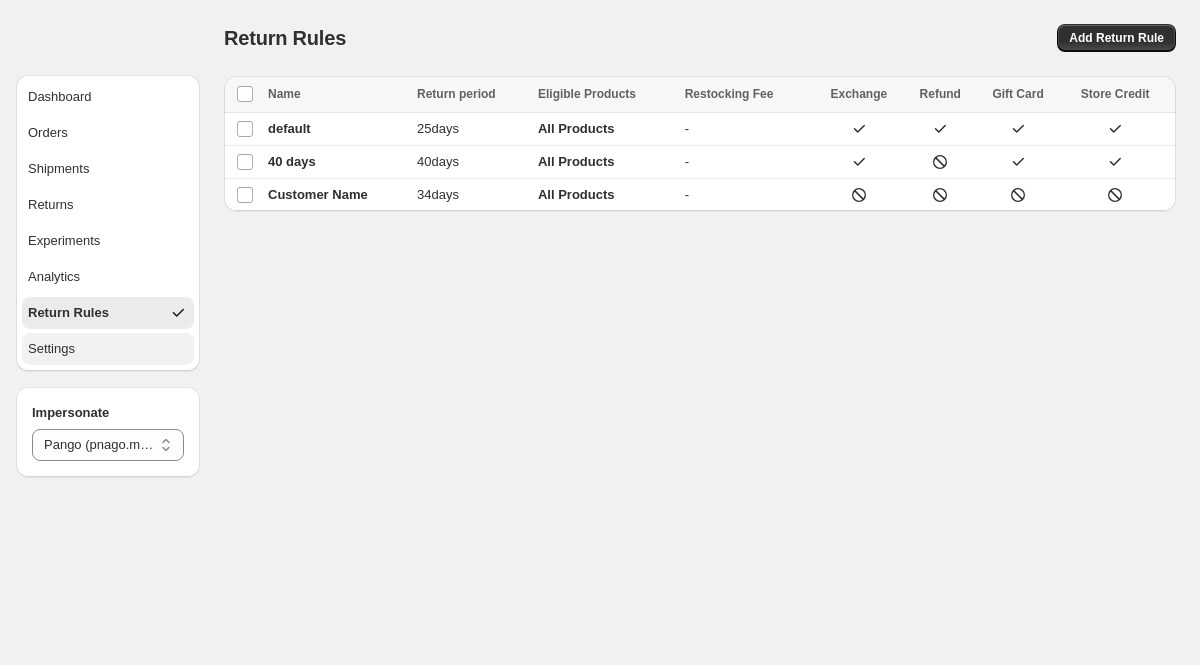 click on "Settings" at bounding box center [108, 349] 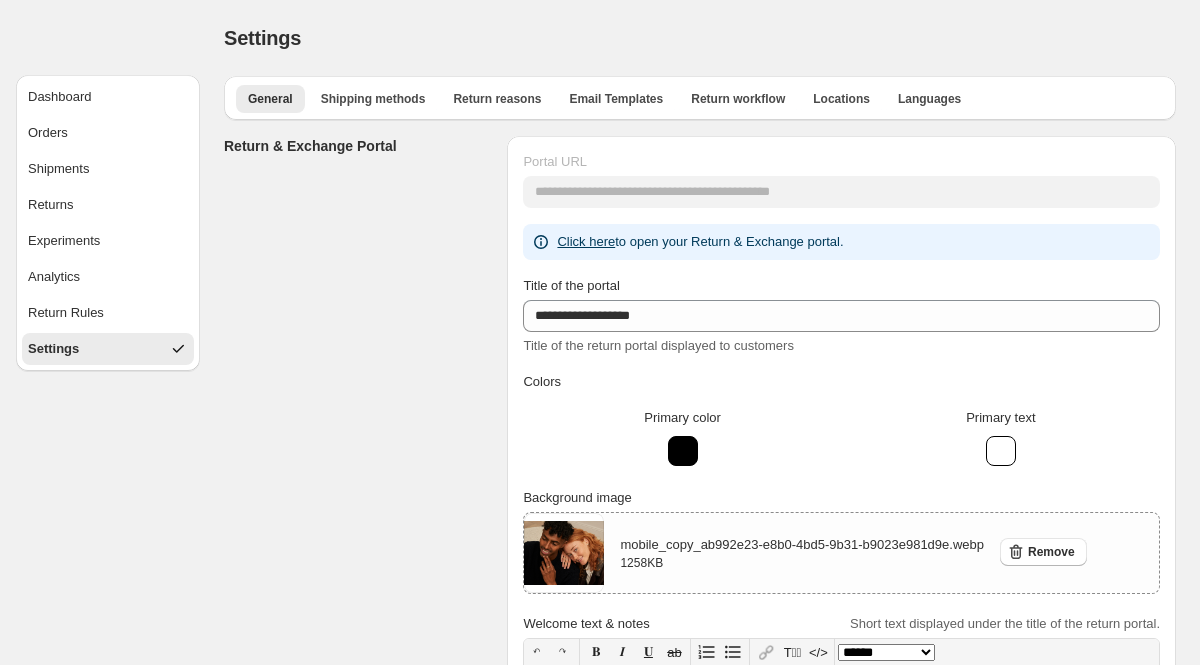 select on "********" 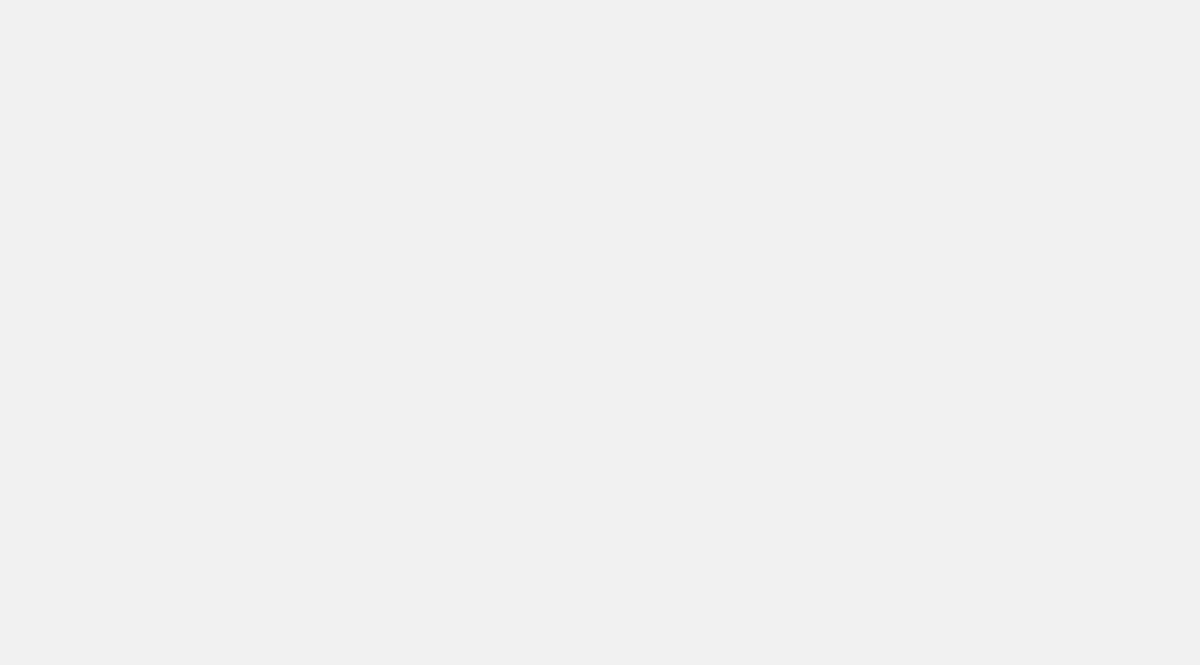 scroll, scrollTop: 0, scrollLeft: 0, axis: both 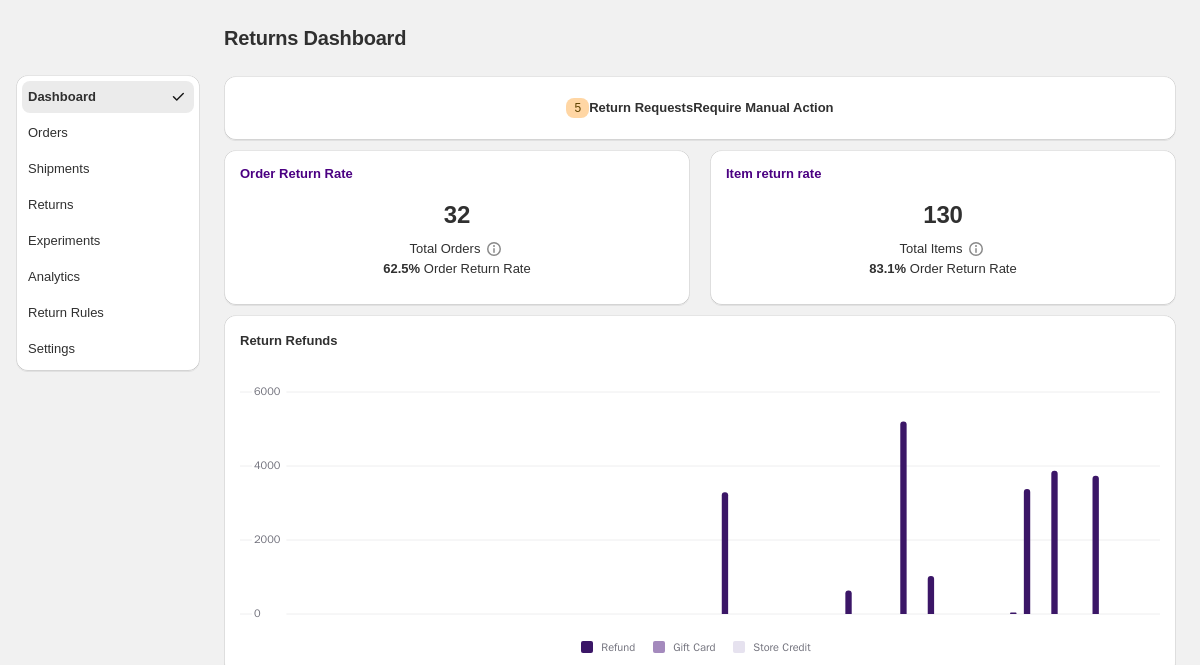 select on "********" 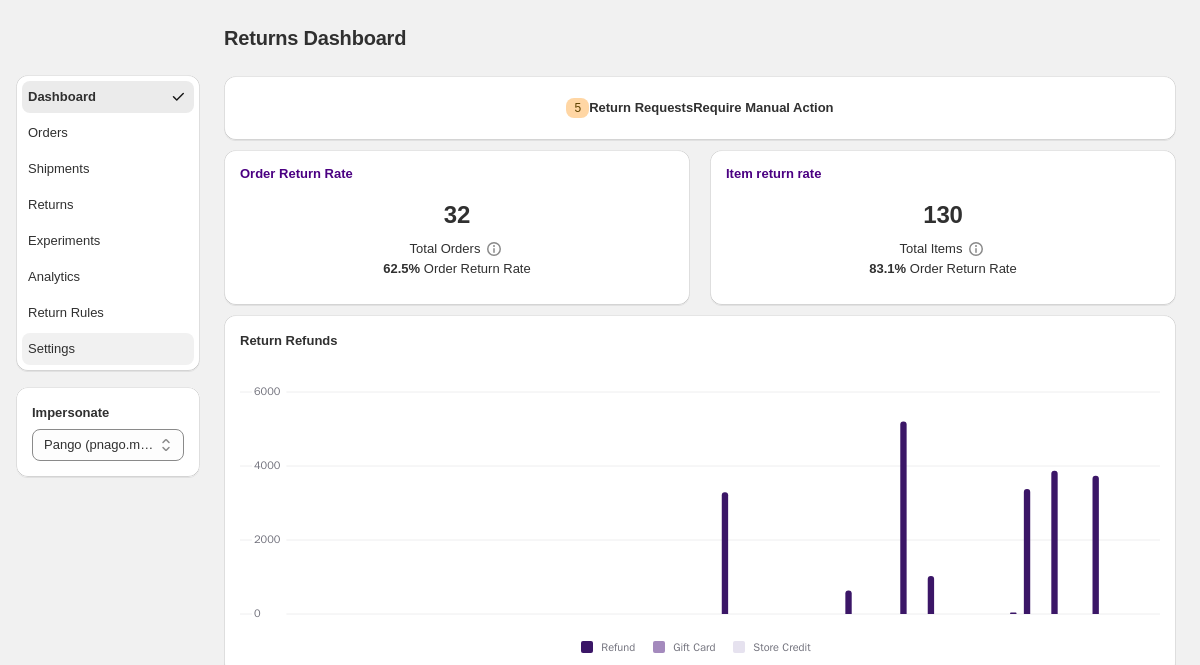 click on "Settings" at bounding box center [108, 349] 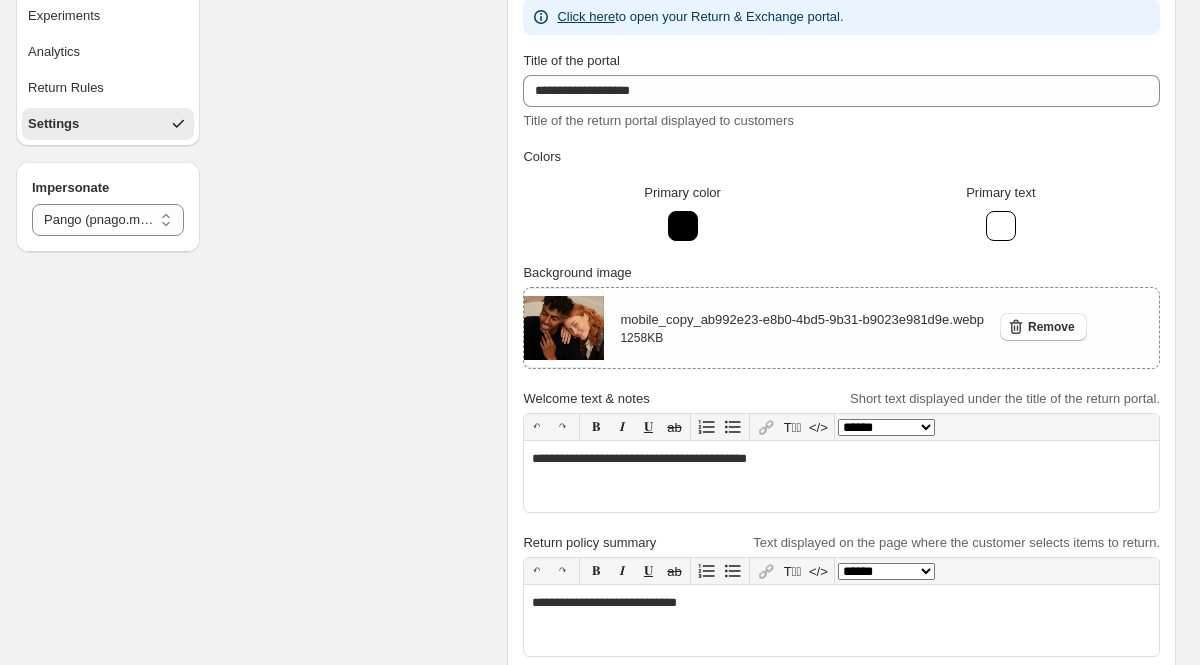 scroll, scrollTop: 0, scrollLeft: 0, axis: both 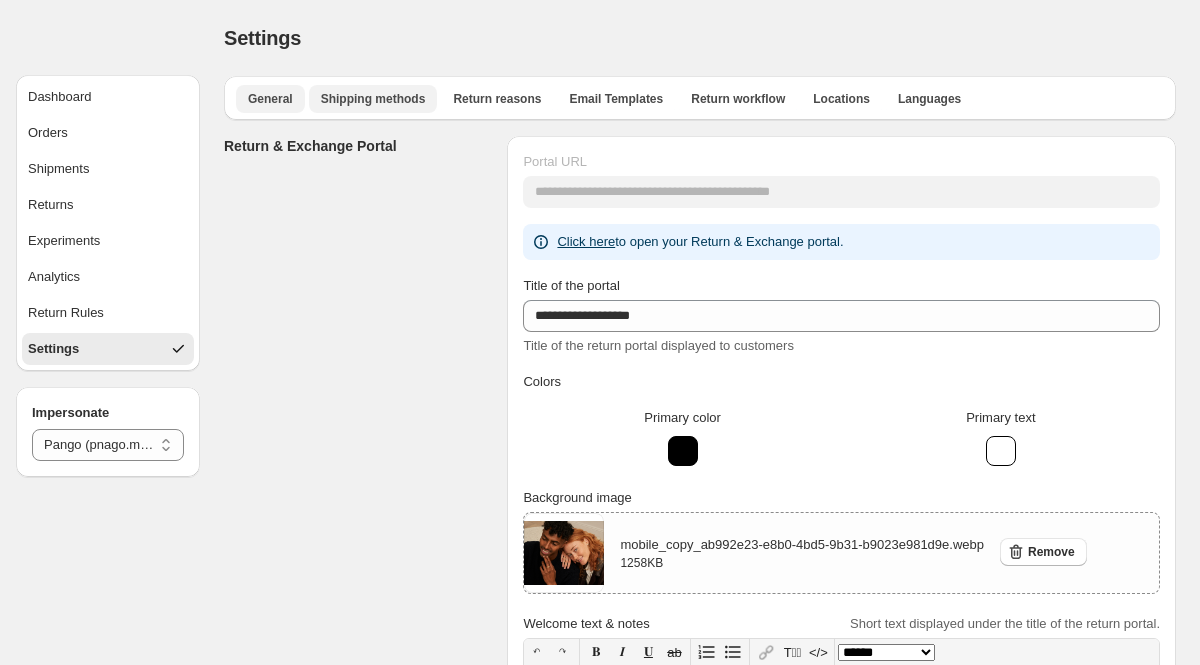 click on "Shipping methods" at bounding box center [373, 99] 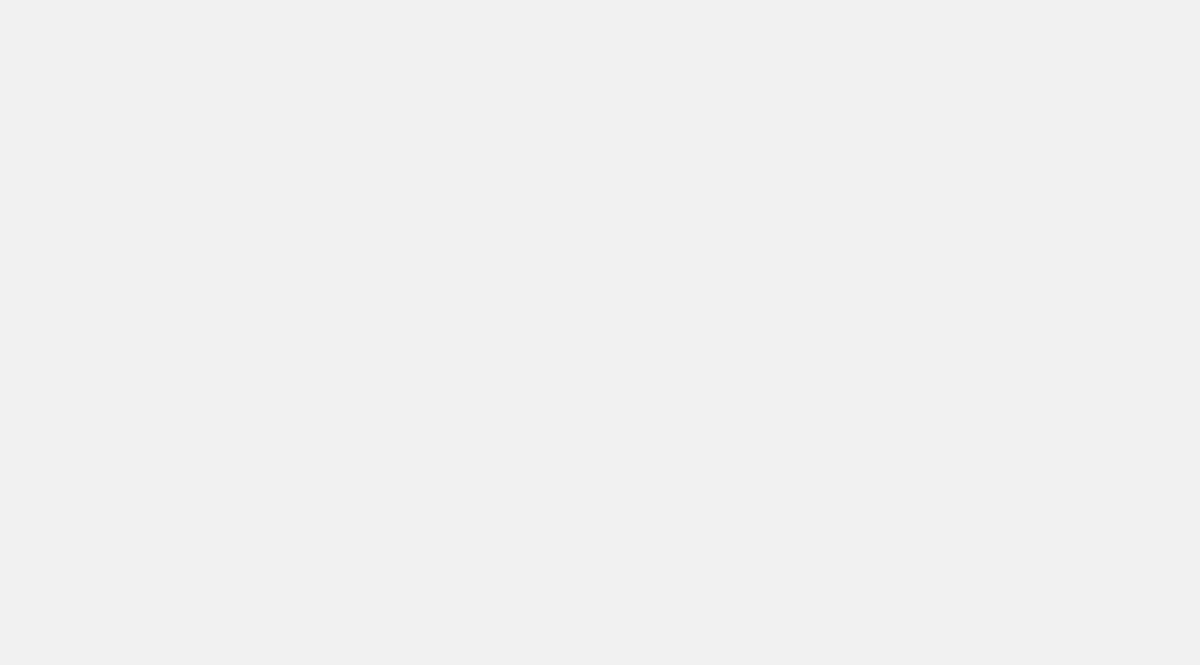 scroll, scrollTop: 0, scrollLeft: 0, axis: both 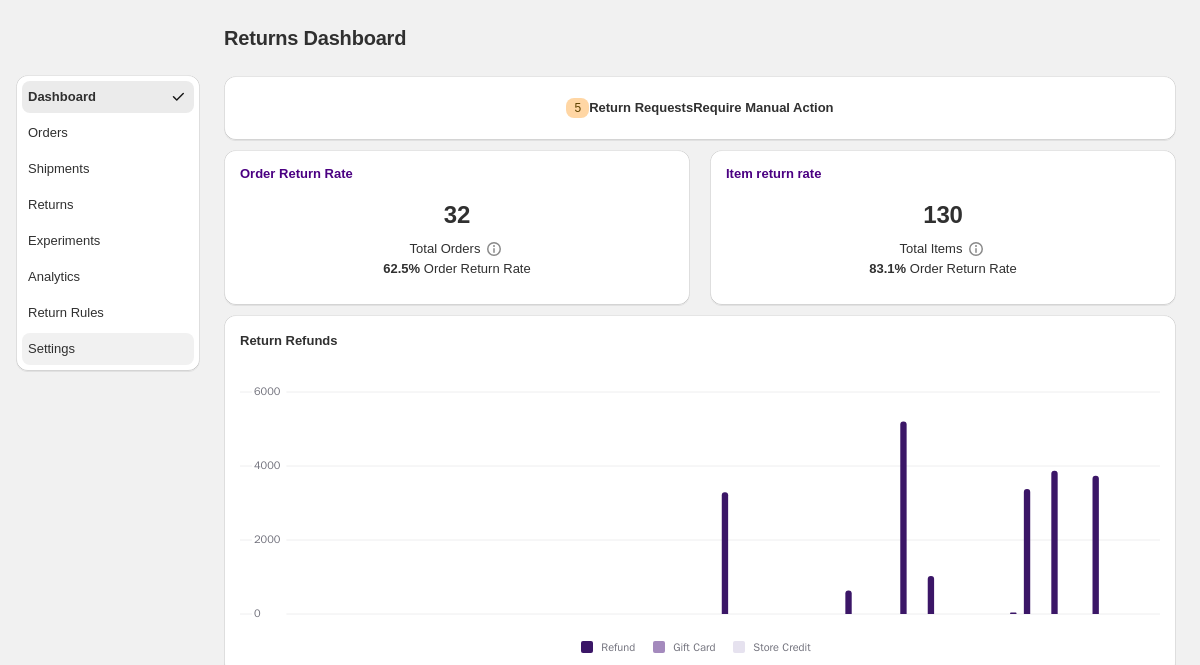select on "********" 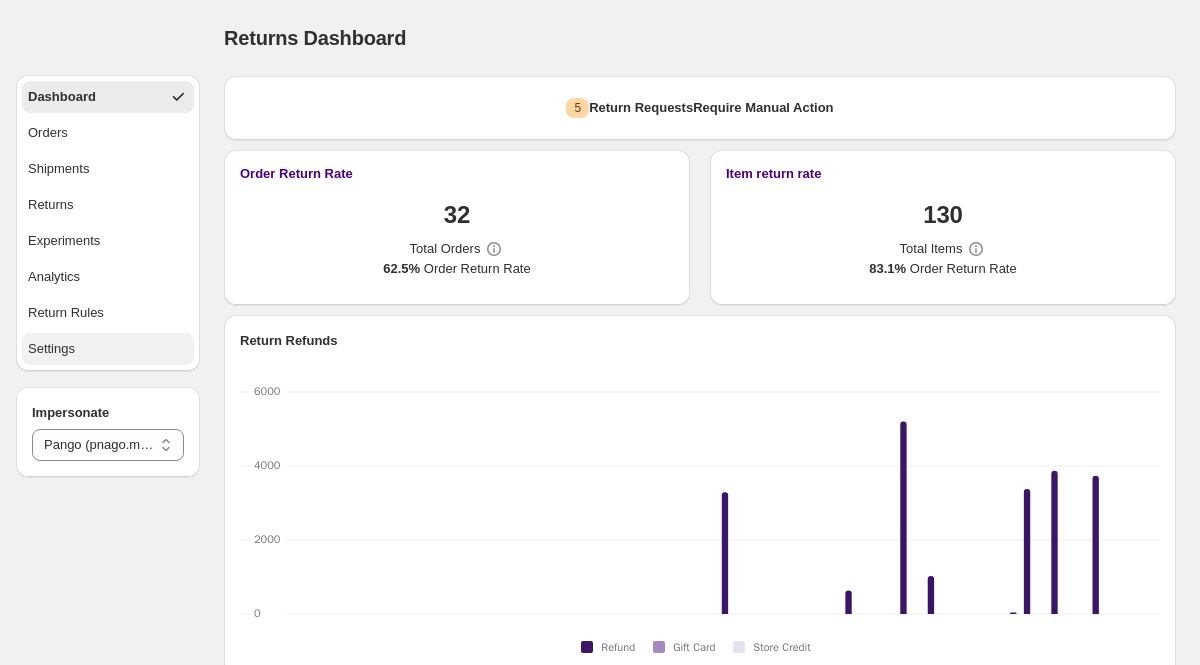 click on "Settings" at bounding box center [108, 349] 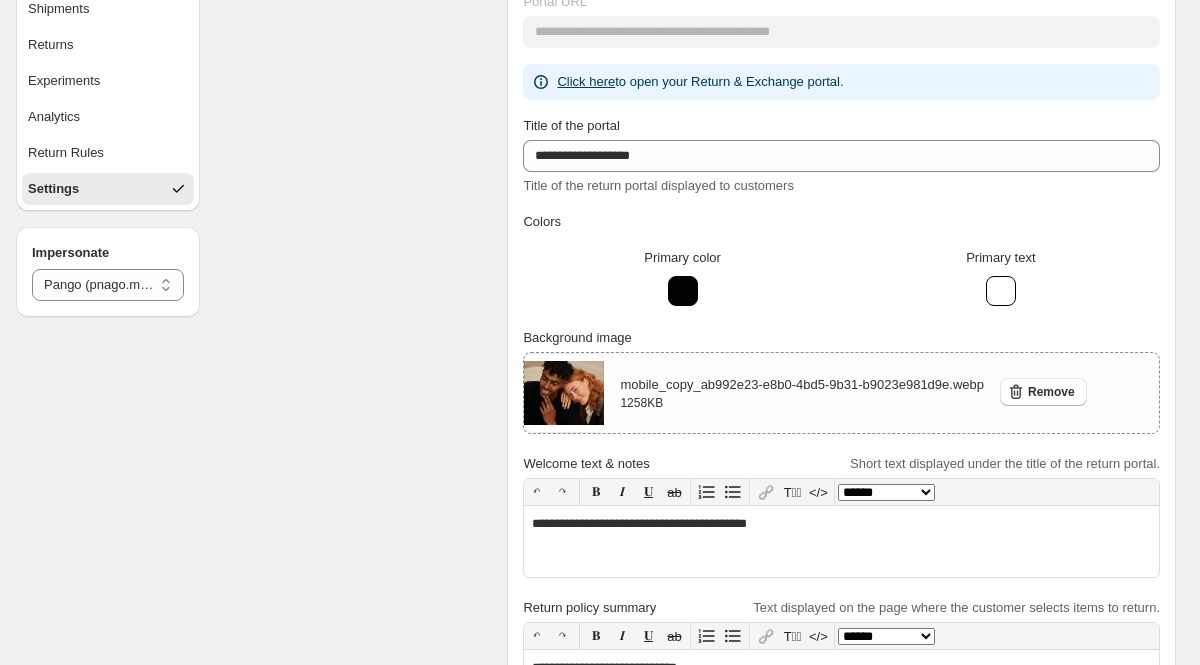 scroll, scrollTop: 0, scrollLeft: 0, axis: both 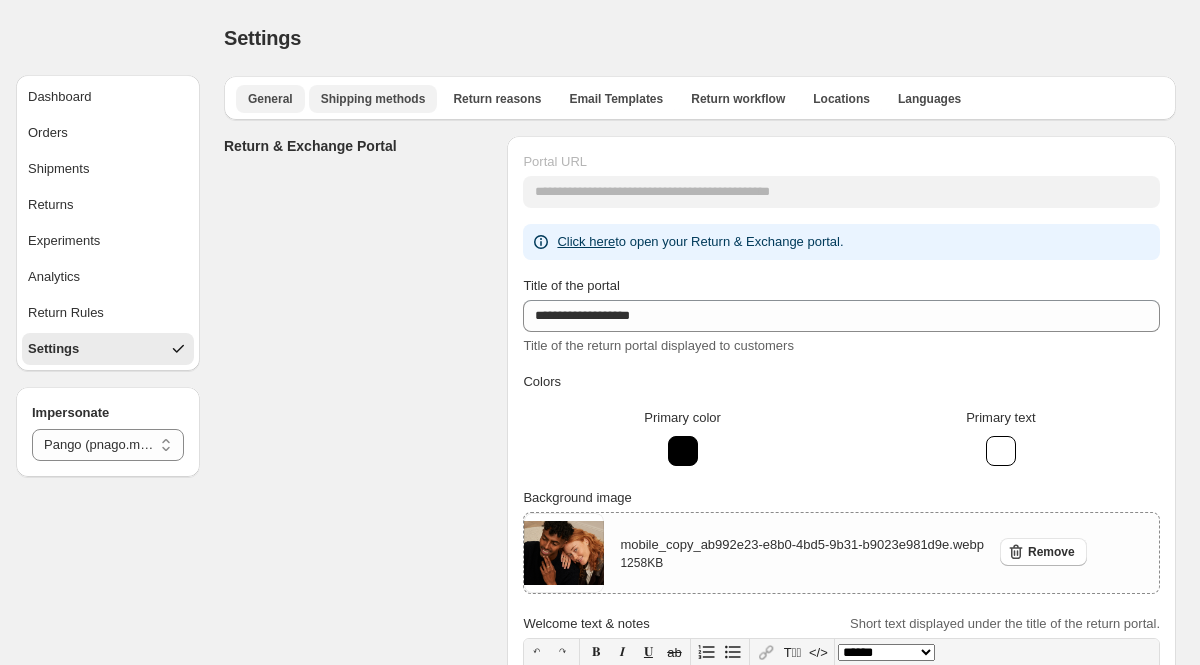 click on "Shipping methods" at bounding box center (373, 99) 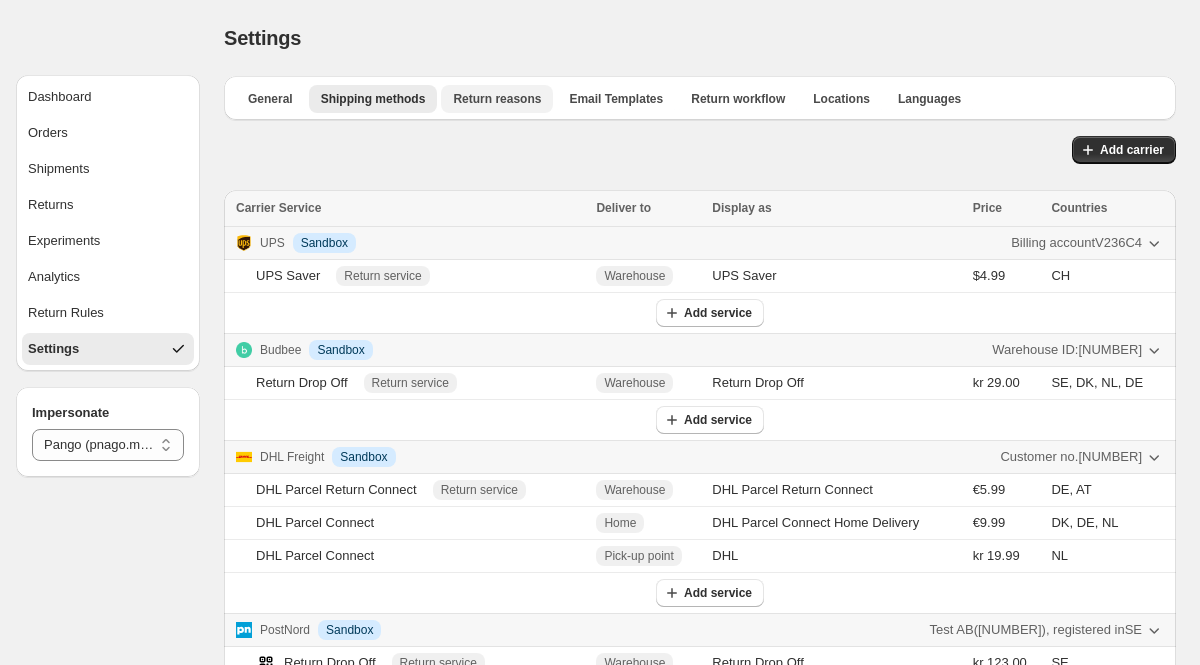 click on "Return reasons" at bounding box center (497, 99) 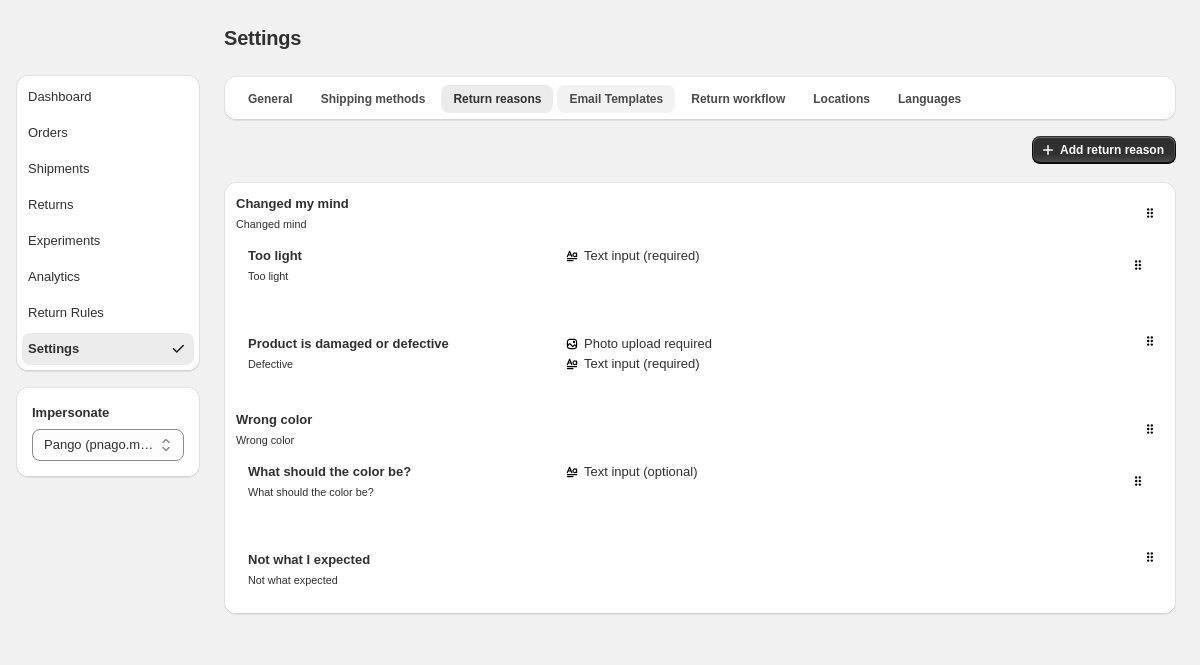 click on "Email Templates" at bounding box center (616, 99) 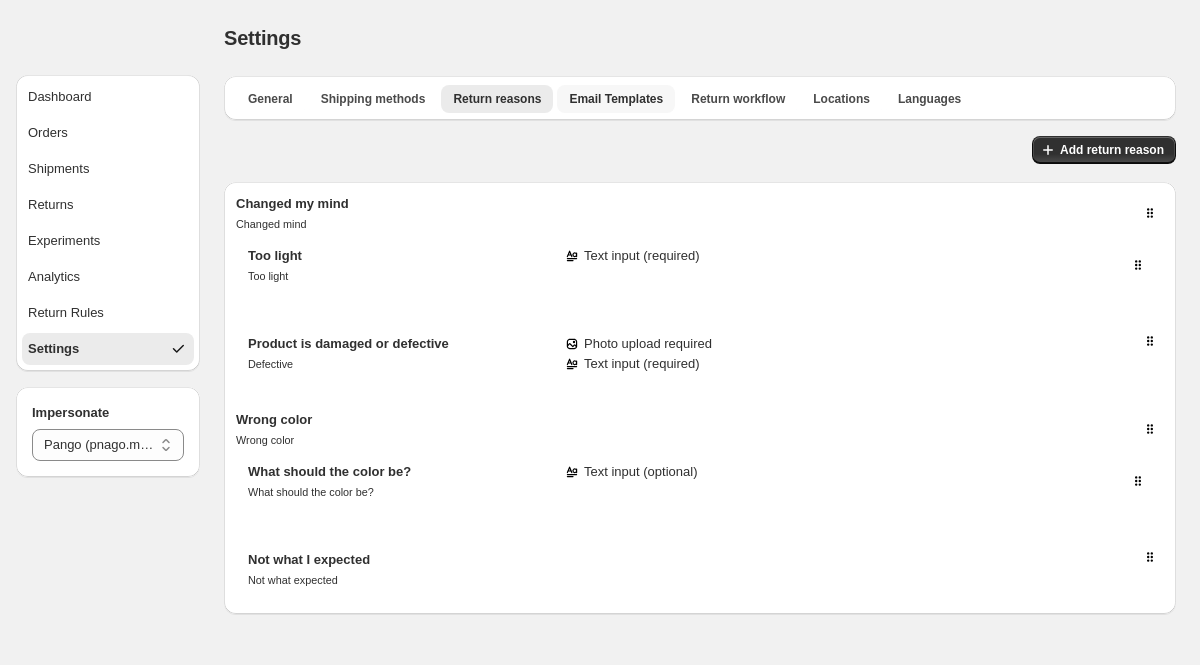 select on "********" 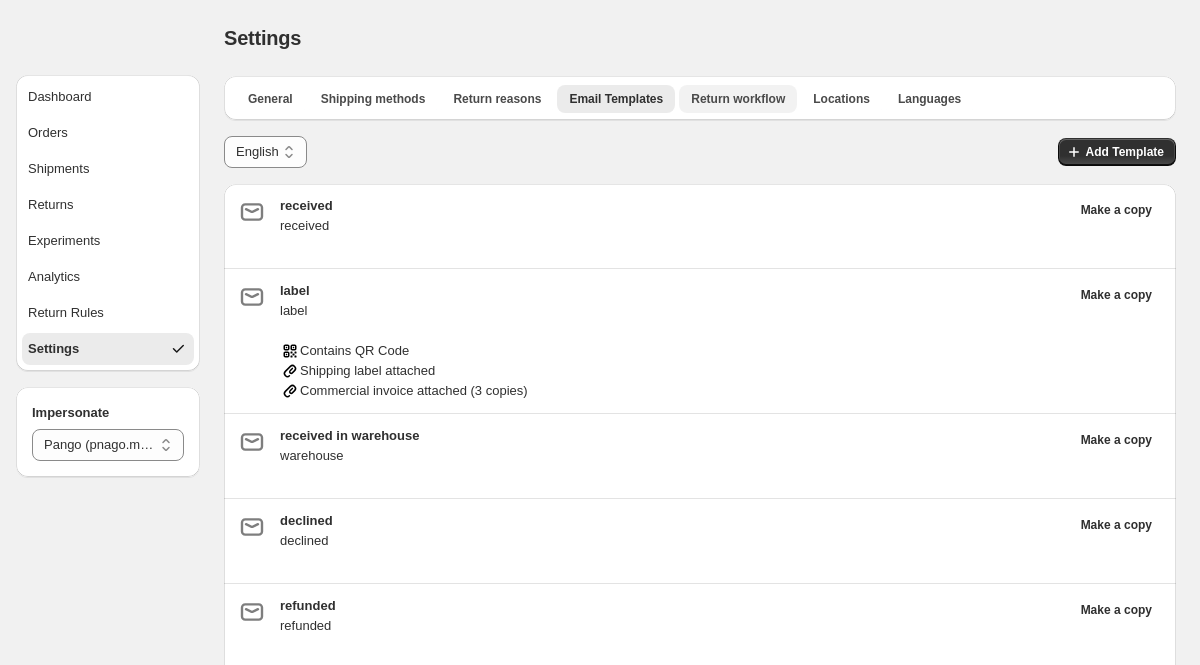 click on "Return workflow" at bounding box center [738, 99] 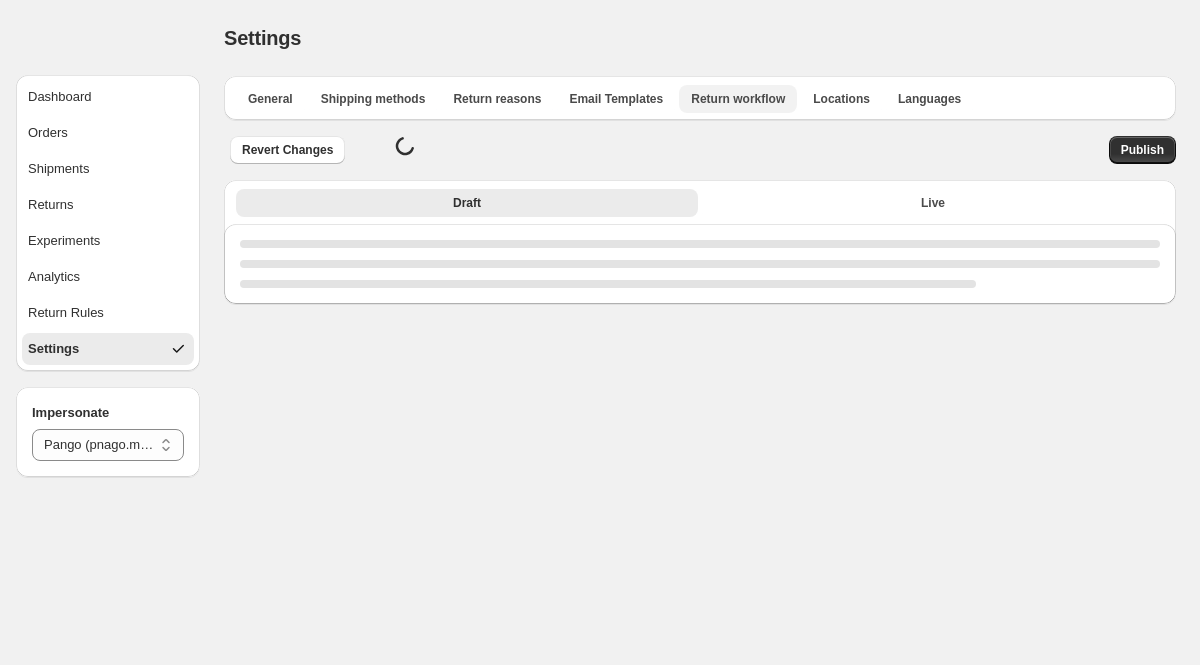 select on "********" 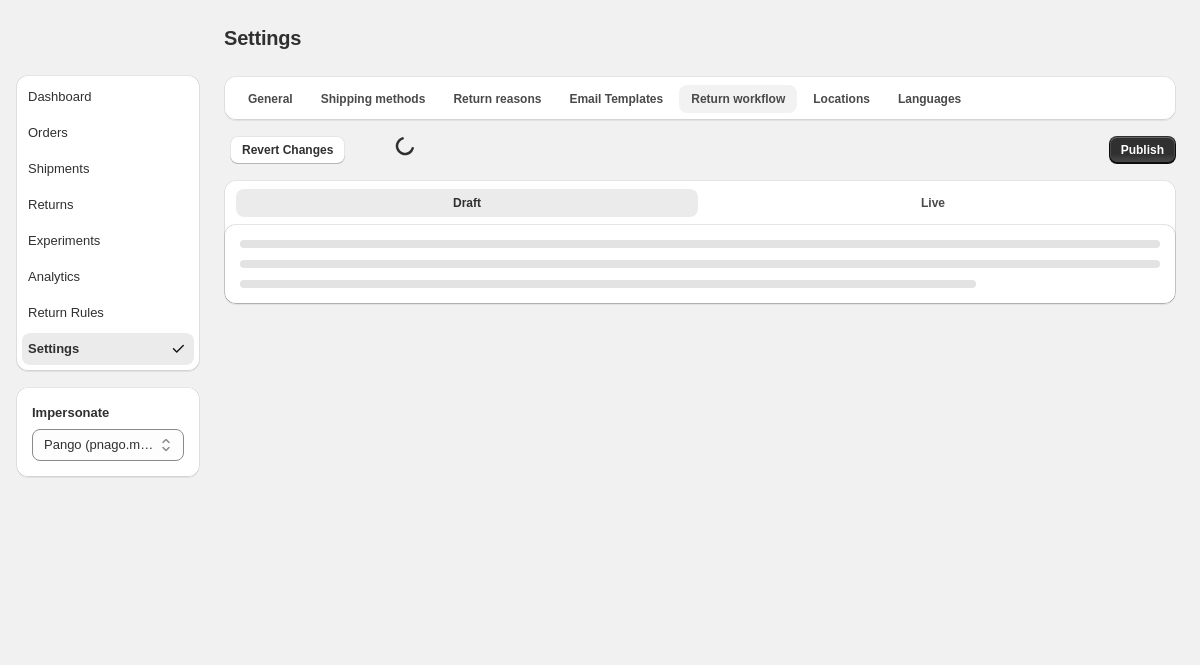select on "********" 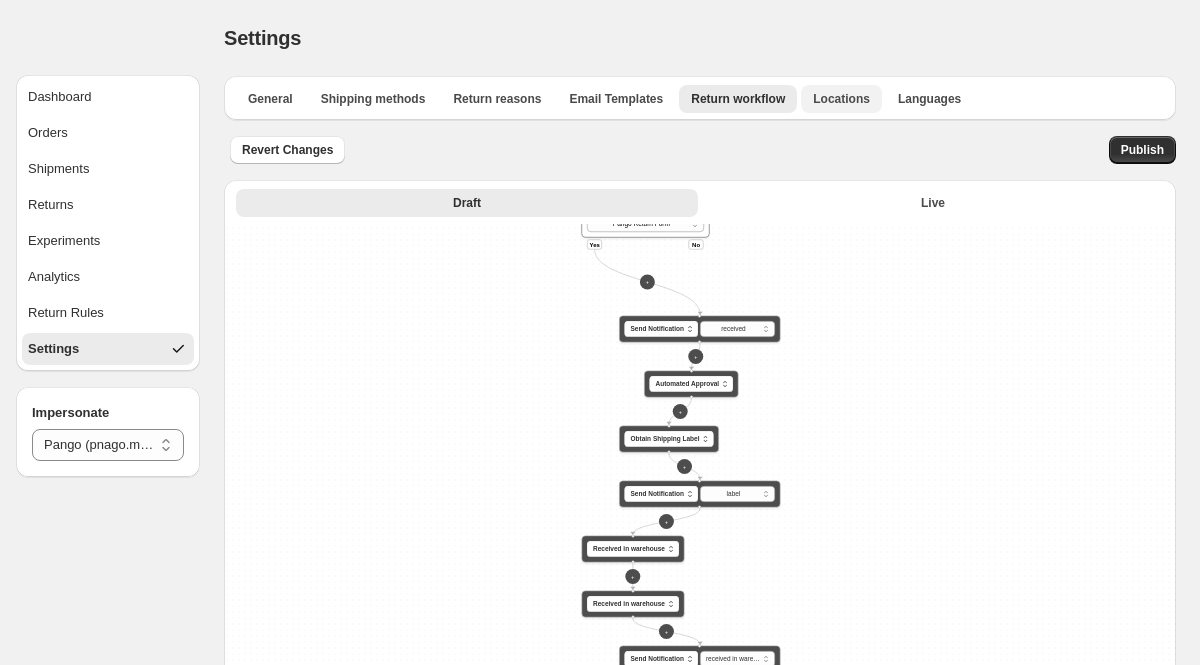 click on "Locations" at bounding box center (841, 99) 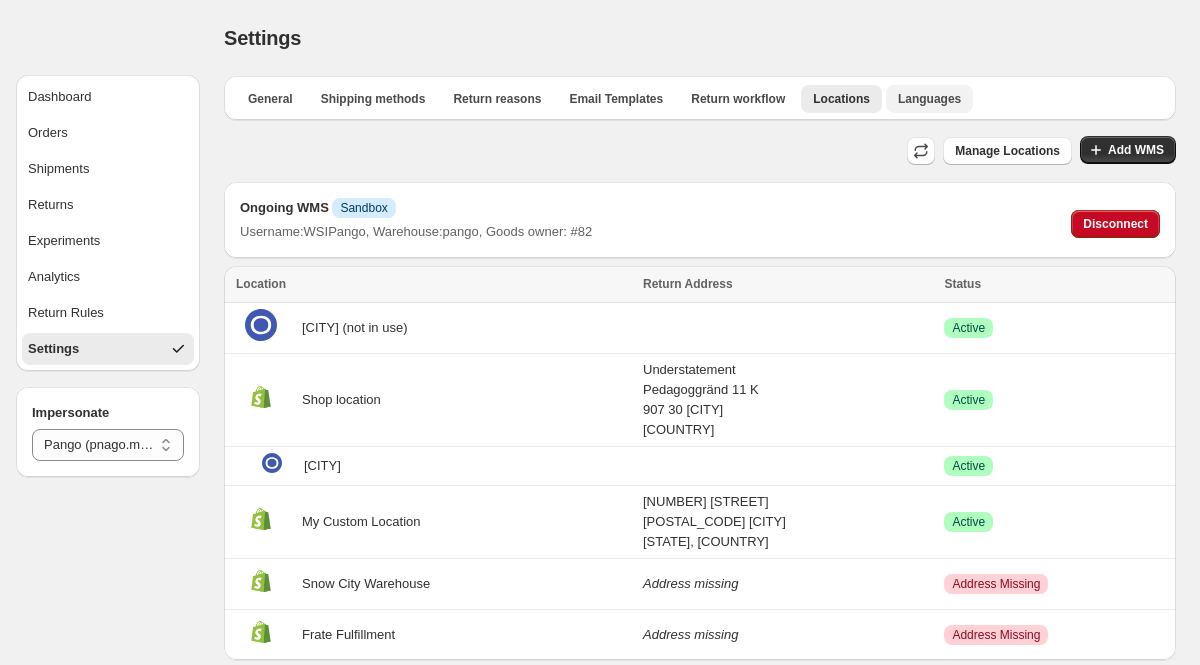 click on "Languages" at bounding box center (929, 99) 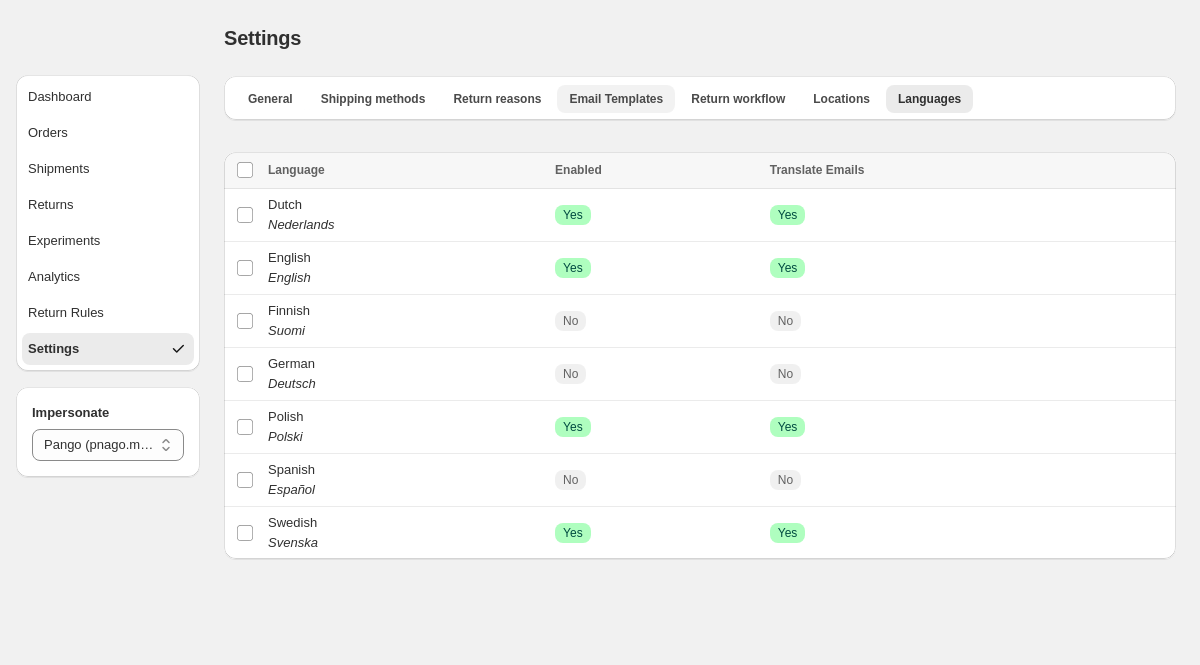 click on "Email Templates" at bounding box center [616, 99] 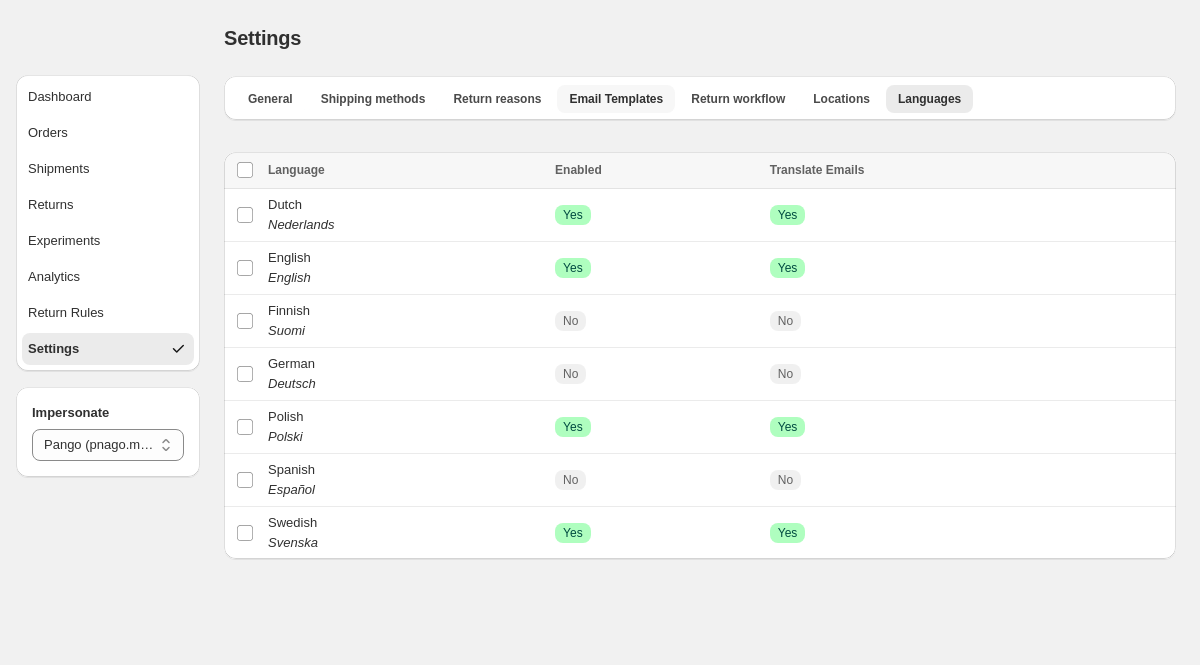 select on "********" 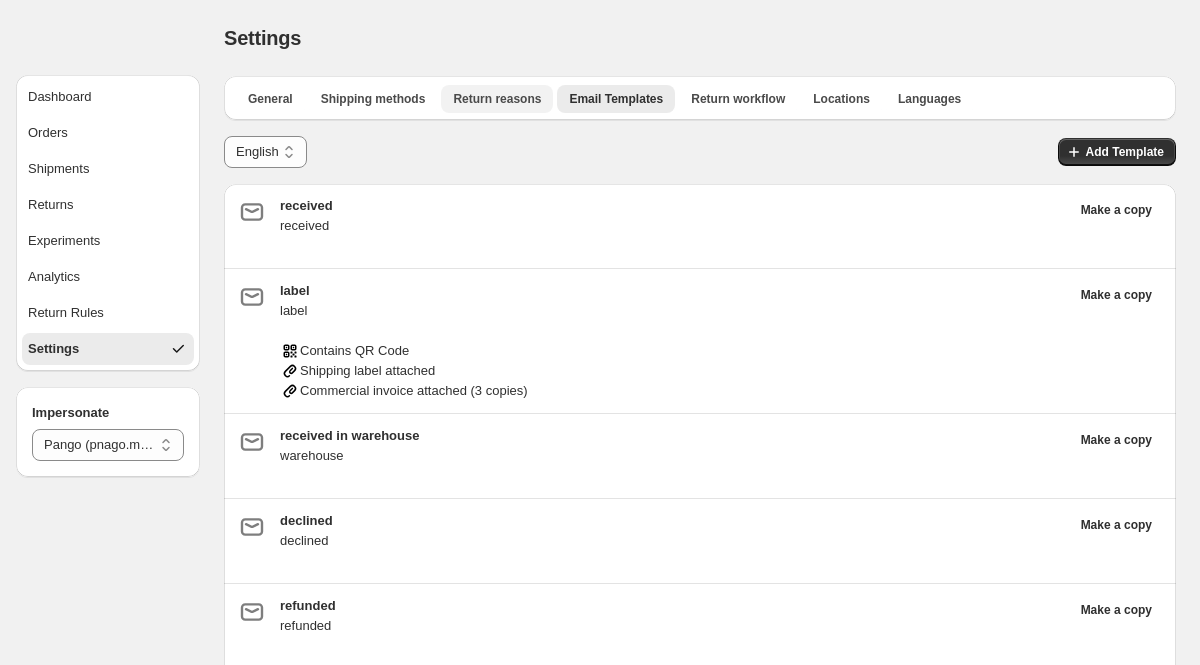 click on "Return reasons" at bounding box center [497, 99] 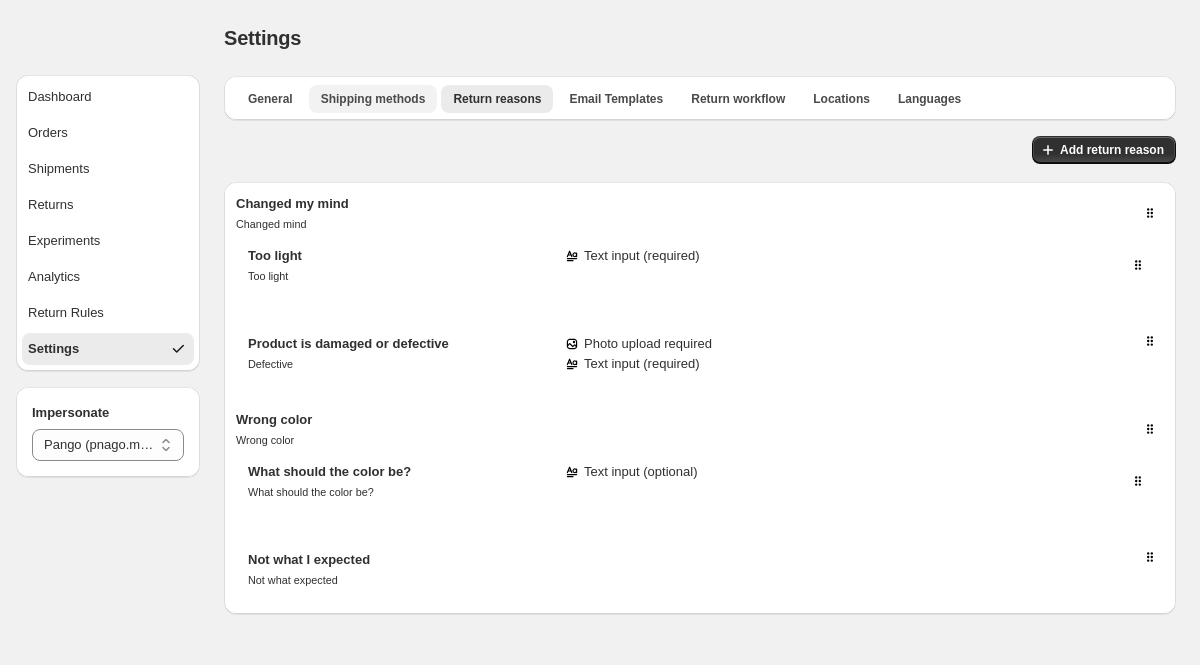 click on "Shipping methods" at bounding box center (373, 99) 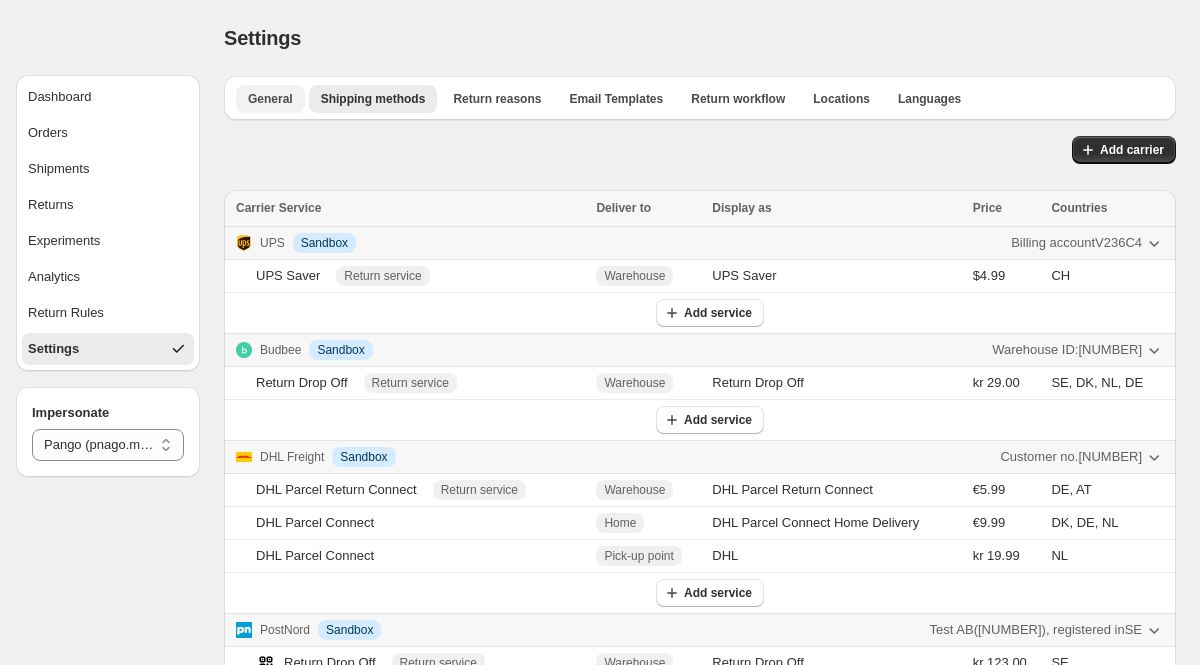click on "General" at bounding box center [270, 99] 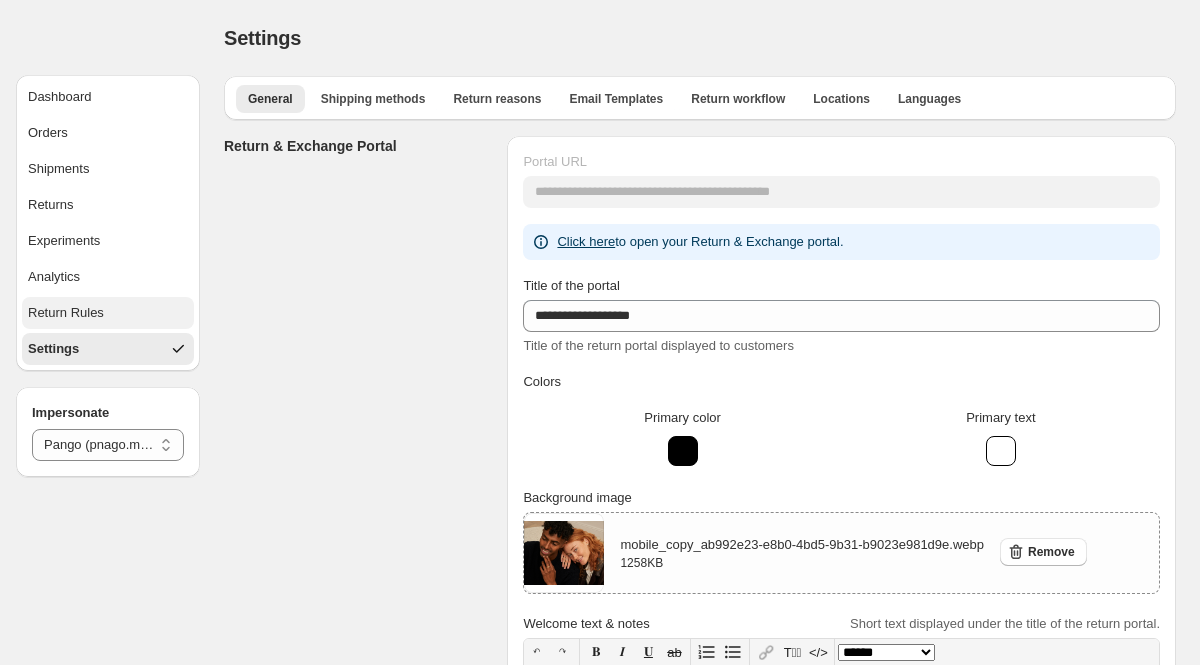 click on "Return Rules" at bounding box center (66, 313) 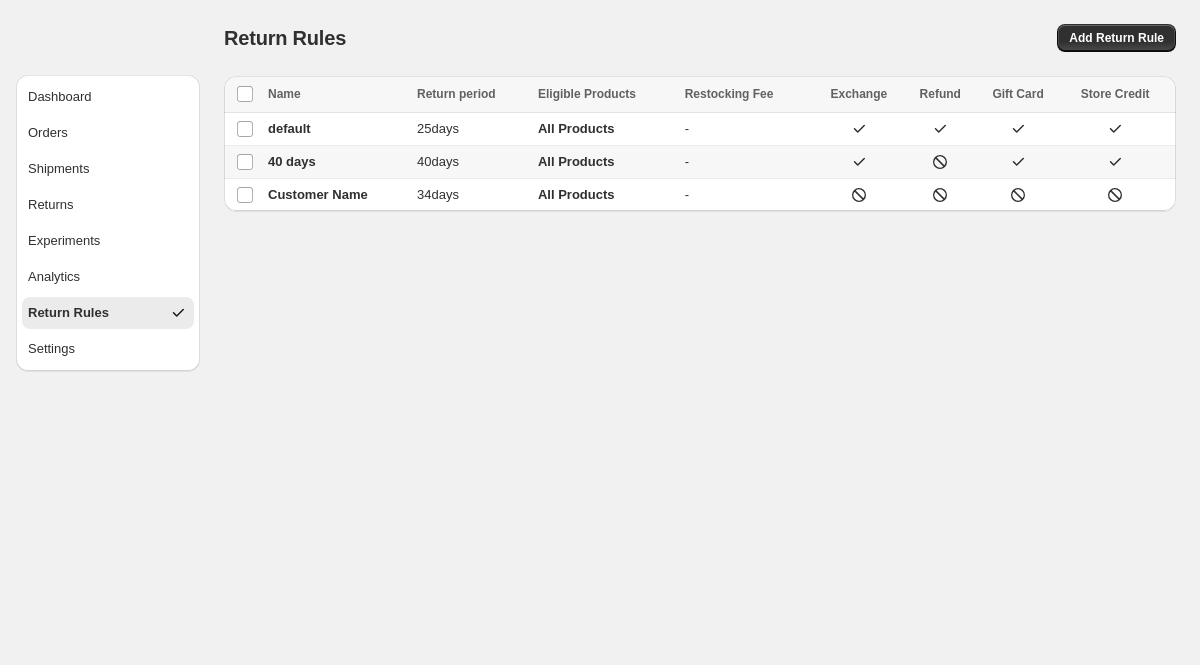 select on "********" 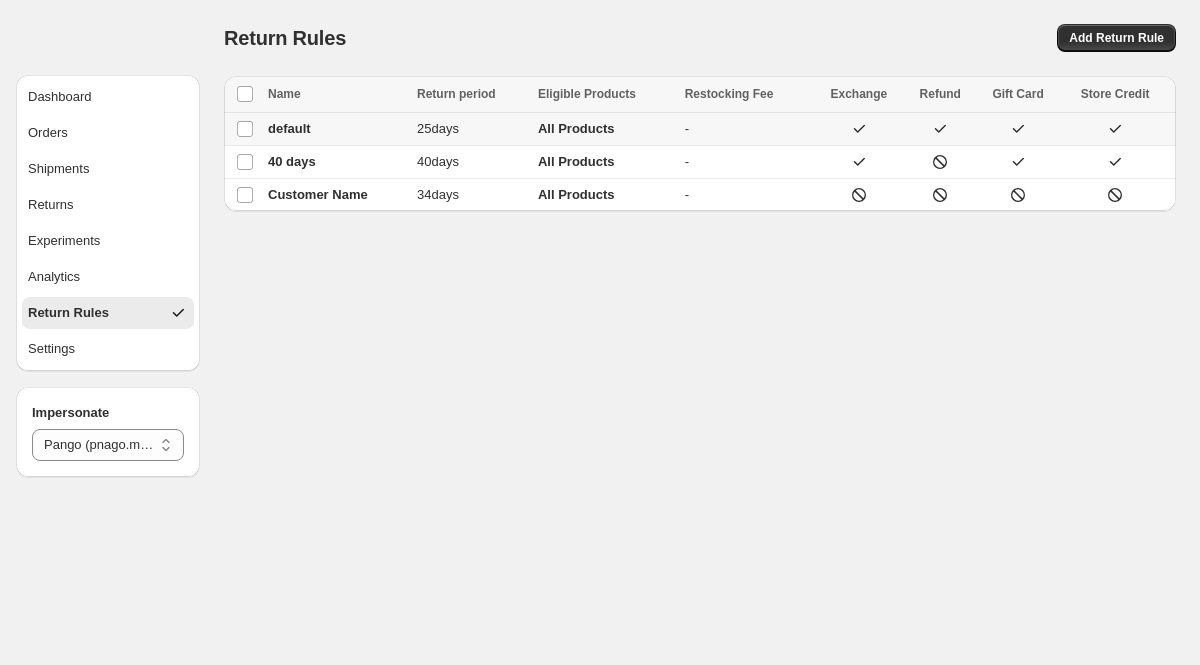 click on "All Products" at bounding box center (576, 128) 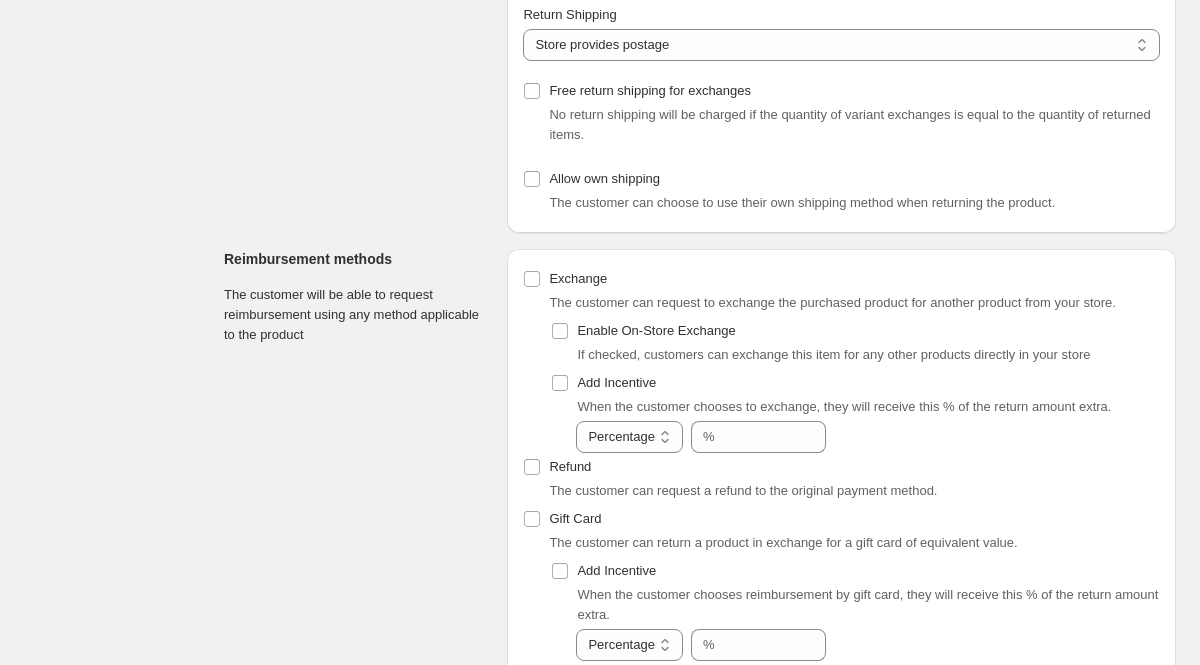 scroll, scrollTop: 782, scrollLeft: 0, axis: vertical 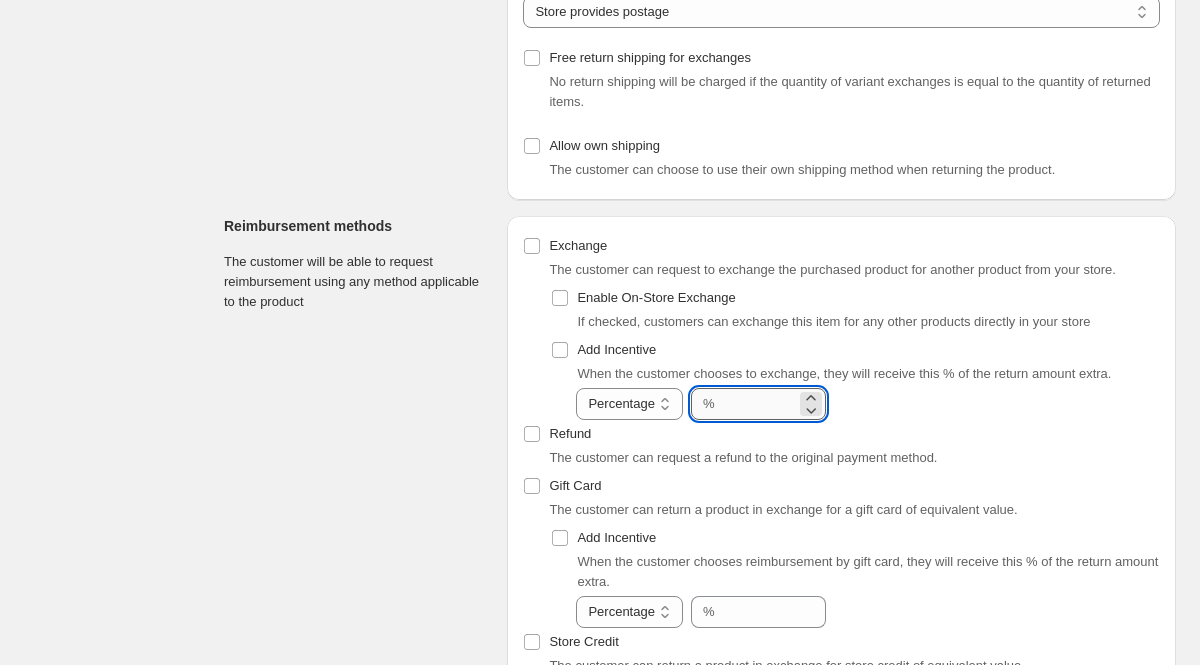 click on "******" at bounding box center (758, 404) 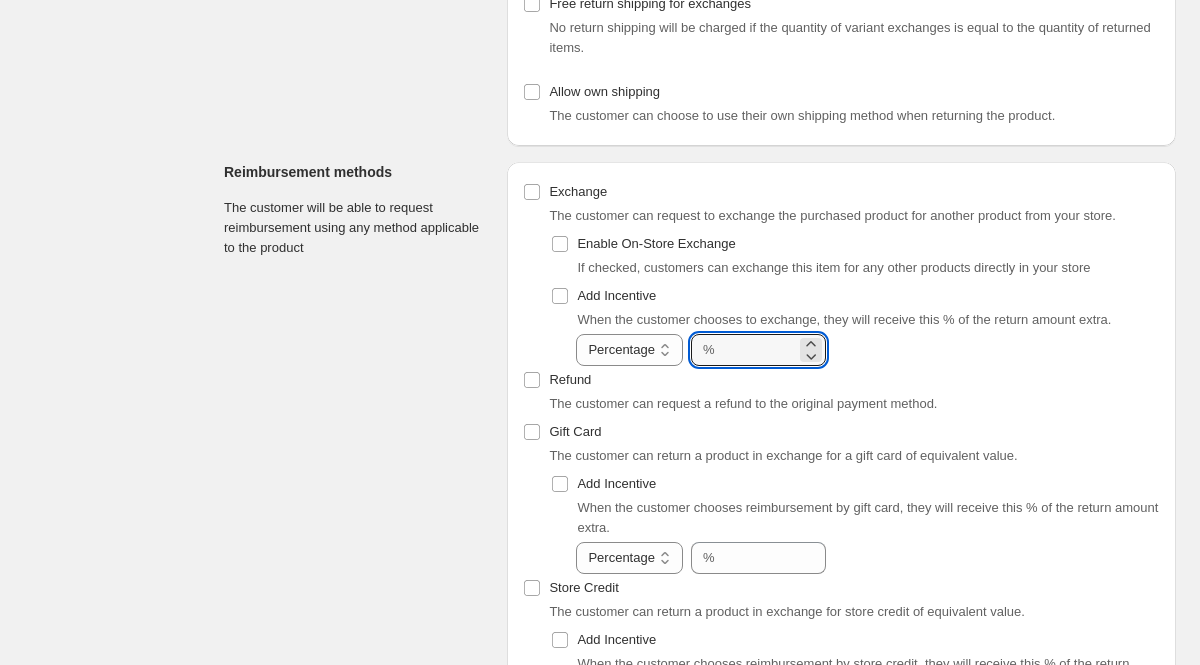 scroll, scrollTop: 881, scrollLeft: 0, axis: vertical 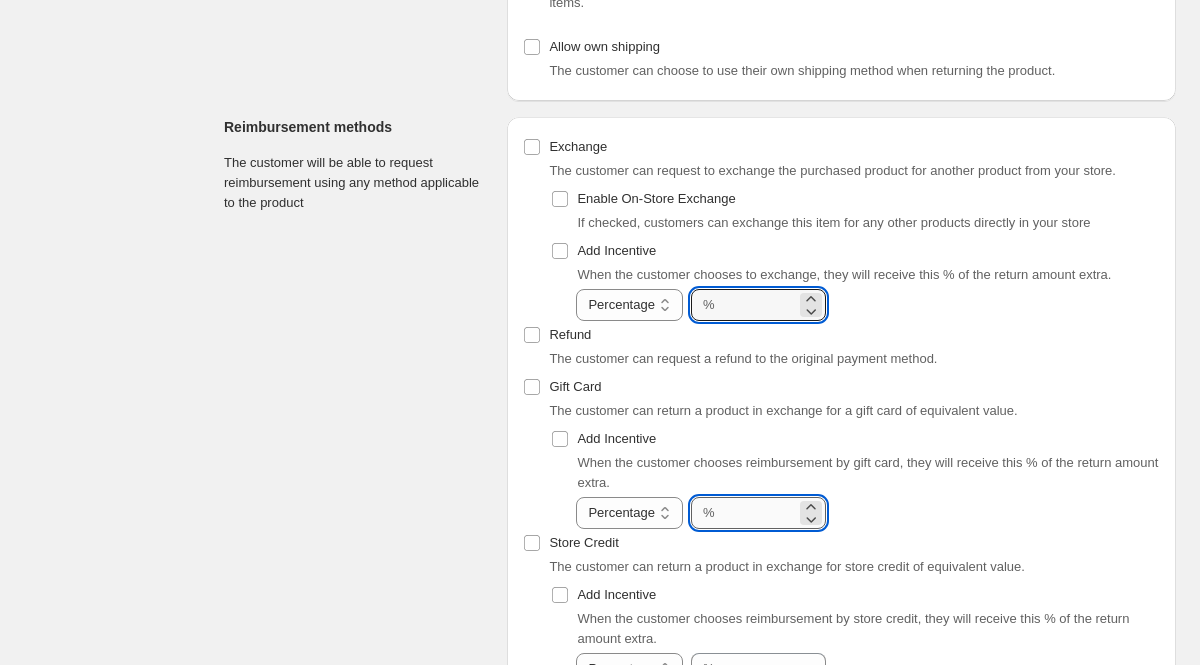 click on "******" at bounding box center (758, 513) 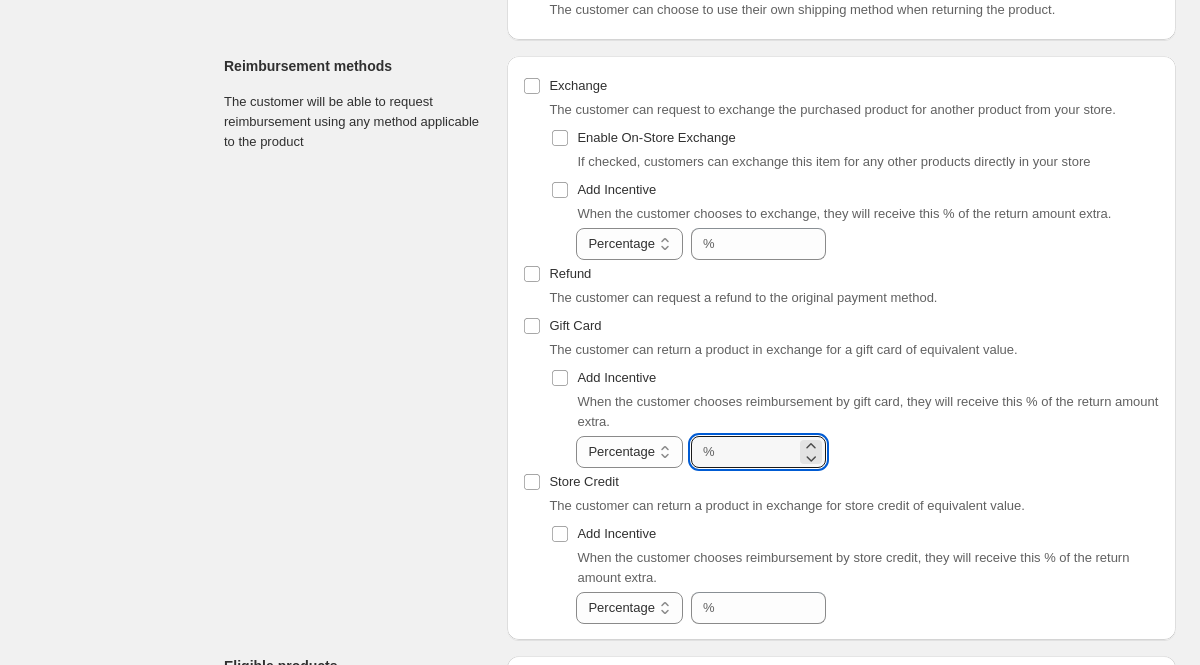 scroll, scrollTop: 976, scrollLeft: 0, axis: vertical 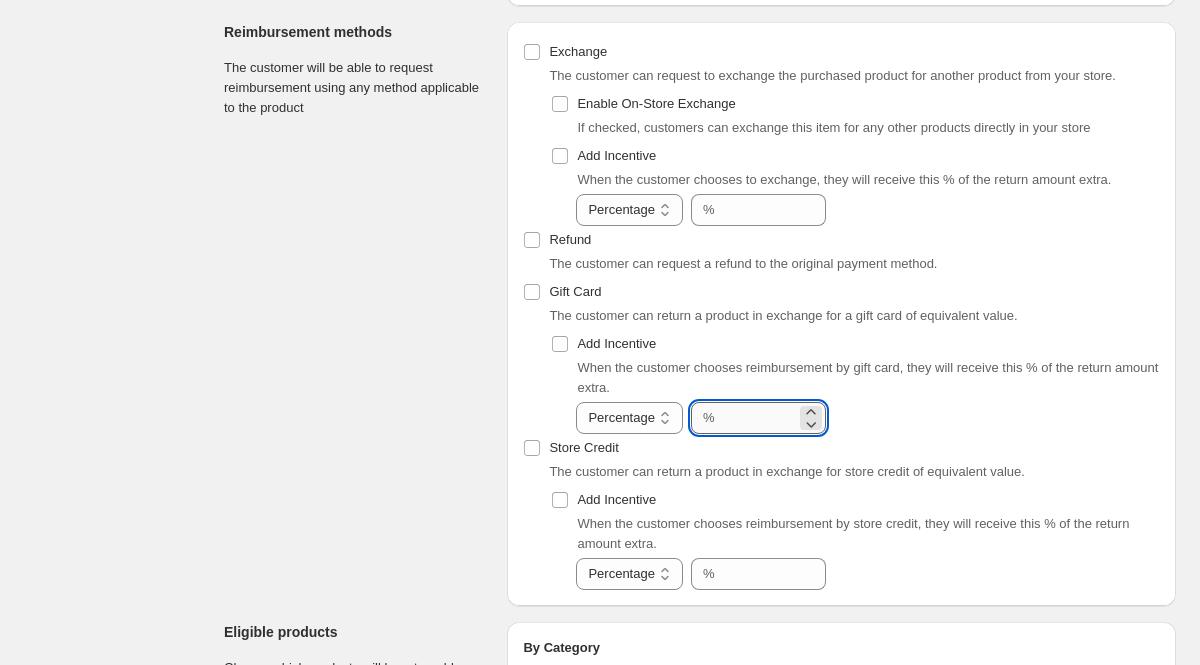 click on "******" at bounding box center (758, 418) 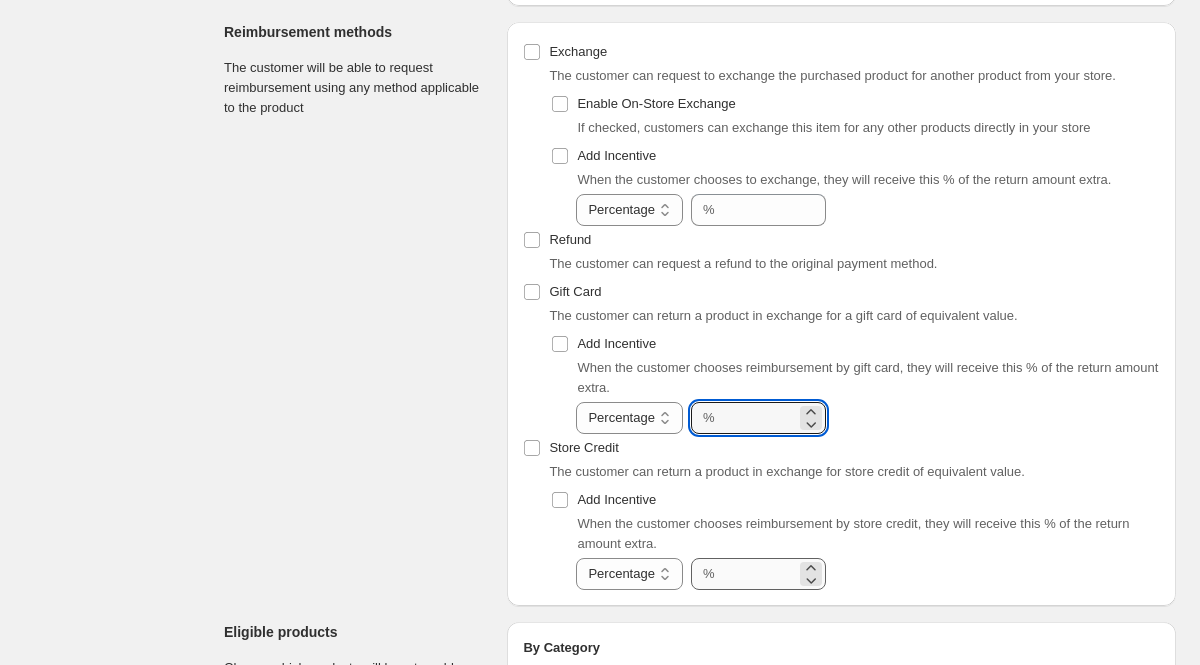 type on "*" 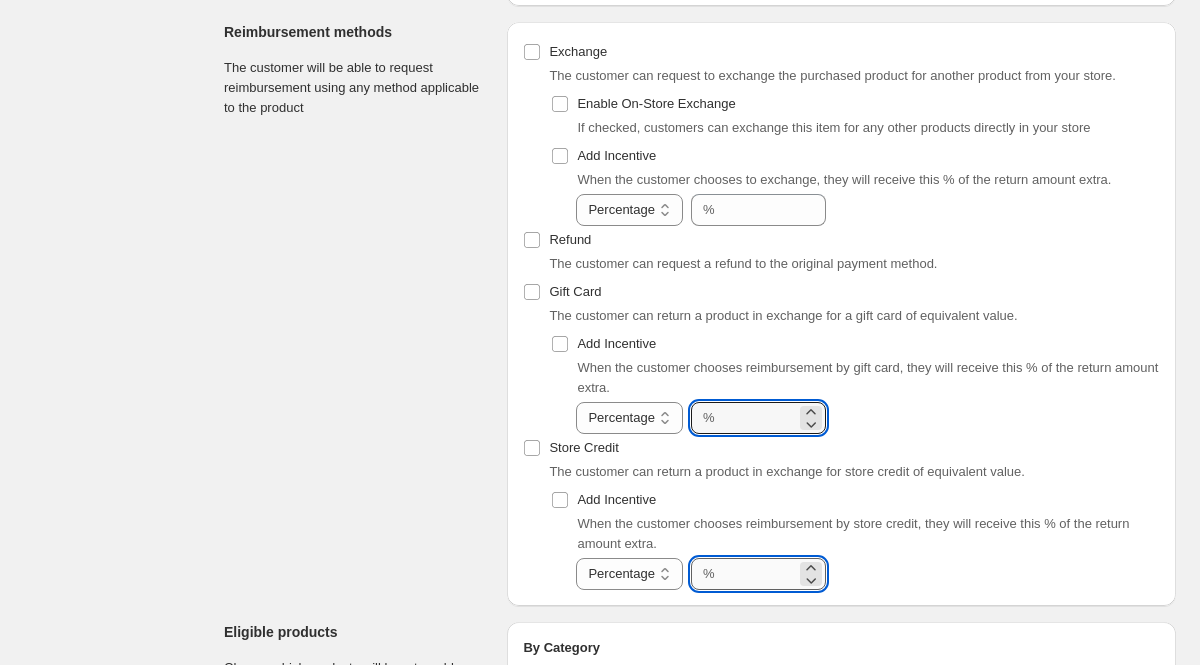 click on "******" at bounding box center [758, 574] 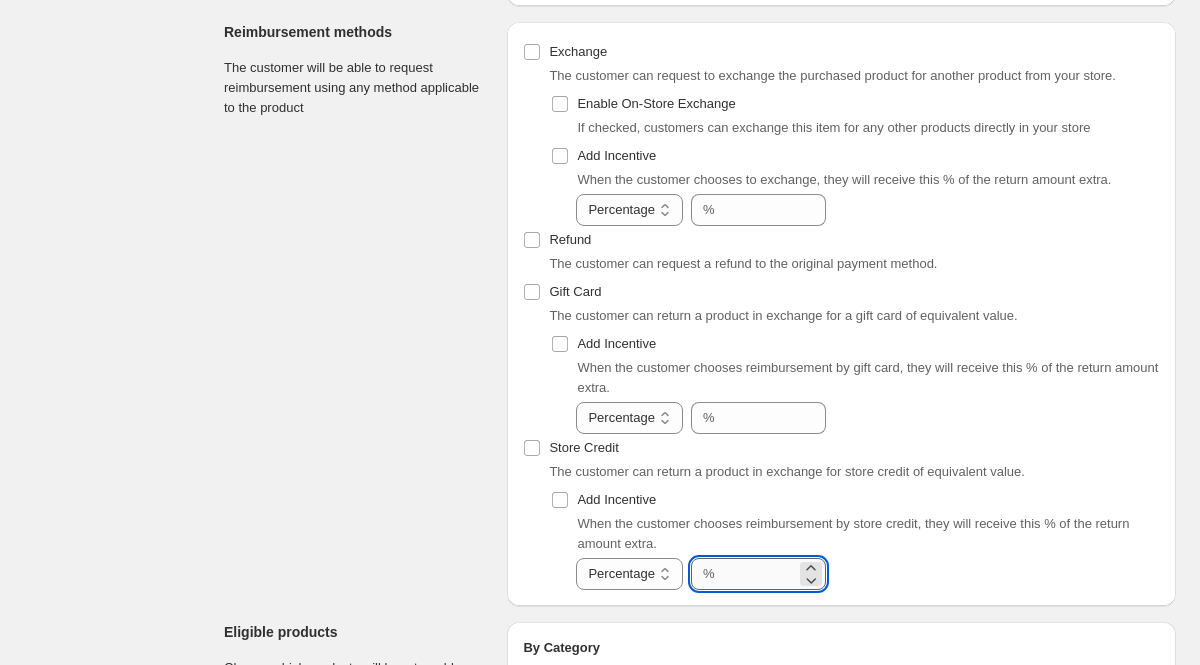 click on "******" at bounding box center [758, 574] 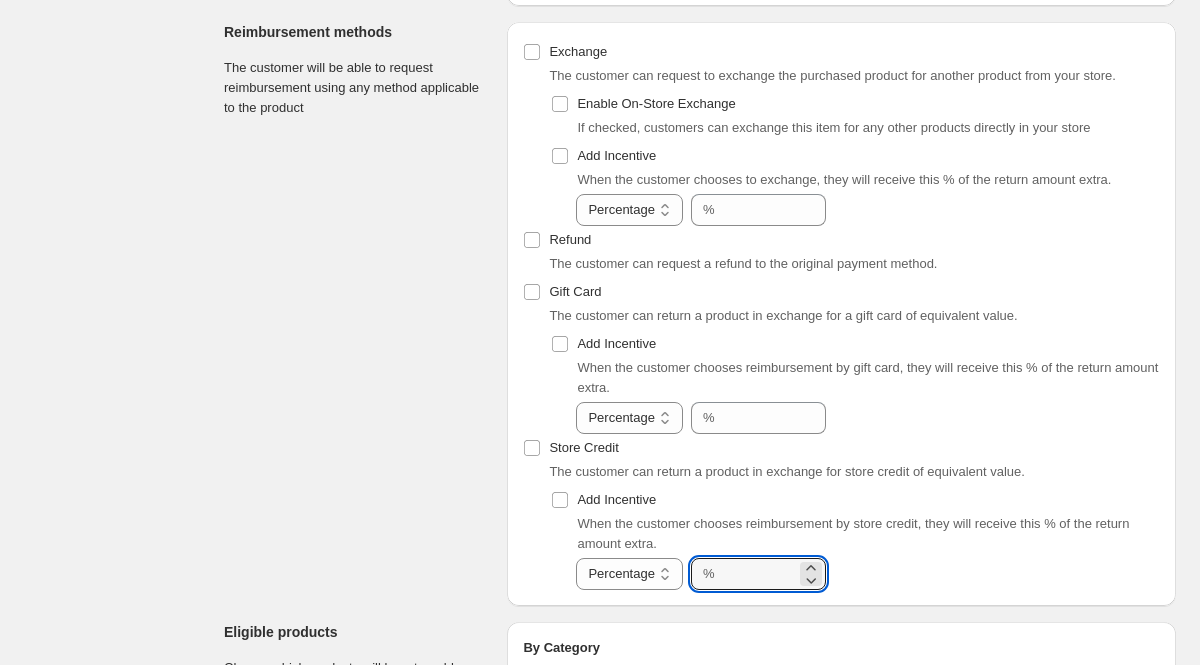type on "*" 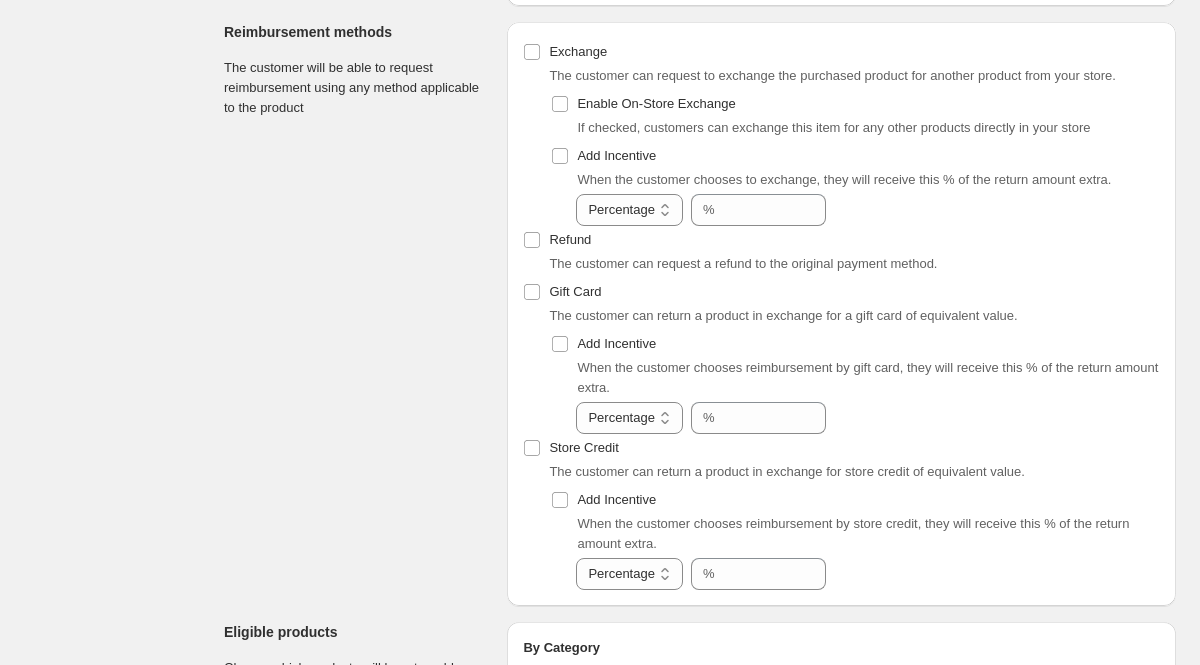 click on "Add Incentive When the customer chooses reimbursement by store credit, they will receive this % of the return amount extra." at bounding box center [855, 520] 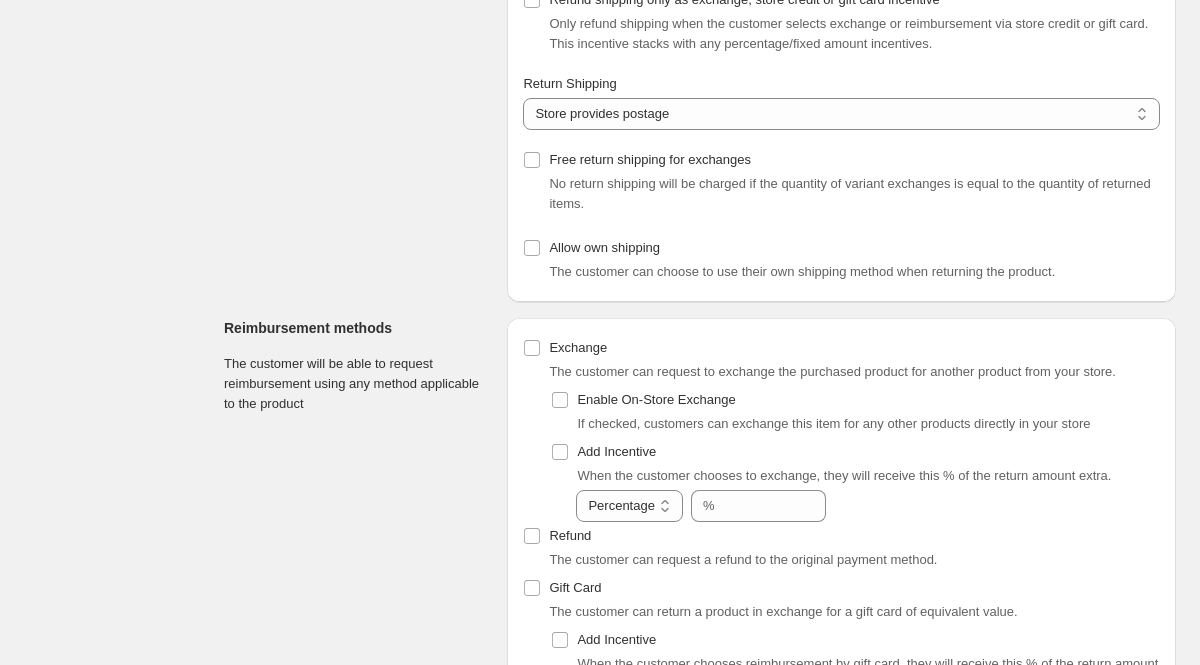 scroll, scrollTop: 0, scrollLeft: 0, axis: both 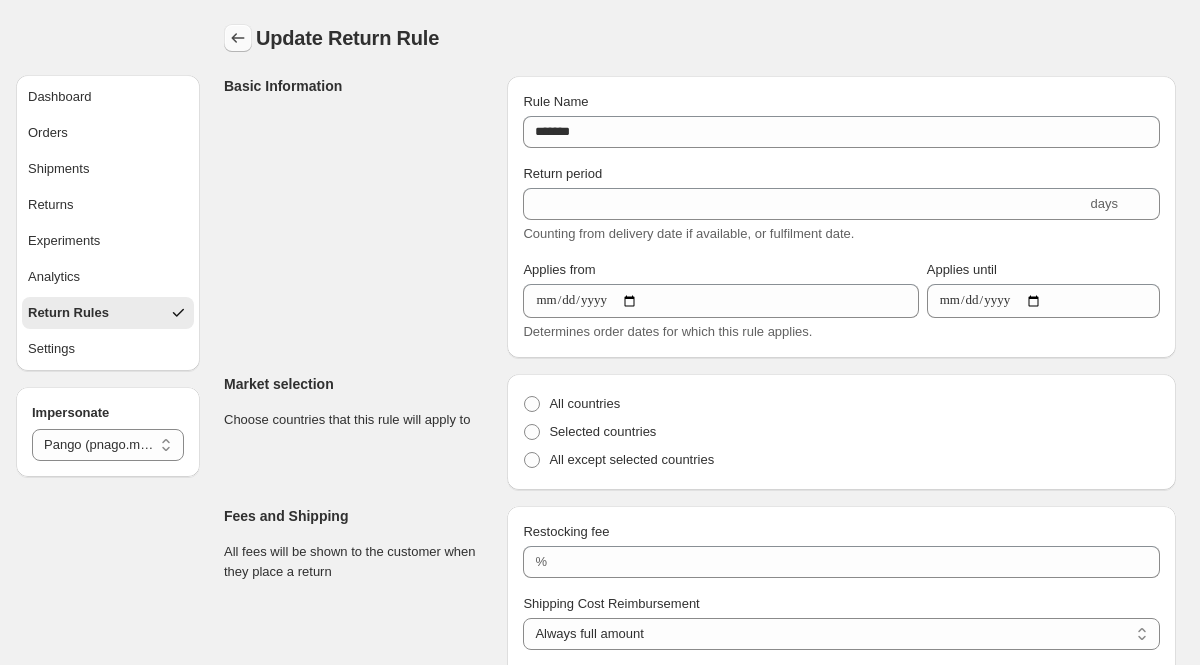 click 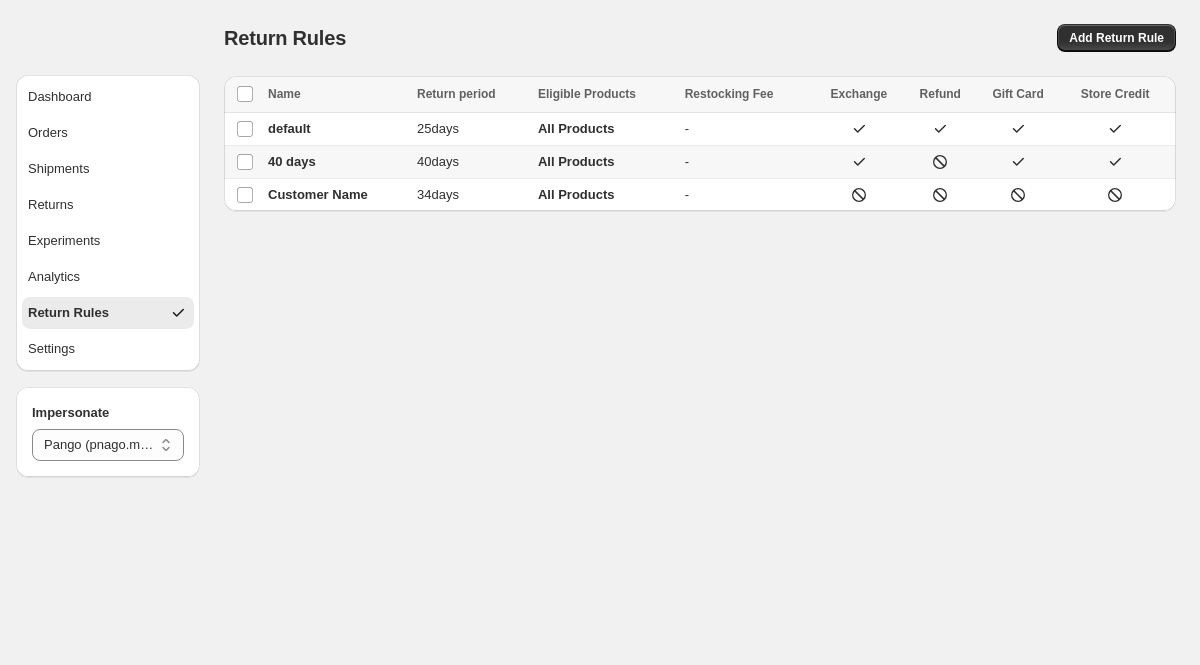 click on "[NUMBER] days" at bounding box center (471, 162) 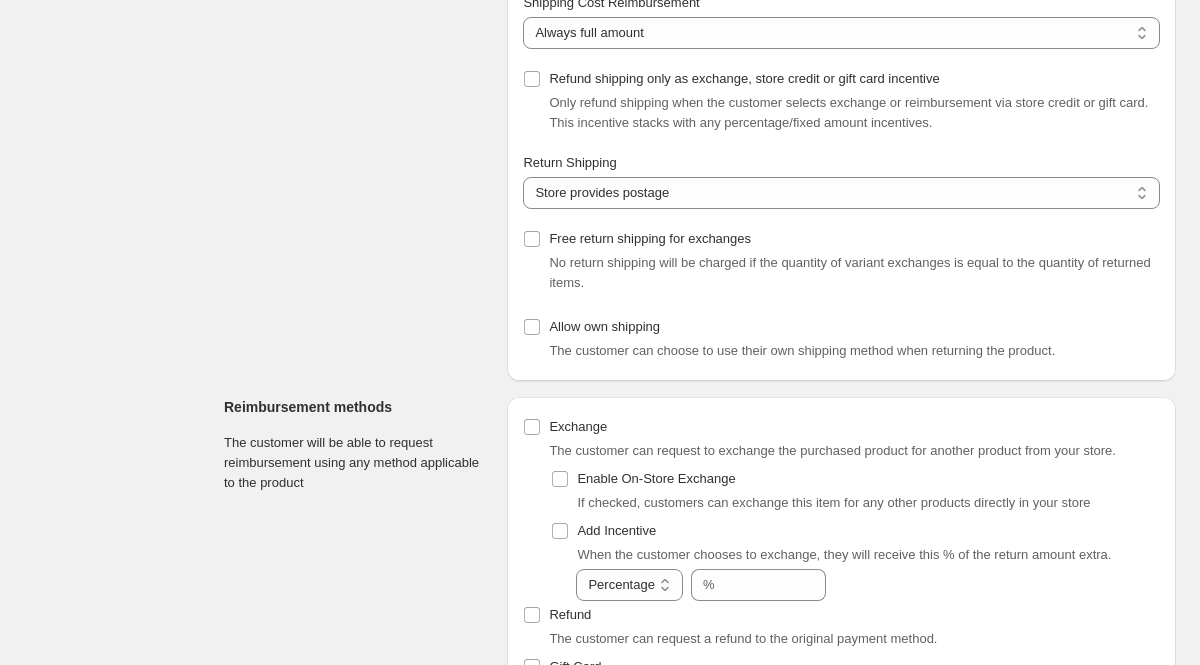 scroll, scrollTop: 664, scrollLeft: 0, axis: vertical 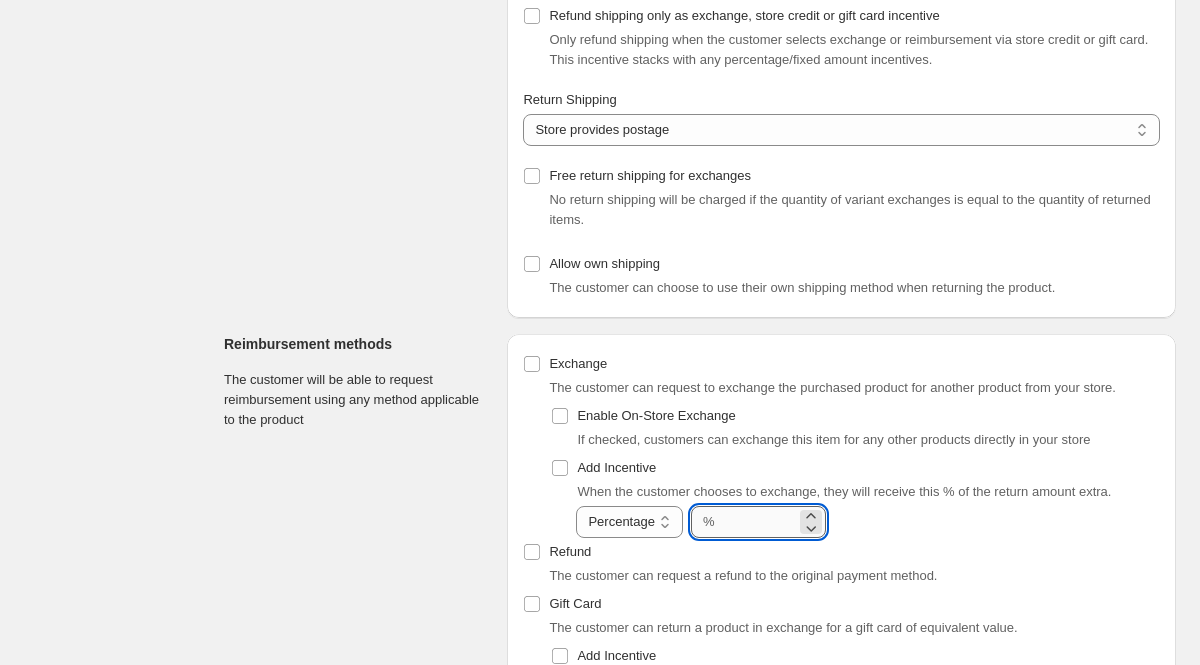 click on "******" at bounding box center (758, 522) 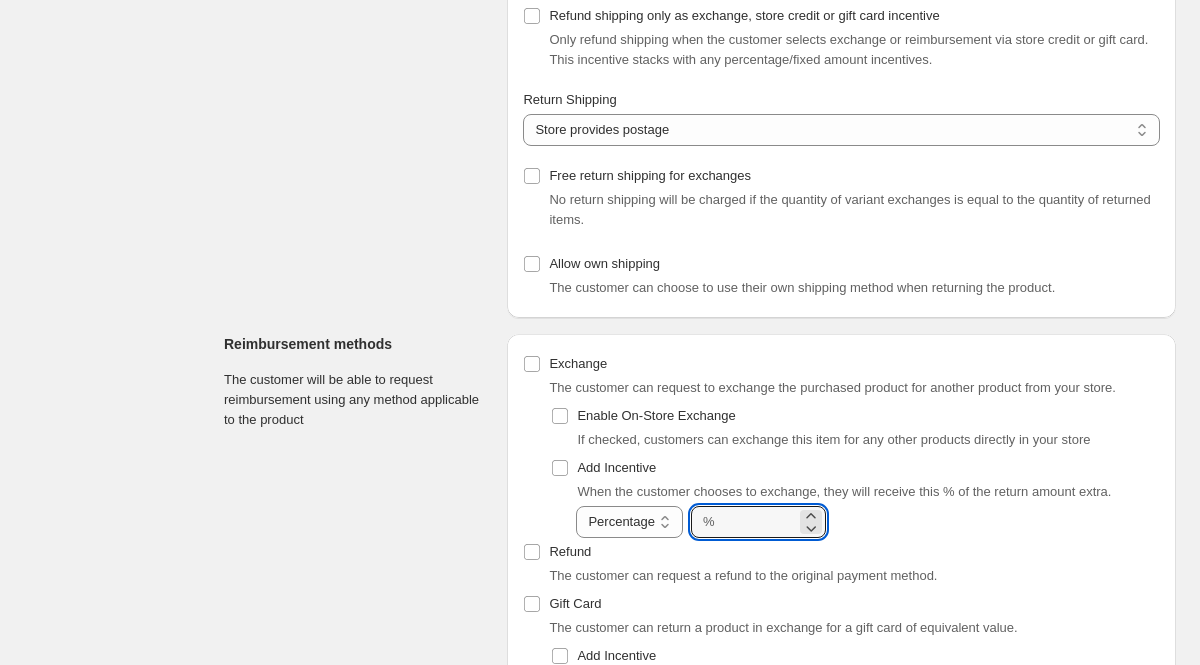 type on "*" 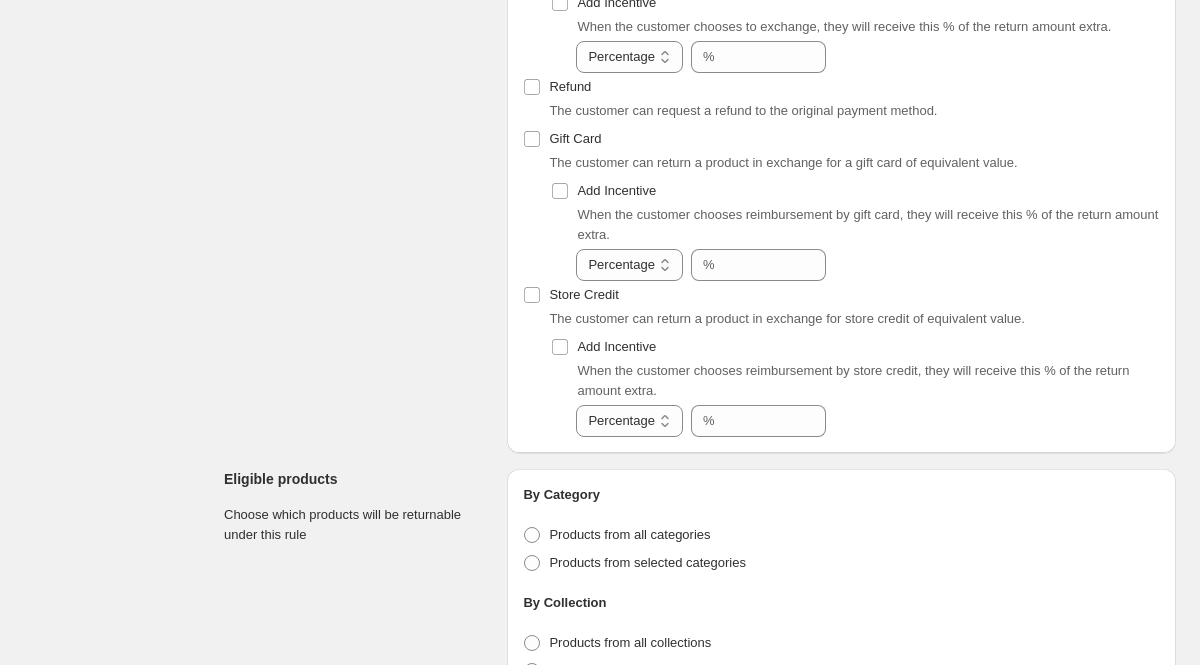 scroll, scrollTop: 1148, scrollLeft: 0, axis: vertical 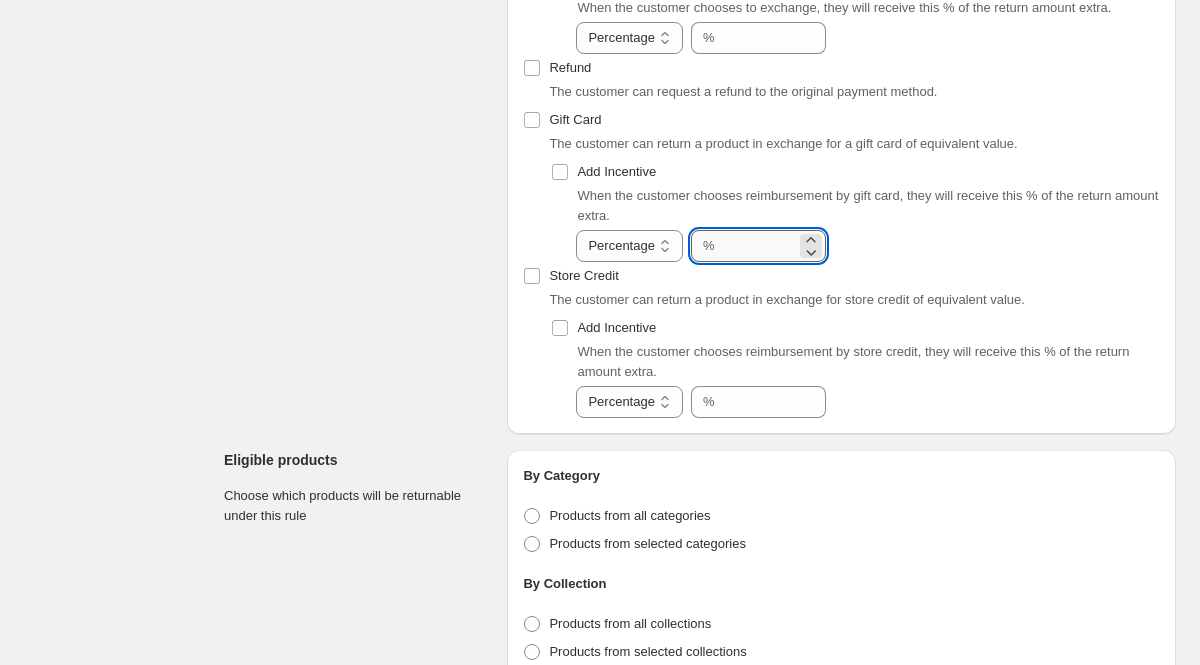 click on "******" at bounding box center [758, 246] 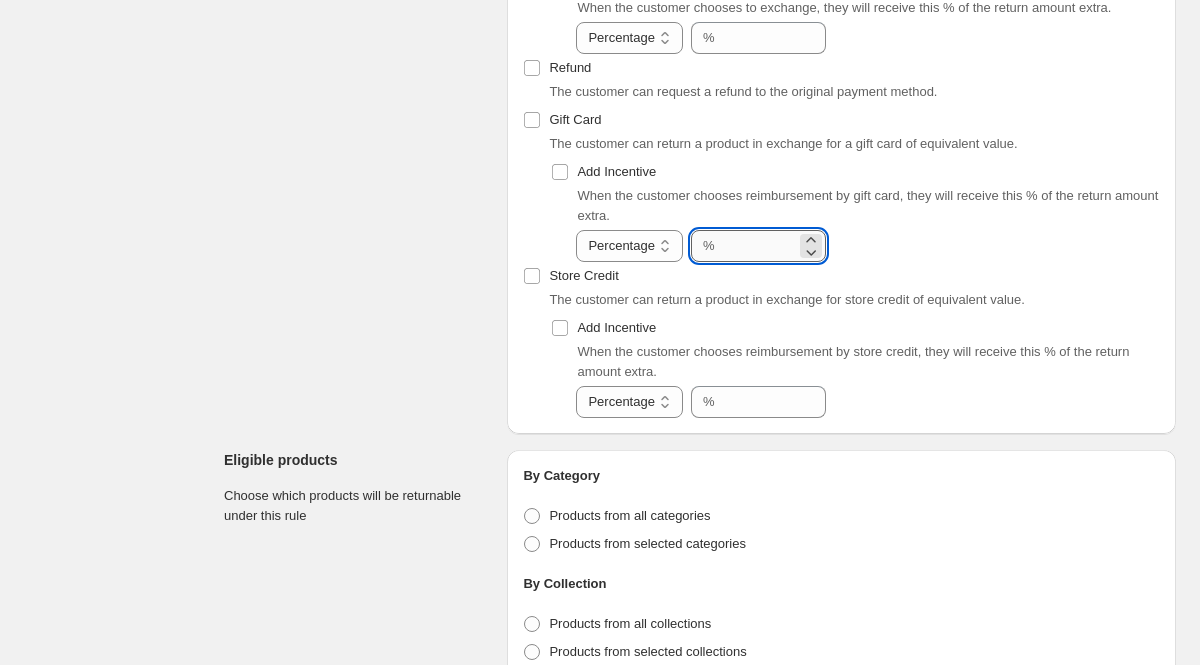 click on "*******" at bounding box center [758, 246] 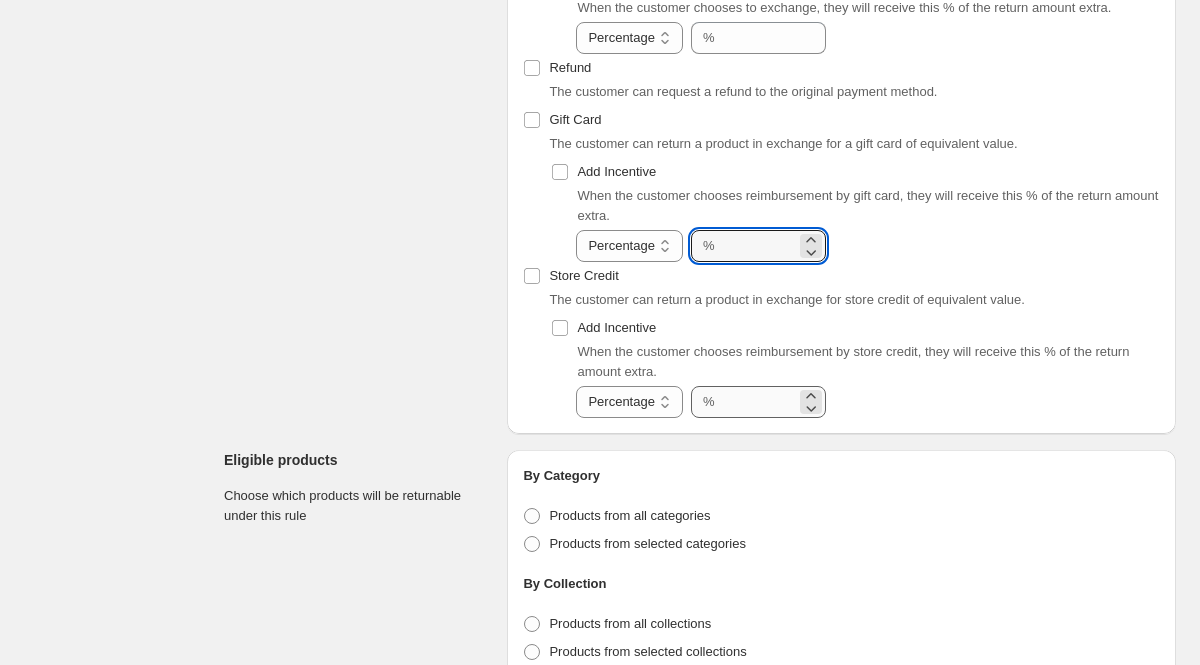 type on "*" 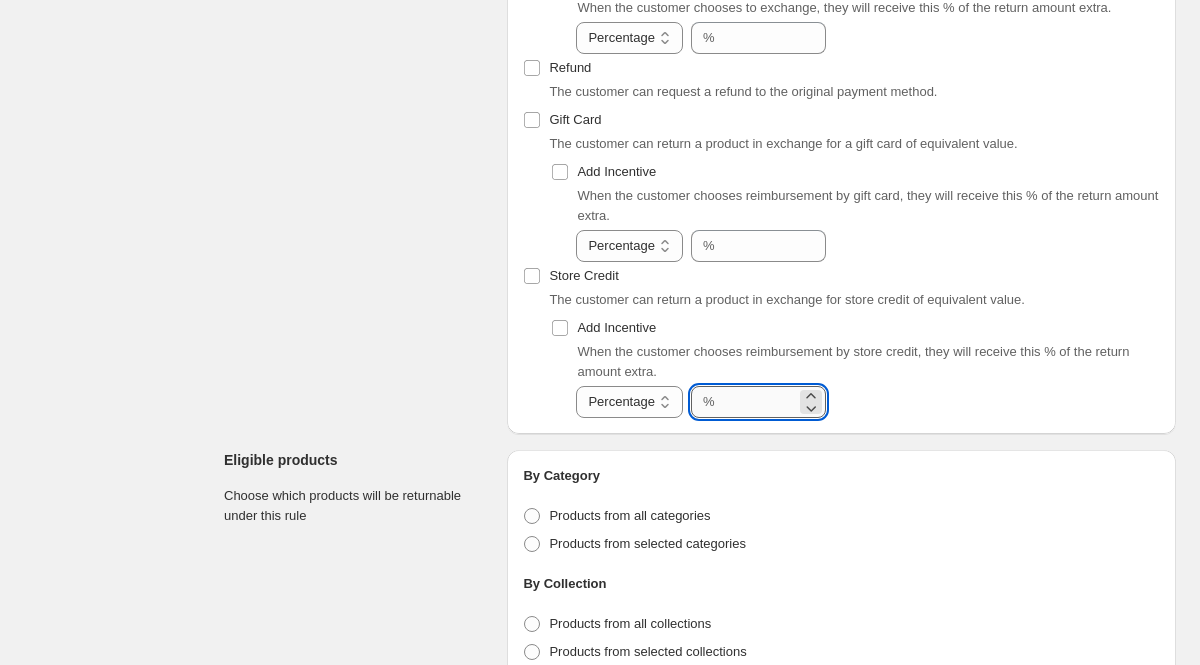click on "******" at bounding box center [758, 402] 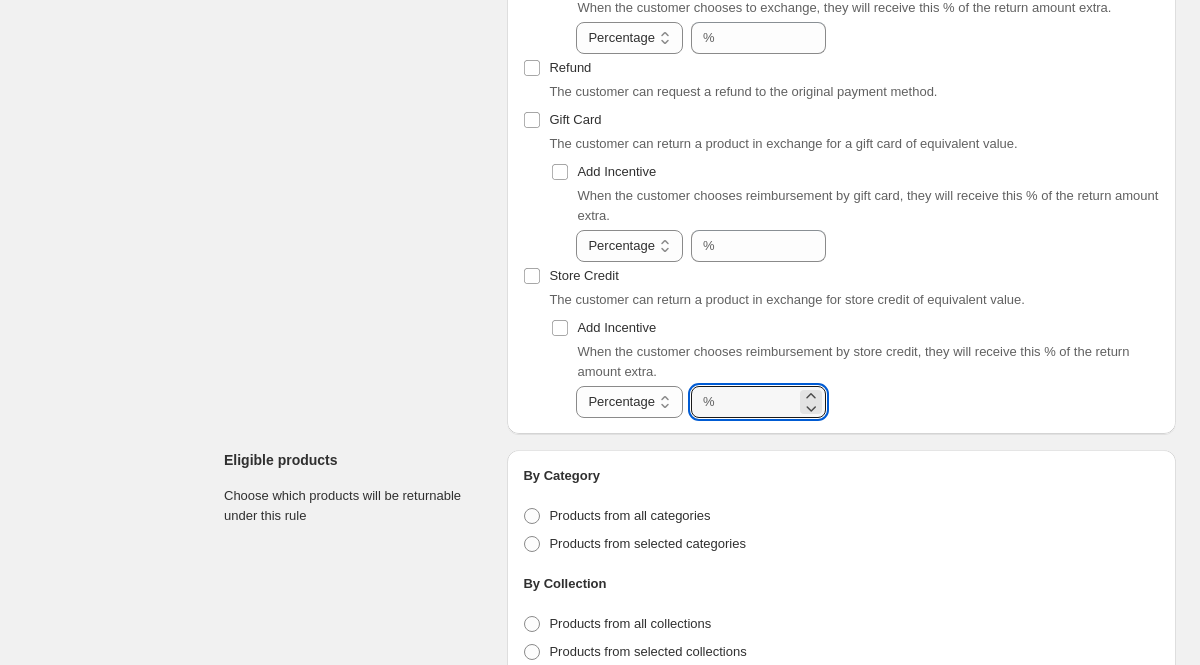 type on "*" 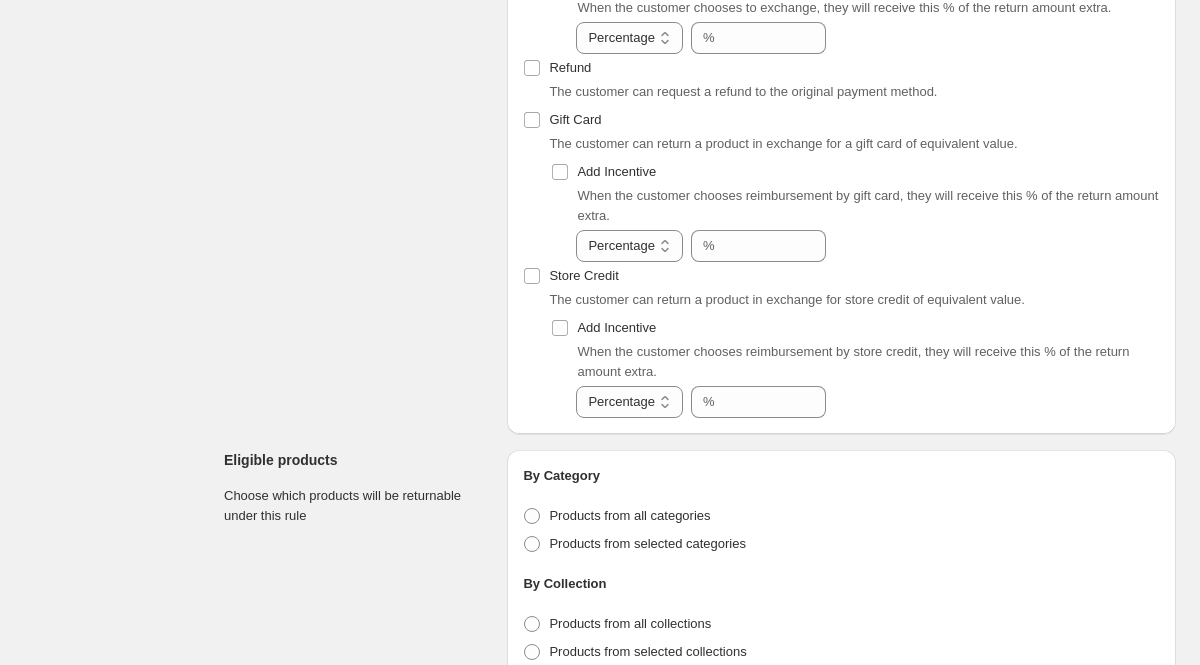 click on "When the customer chooses reimbursement by store credit, they will receive this % of the return amount extra." at bounding box center (853, 361) 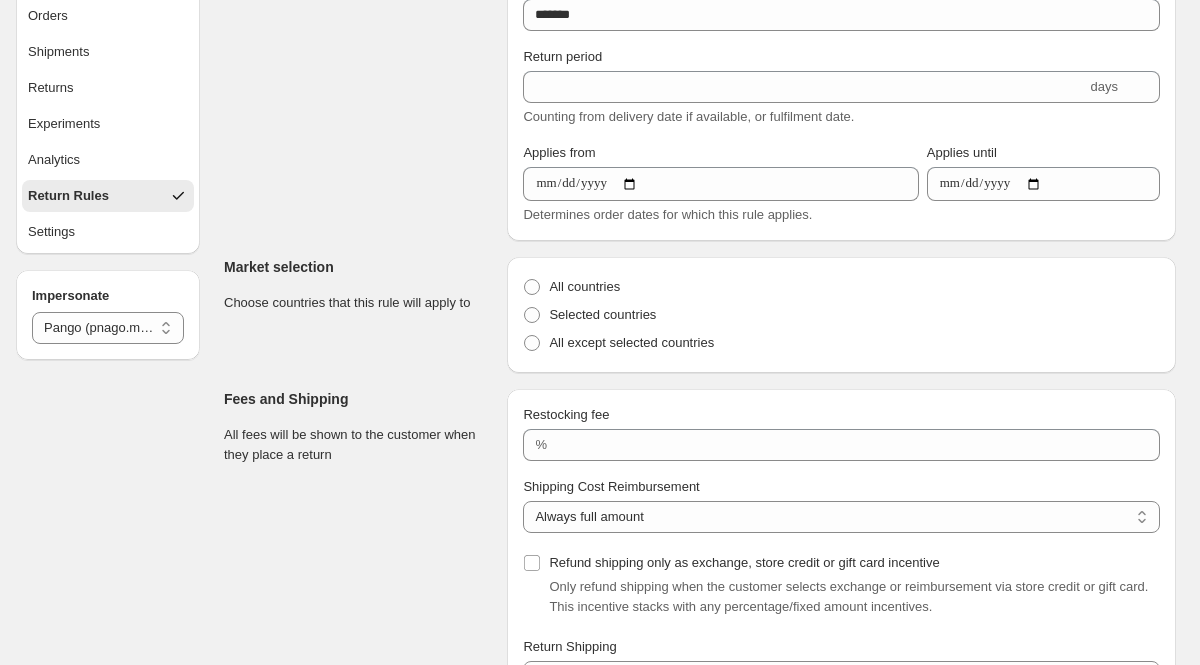 scroll, scrollTop: 0, scrollLeft: 0, axis: both 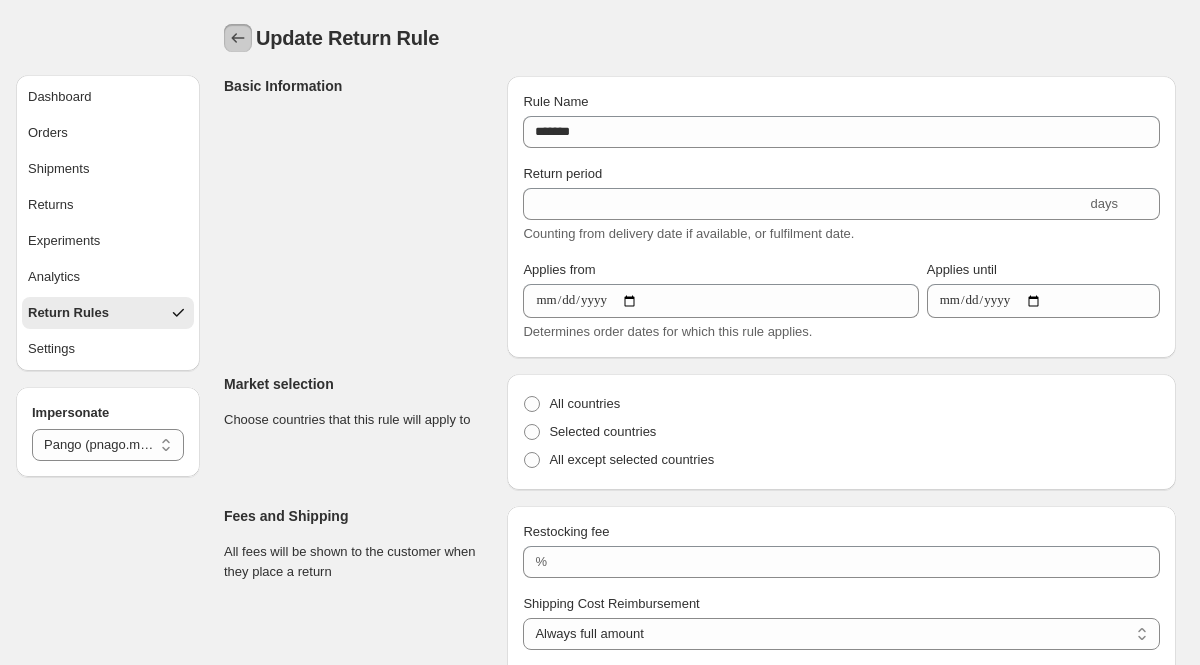 click 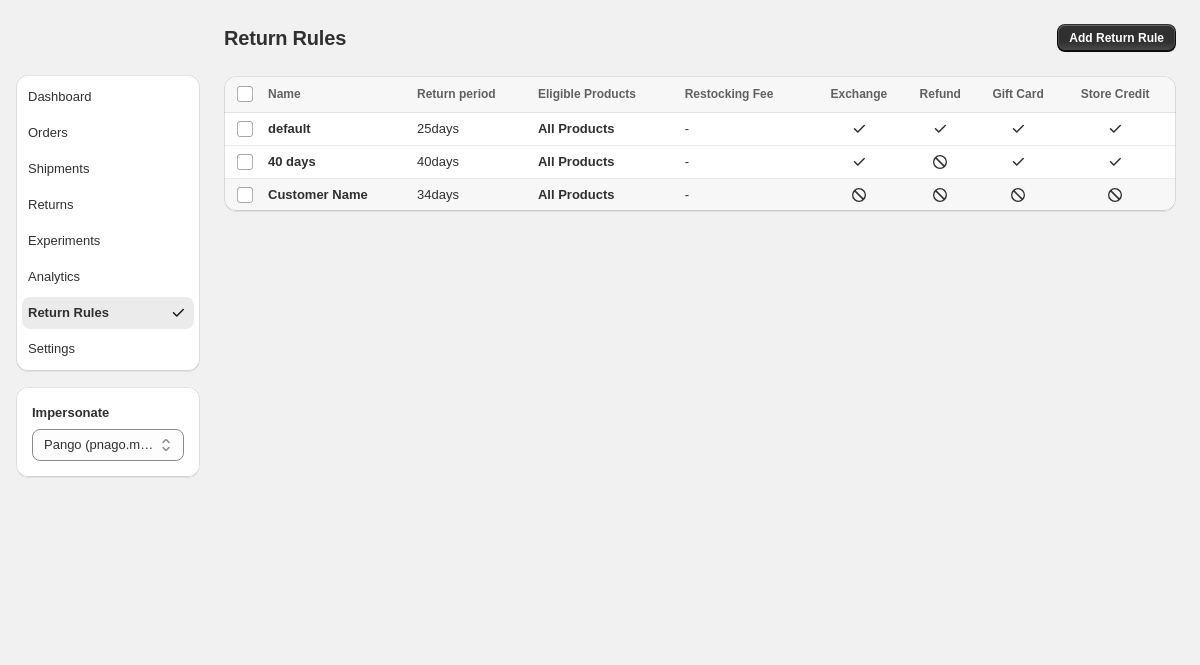 click on "Customer Name" at bounding box center [336, 195] 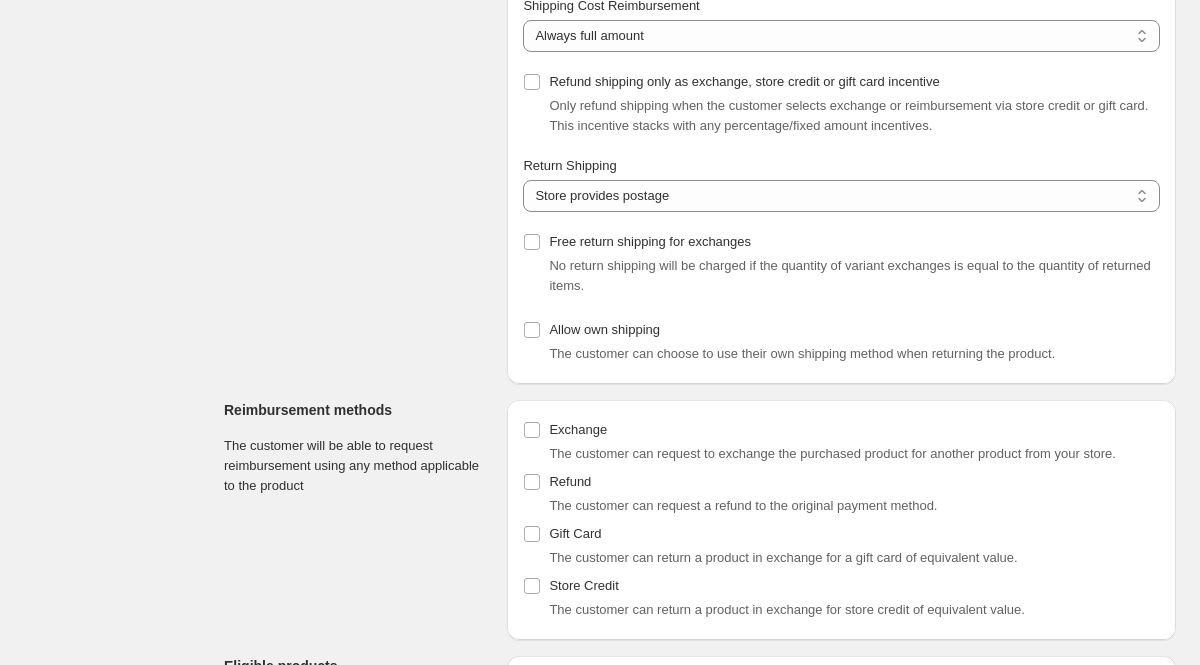 scroll, scrollTop: 0, scrollLeft: 0, axis: both 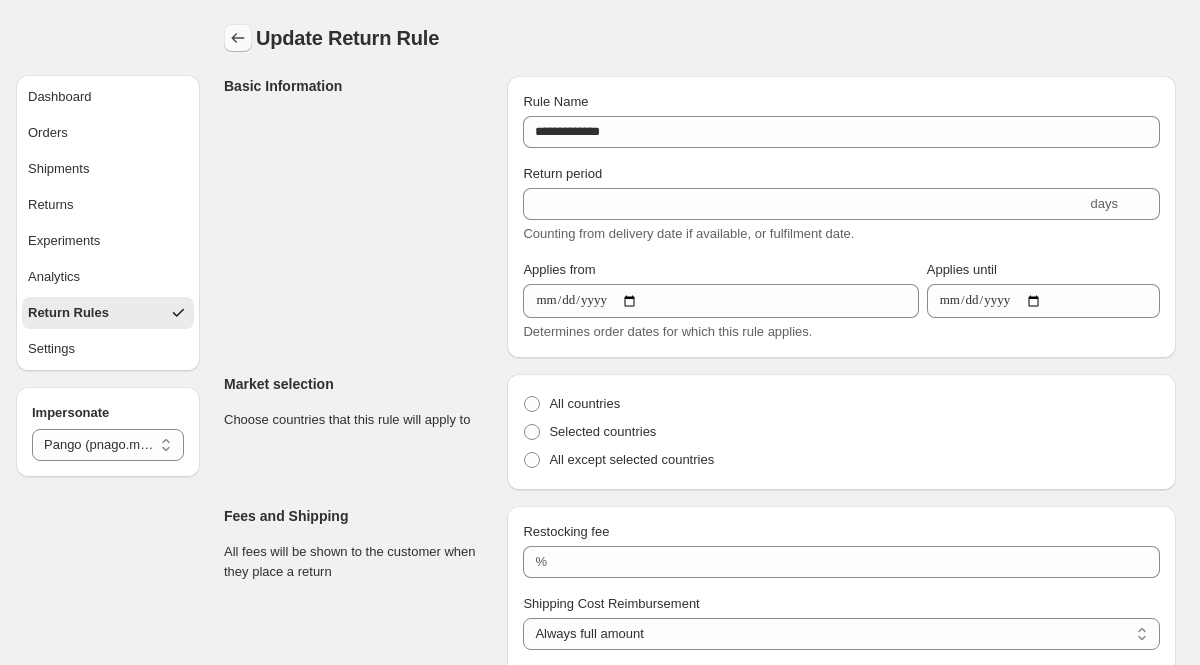 click 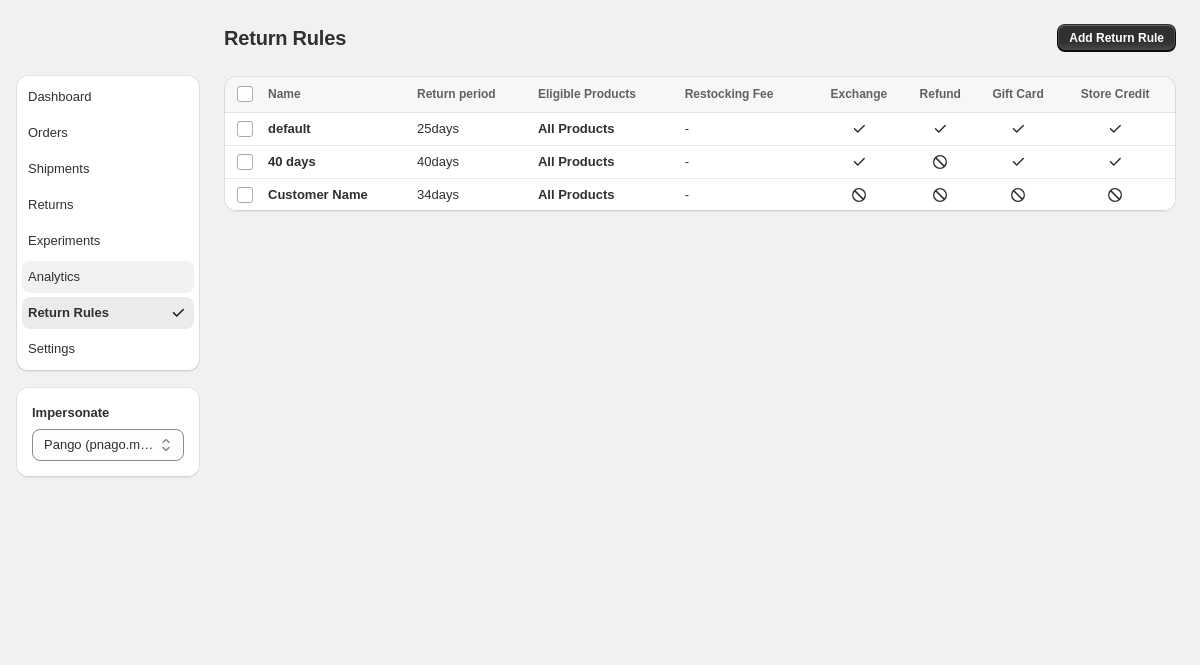 click on "Analytics" at bounding box center (54, 277) 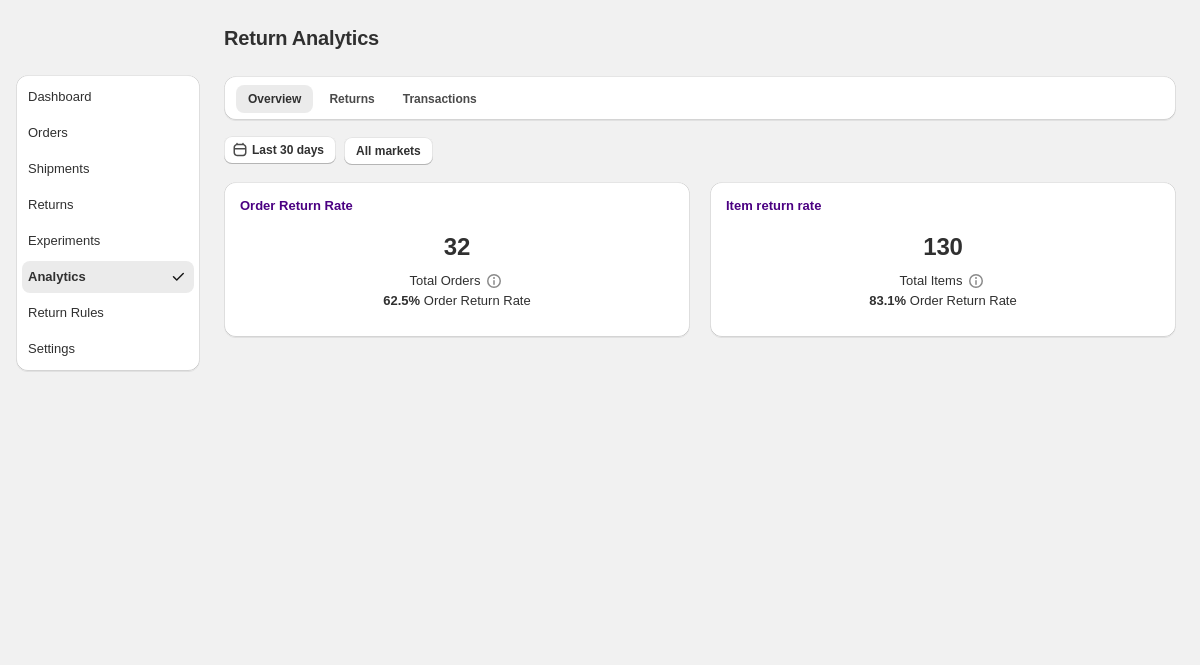 select on "********" 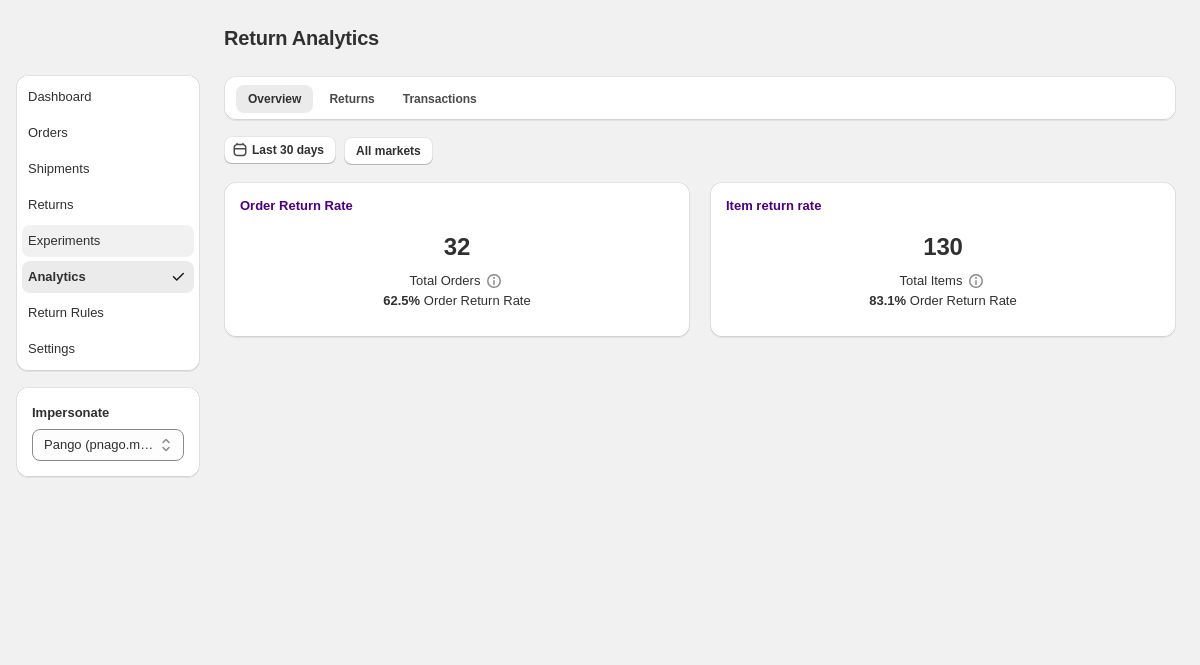click on "Experiments" at bounding box center (64, 241) 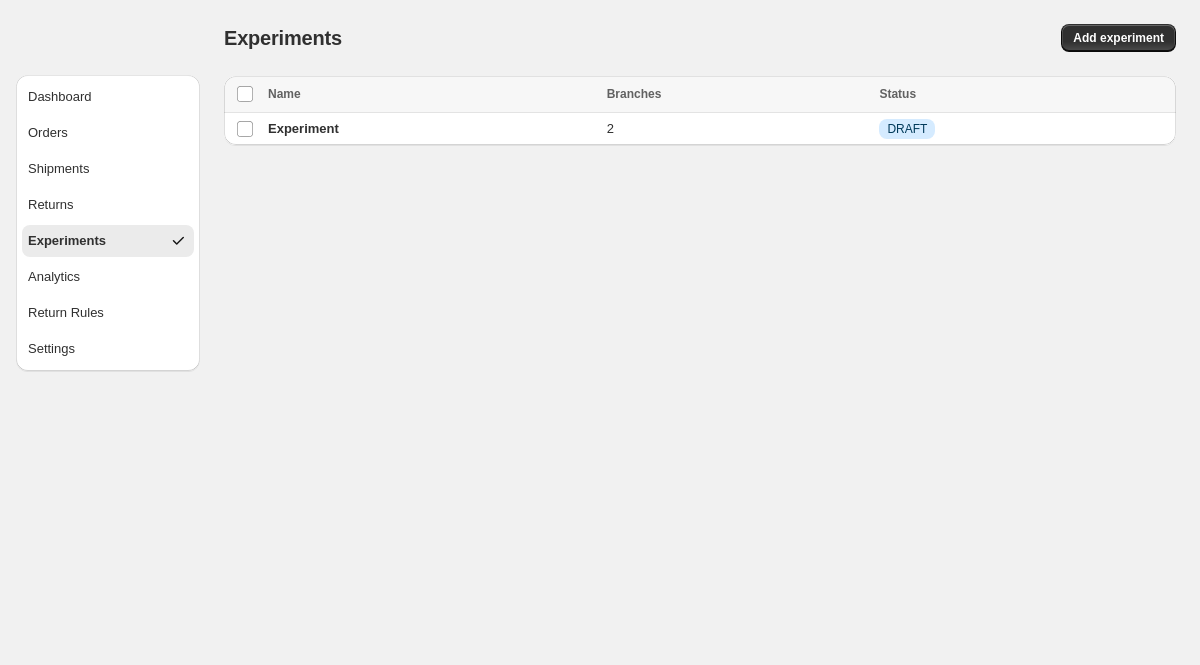 select on "********" 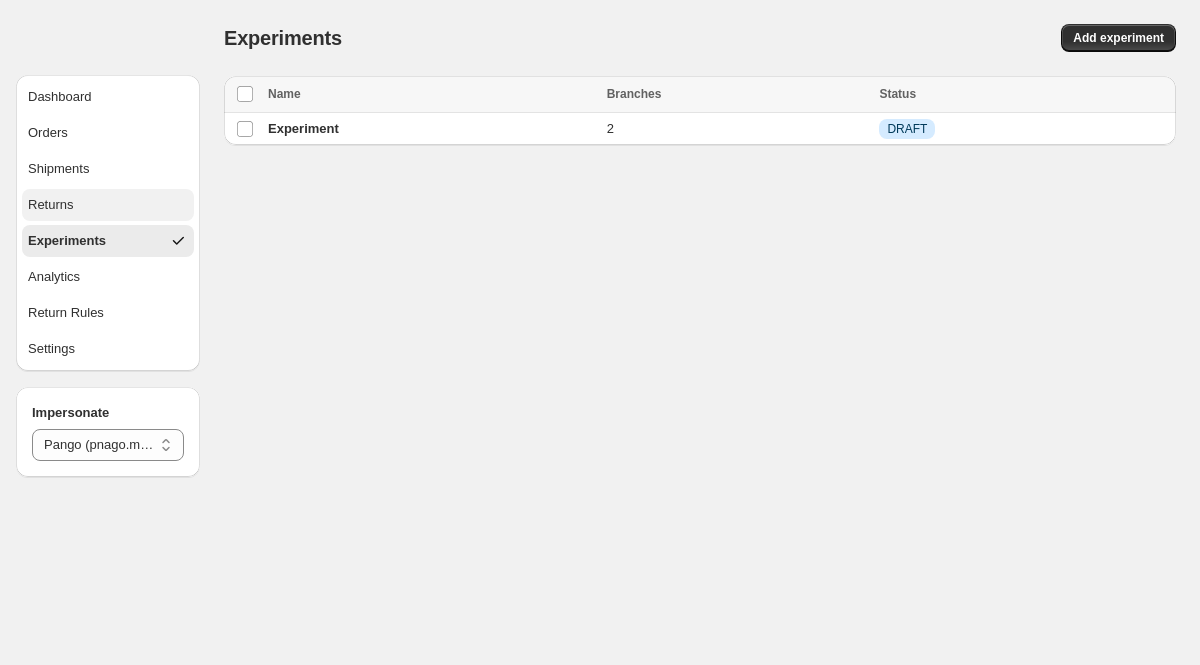 click on "Returns" at bounding box center [108, 205] 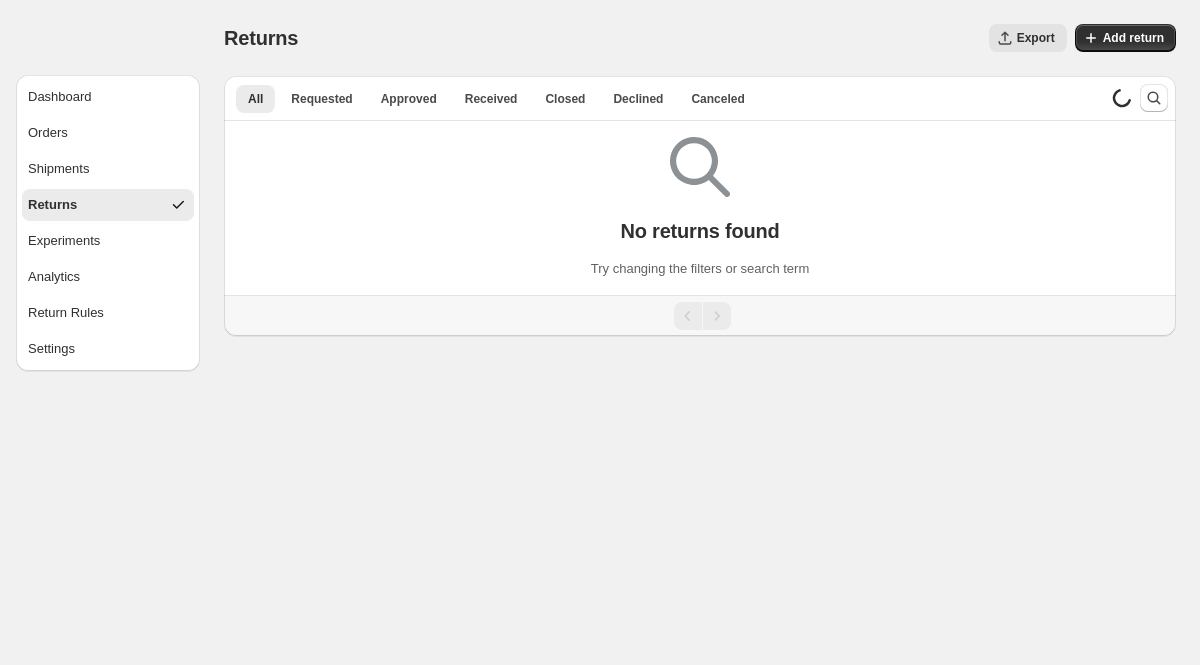 select on "********" 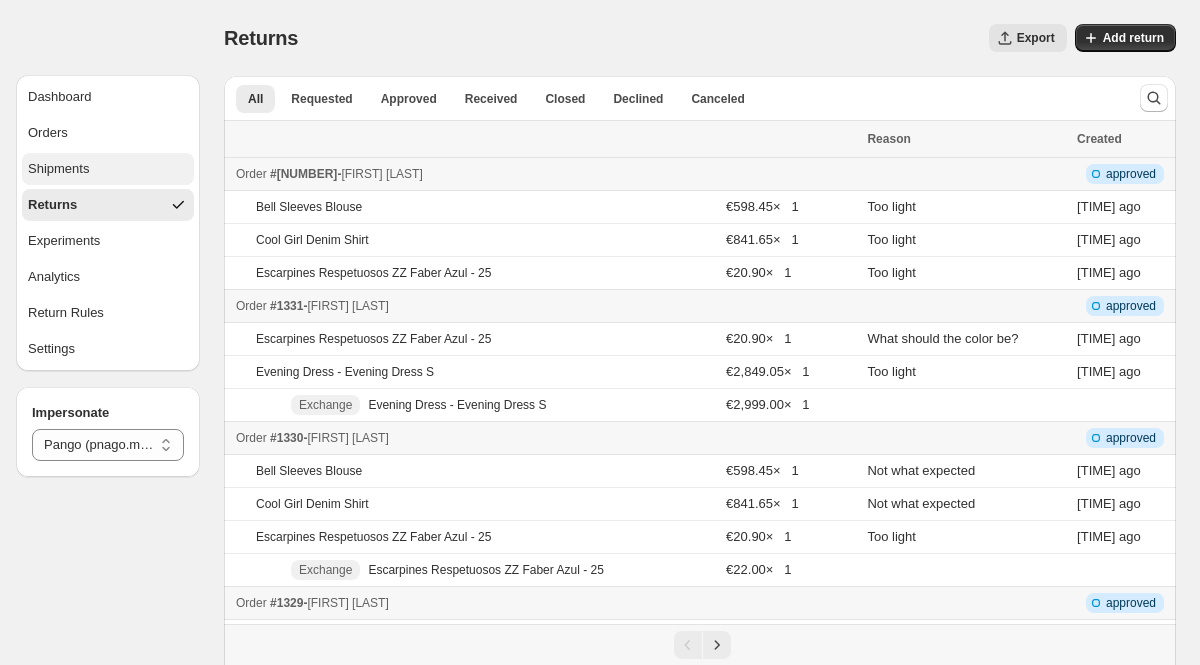 click on "Shipments" at bounding box center [108, 169] 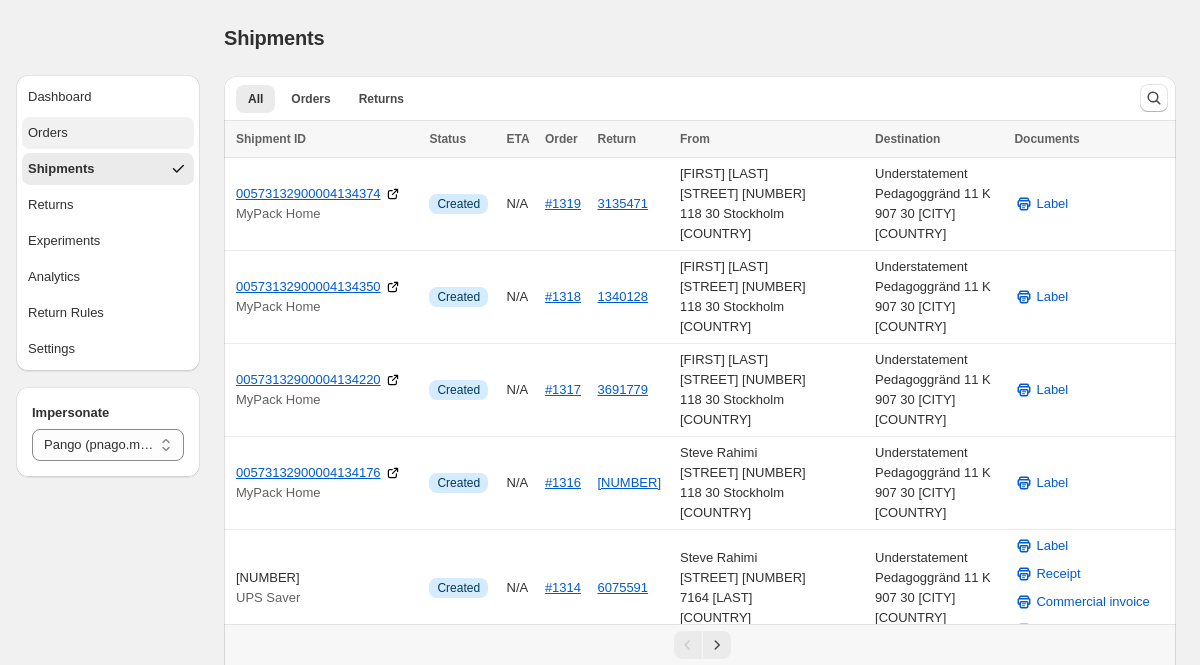 click on "Orders" at bounding box center [108, 133] 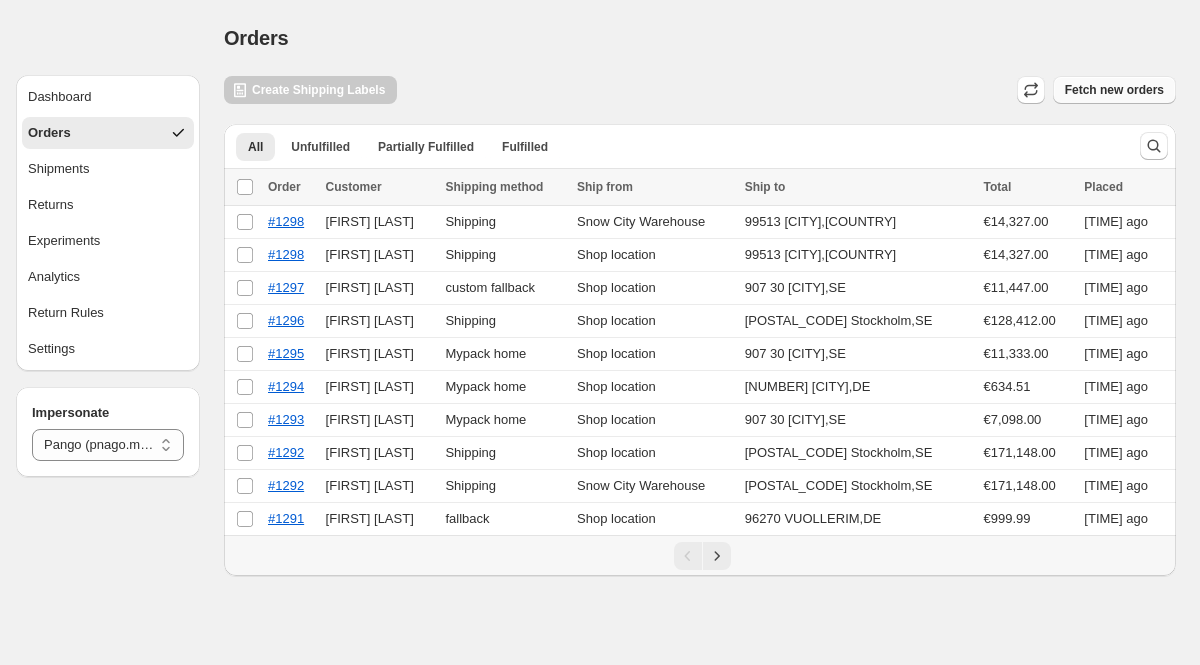 click on "Fetch new orders" at bounding box center (1114, 90) 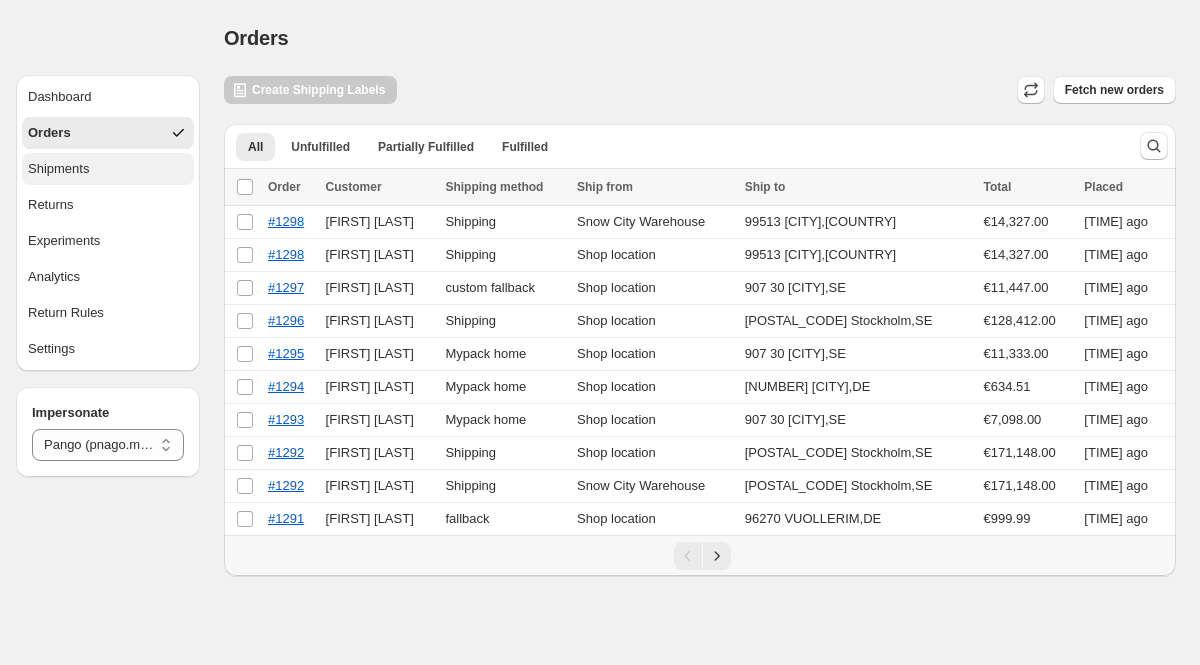 click on "Shipments" at bounding box center (108, 169) 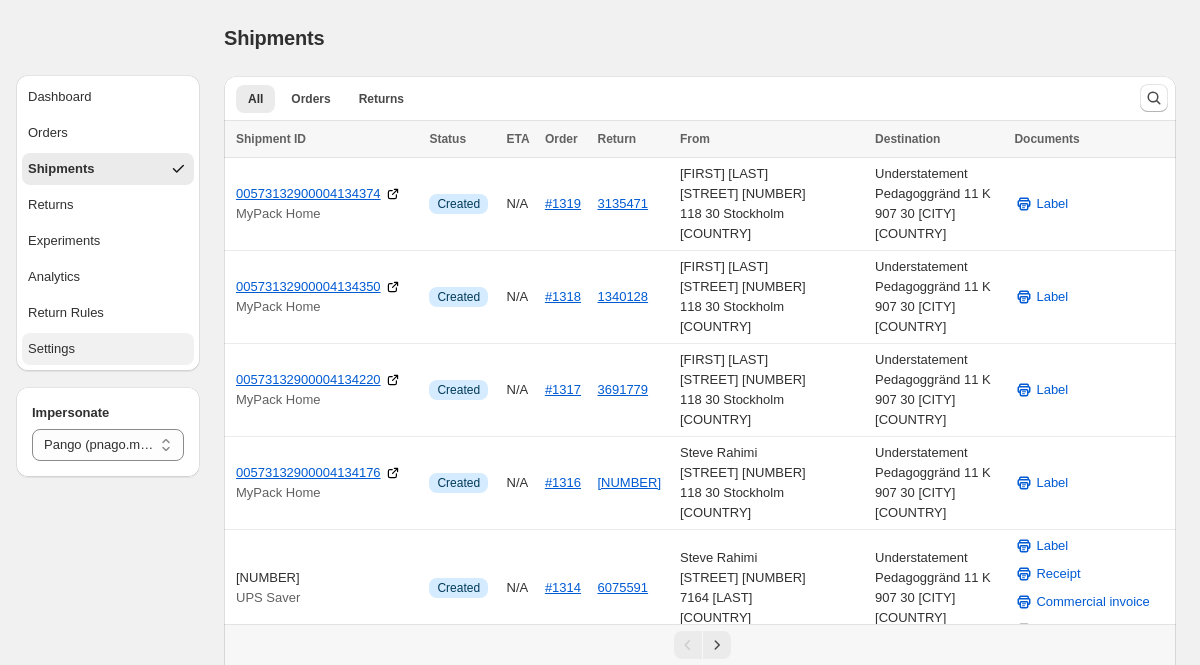 click on "Settings" at bounding box center [108, 349] 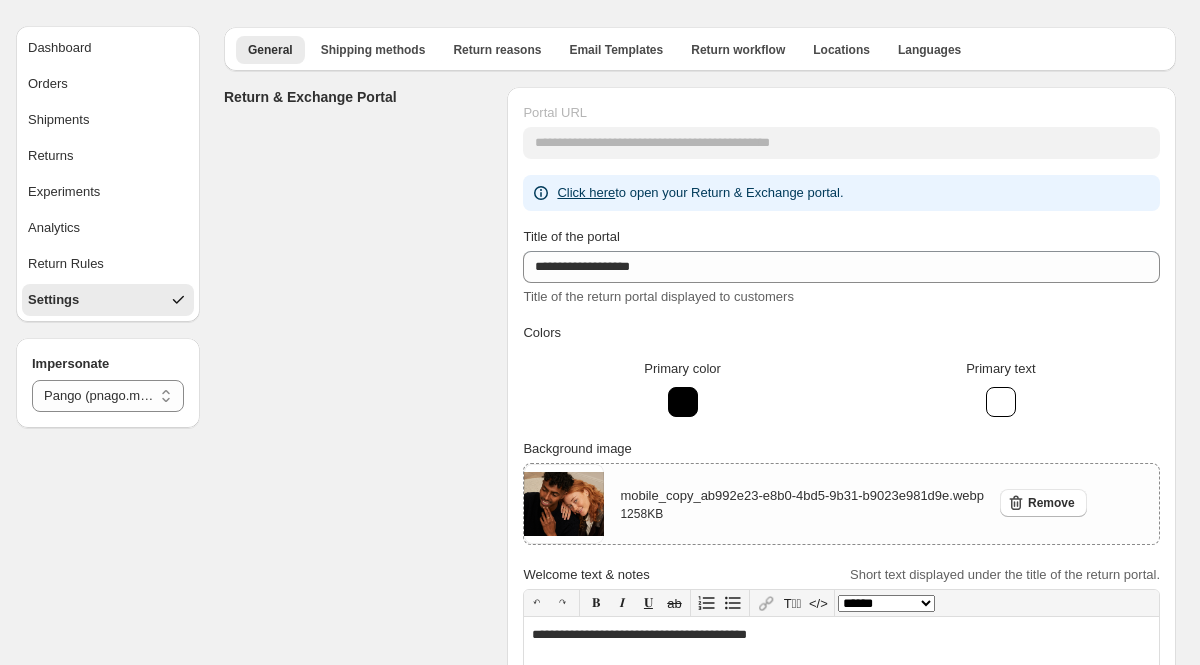 scroll, scrollTop: 33, scrollLeft: 0, axis: vertical 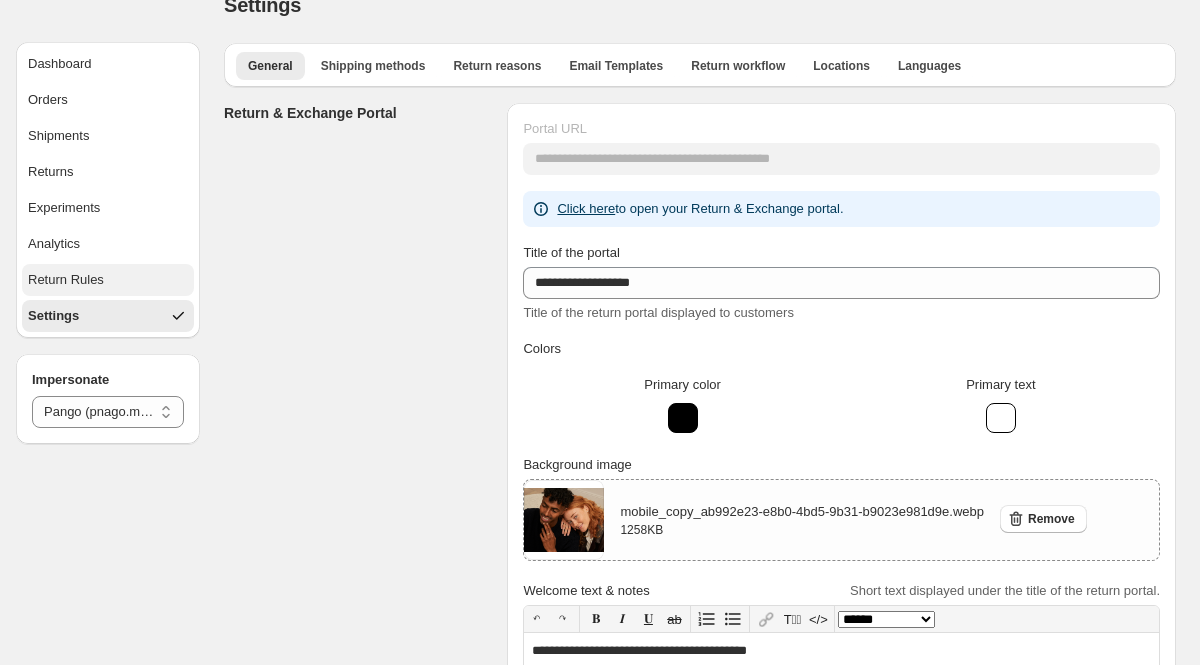click on "Return Rules" at bounding box center (66, 280) 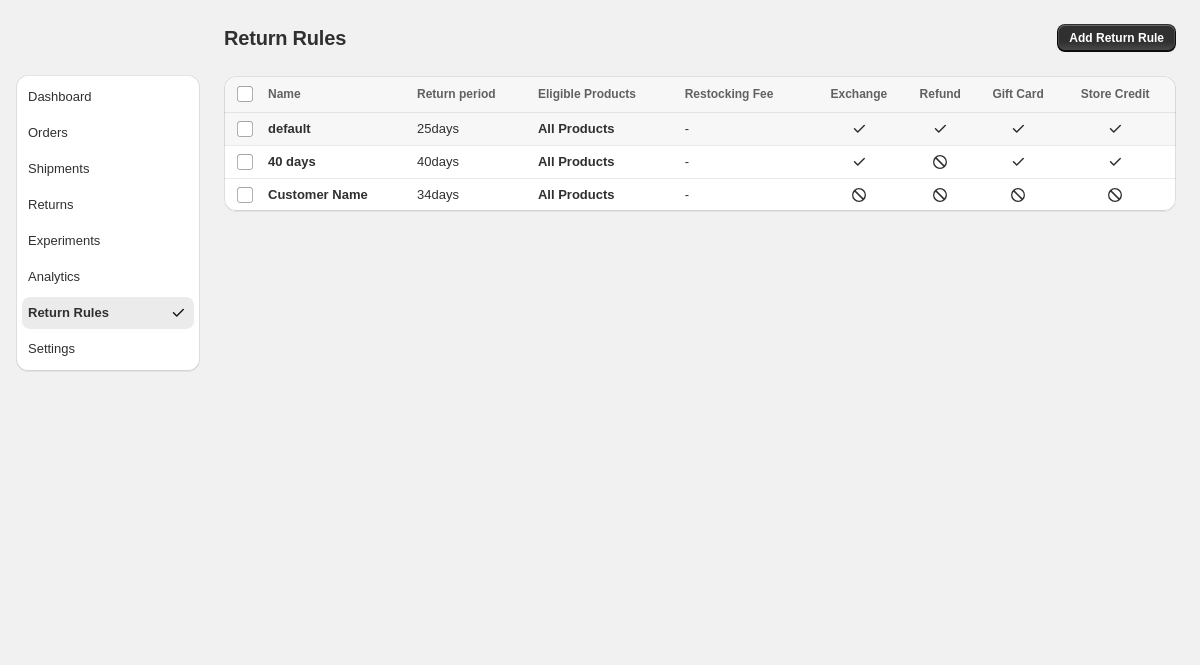 click on "[NUMBER] days" at bounding box center (471, 129) 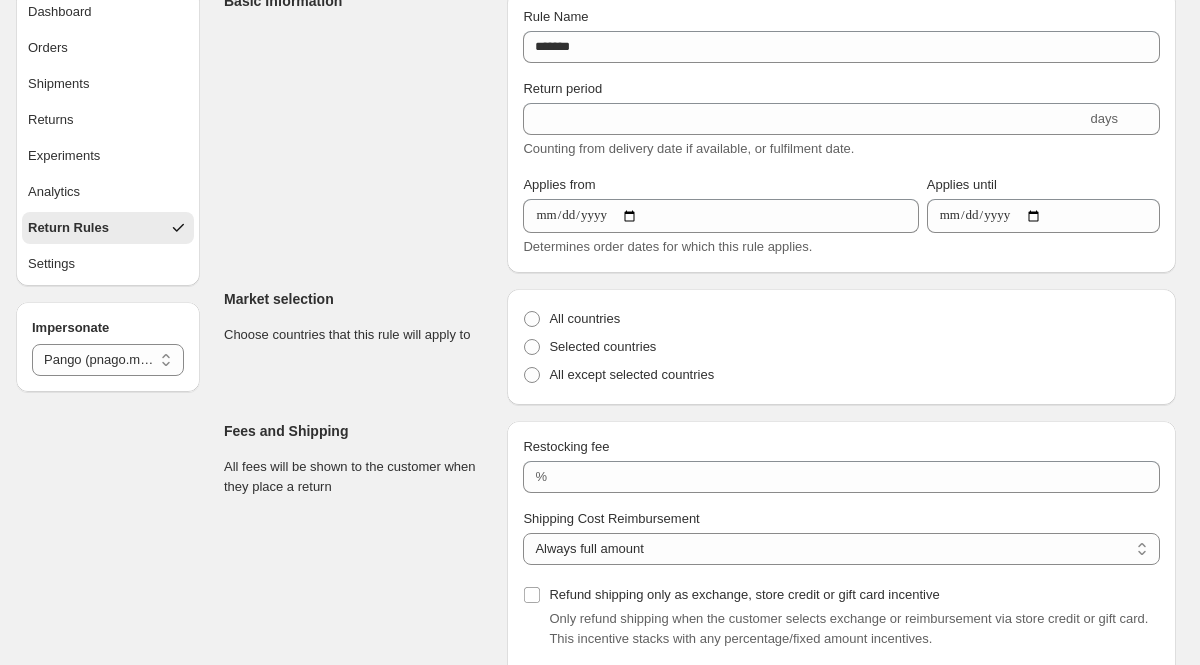 scroll, scrollTop: 0, scrollLeft: 0, axis: both 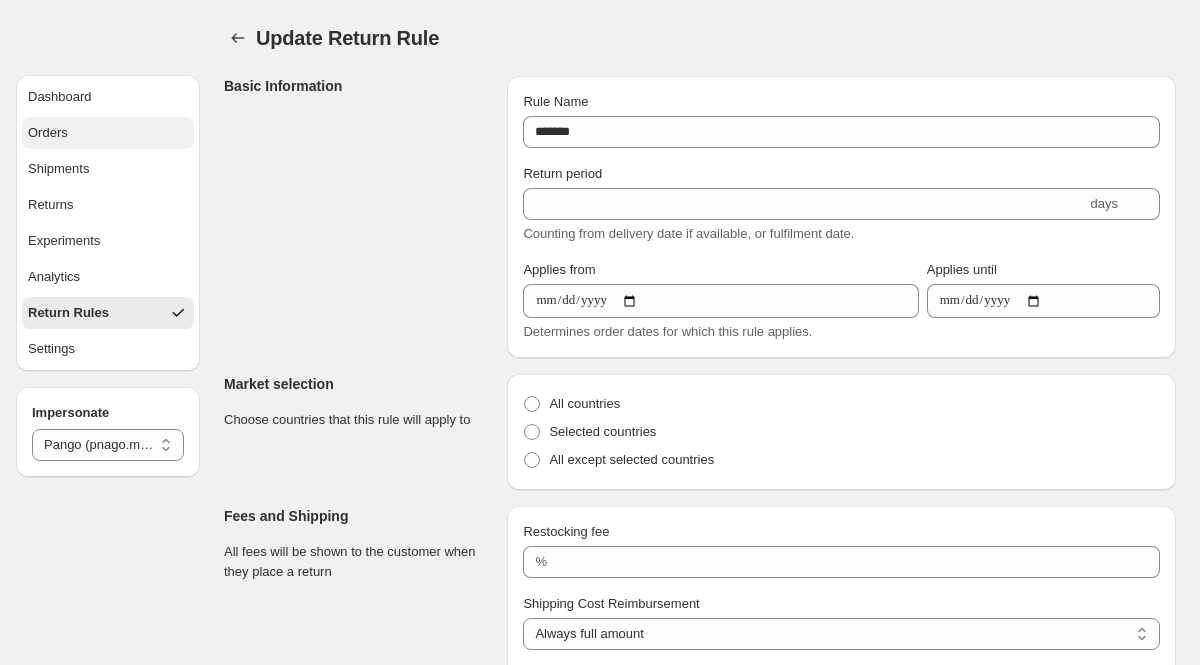 click on "Orders" at bounding box center (108, 133) 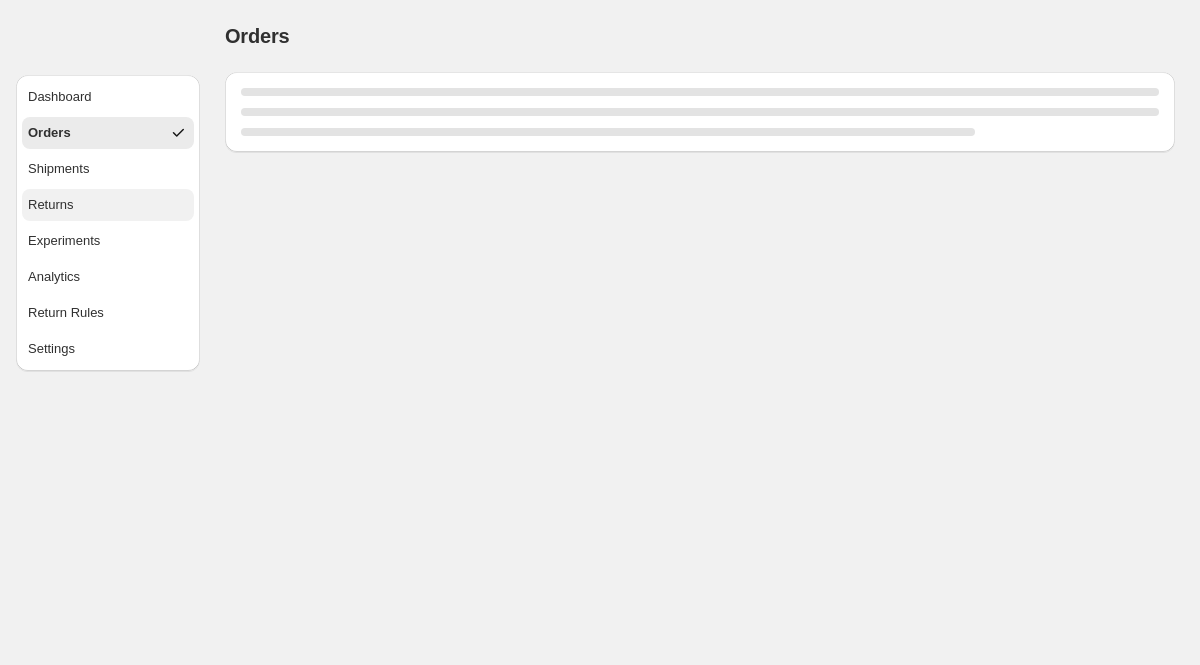 select on "********" 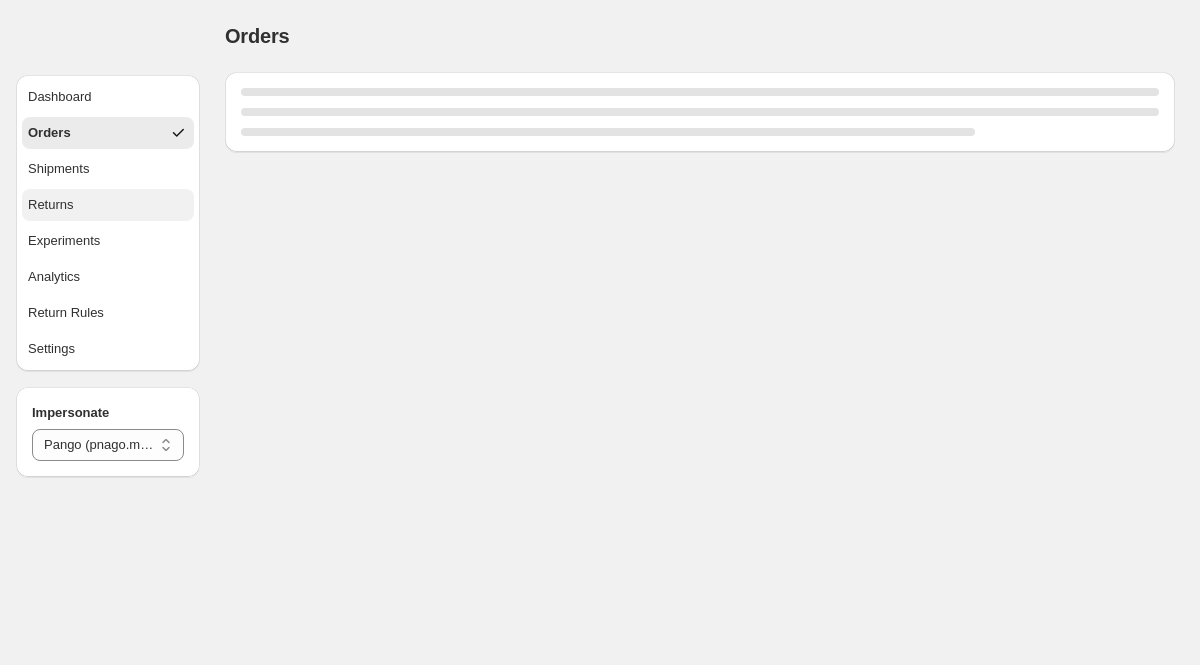 click on "Returns" at bounding box center (108, 205) 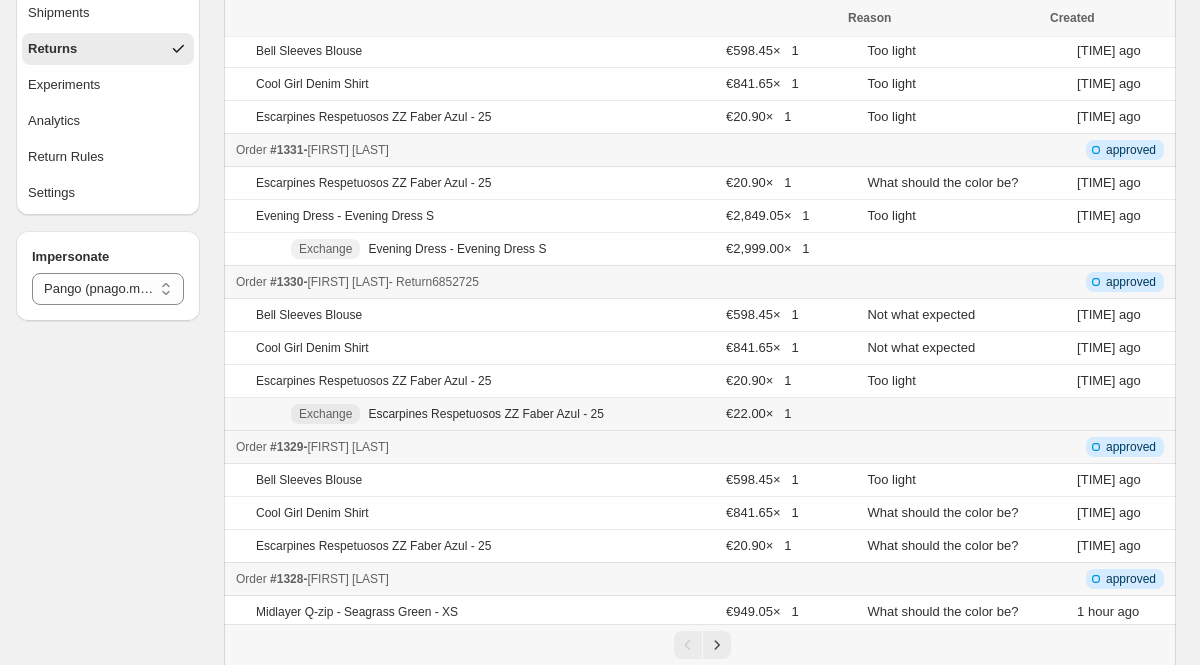 scroll, scrollTop: 161, scrollLeft: 0, axis: vertical 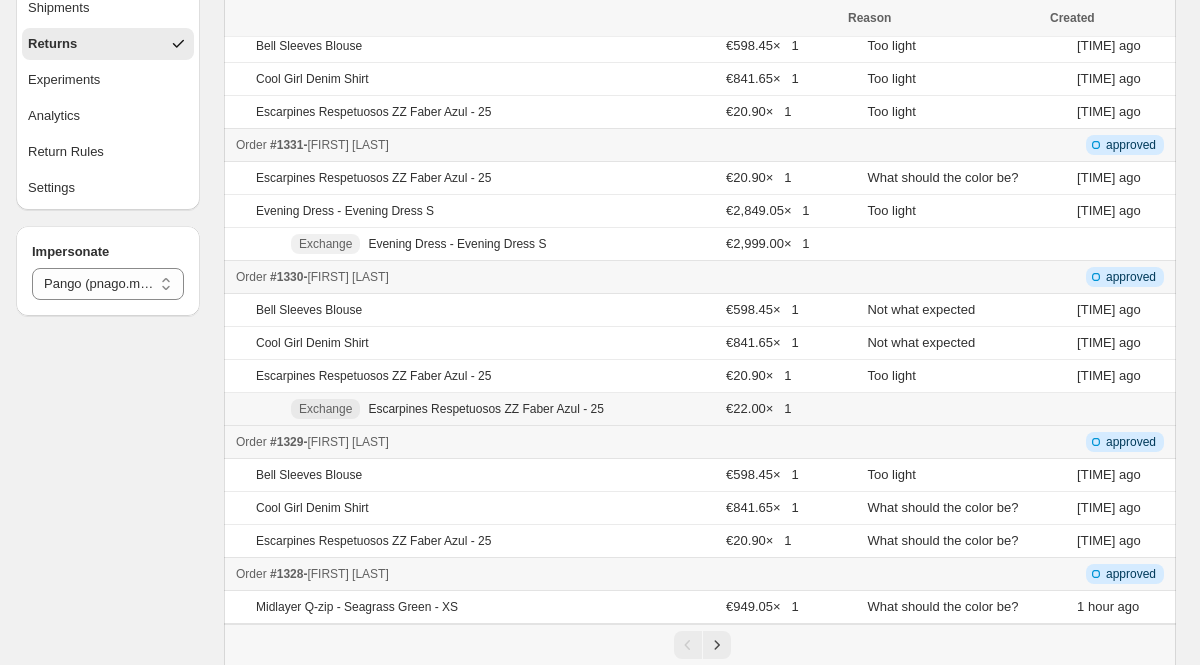 click on "€22.00    ×   1 €22.00    ×   1" at bounding box center (790, 409) 